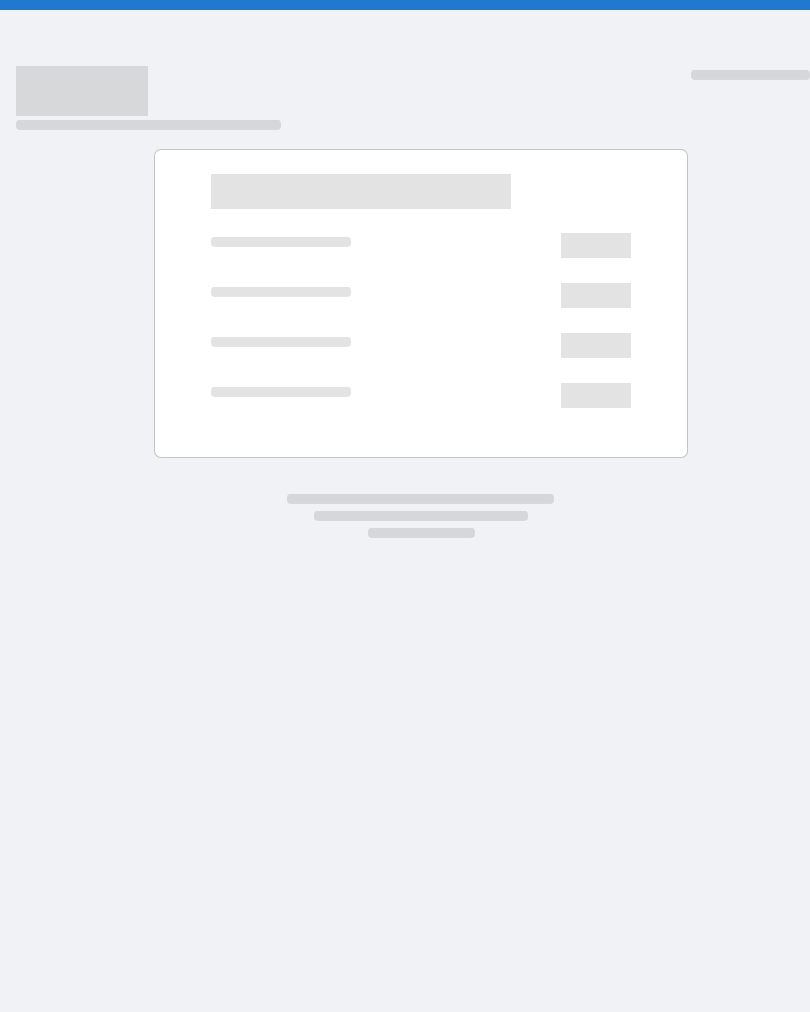 scroll, scrollTop: 0, scrollLeft: 0, axis: both 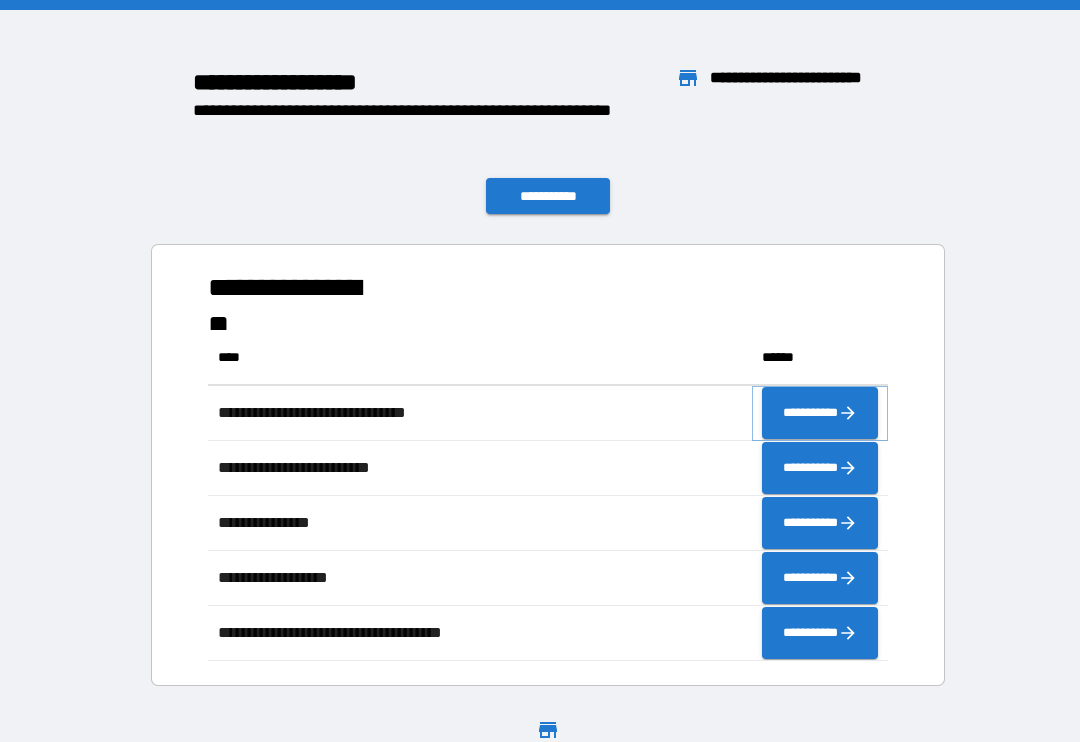 click on "**********" at bounding box center [820, 413] 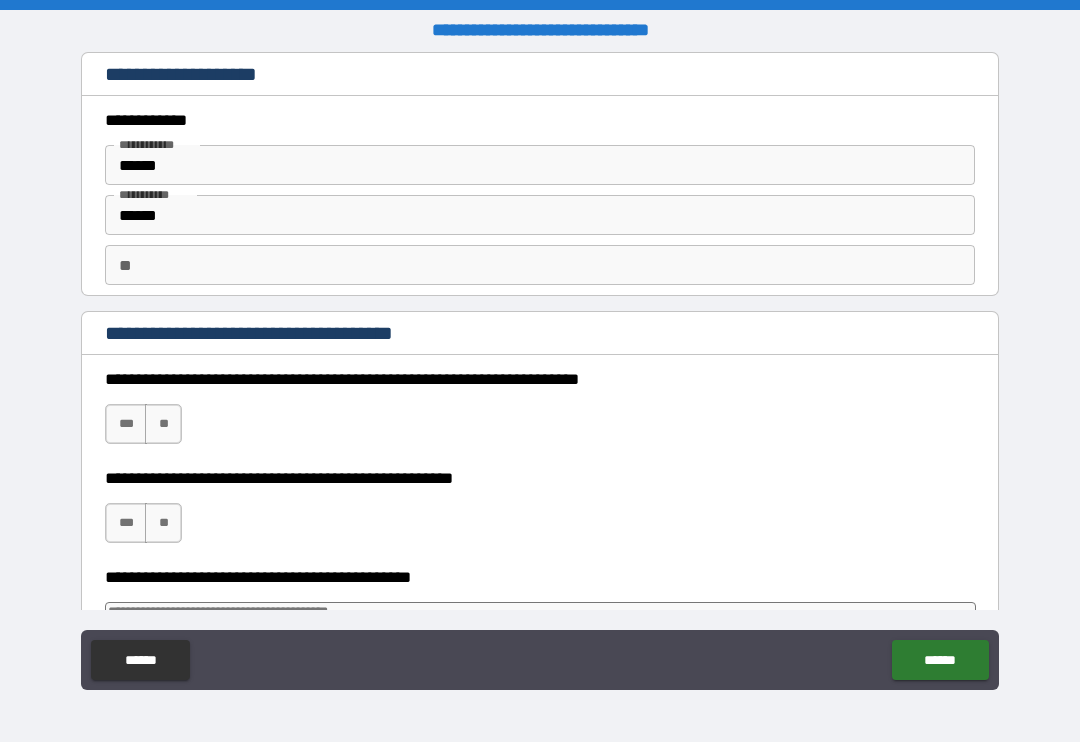click on "***" at bounding box center (126, 523) 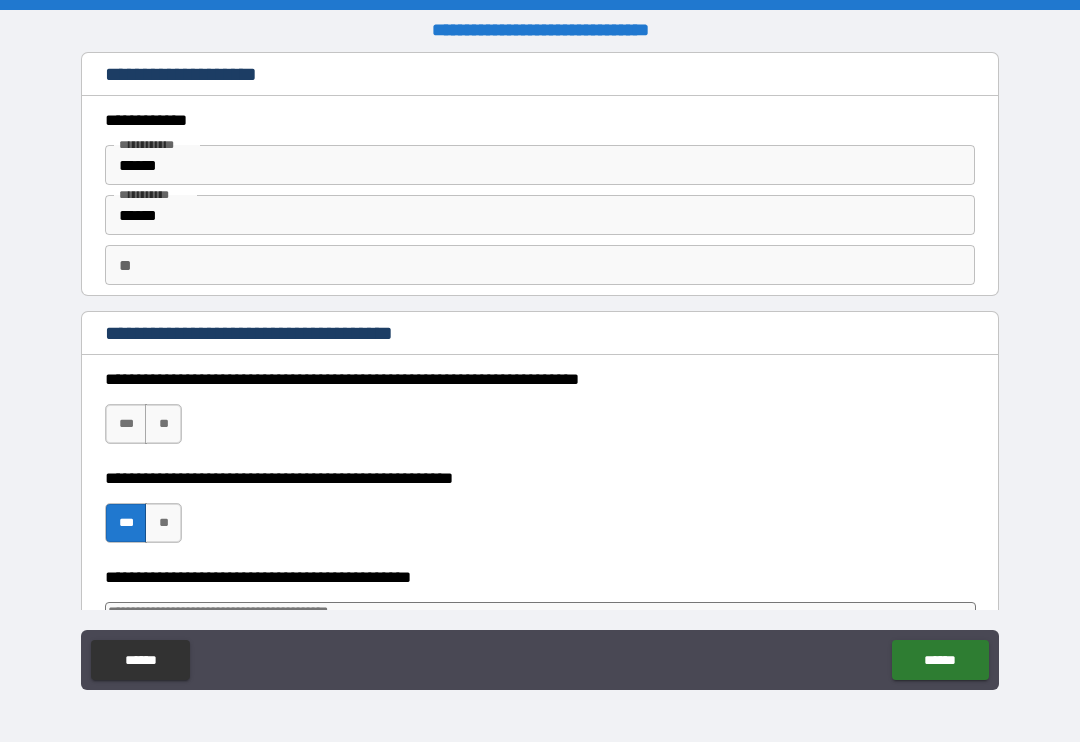 click on "**" at bounding box center [163, 424] 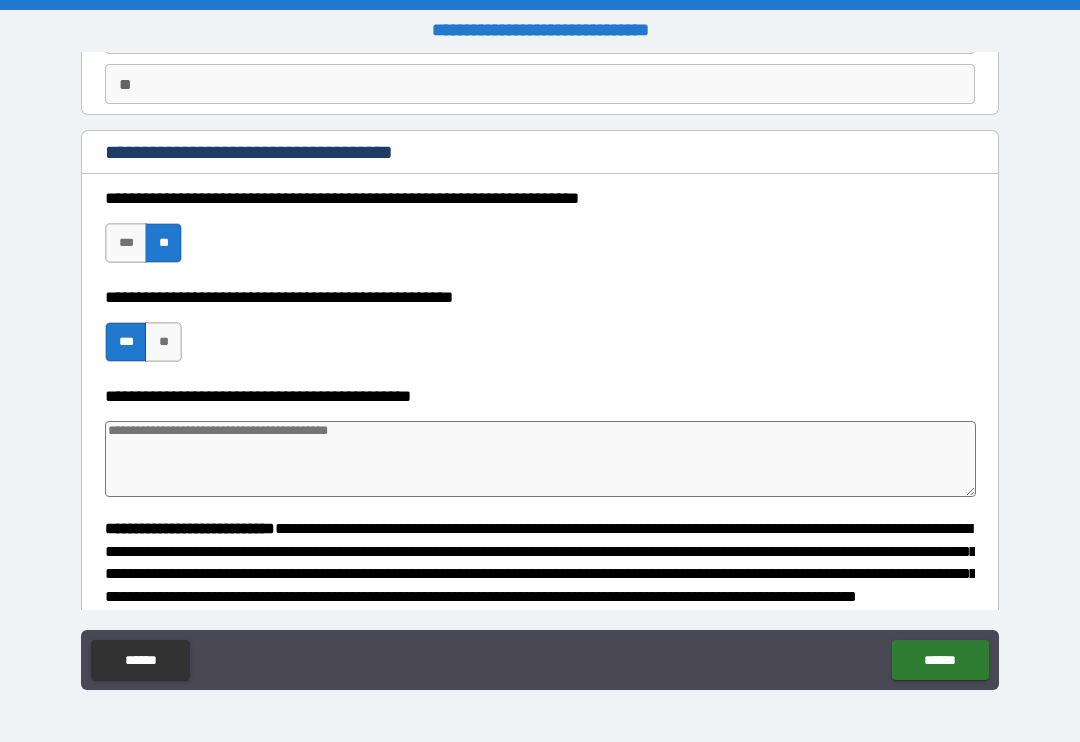 scroll, scrollTop: 182, scrollLeft: 0, axis: vertical 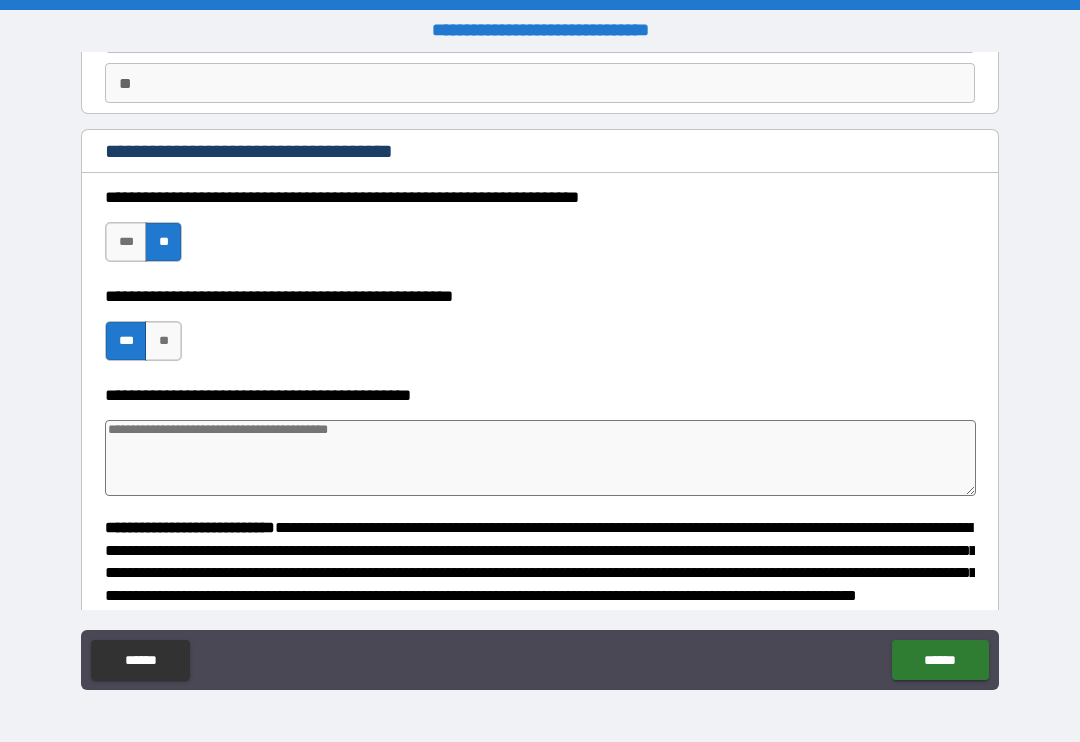 click on "***" at bounding box center [126, 242] 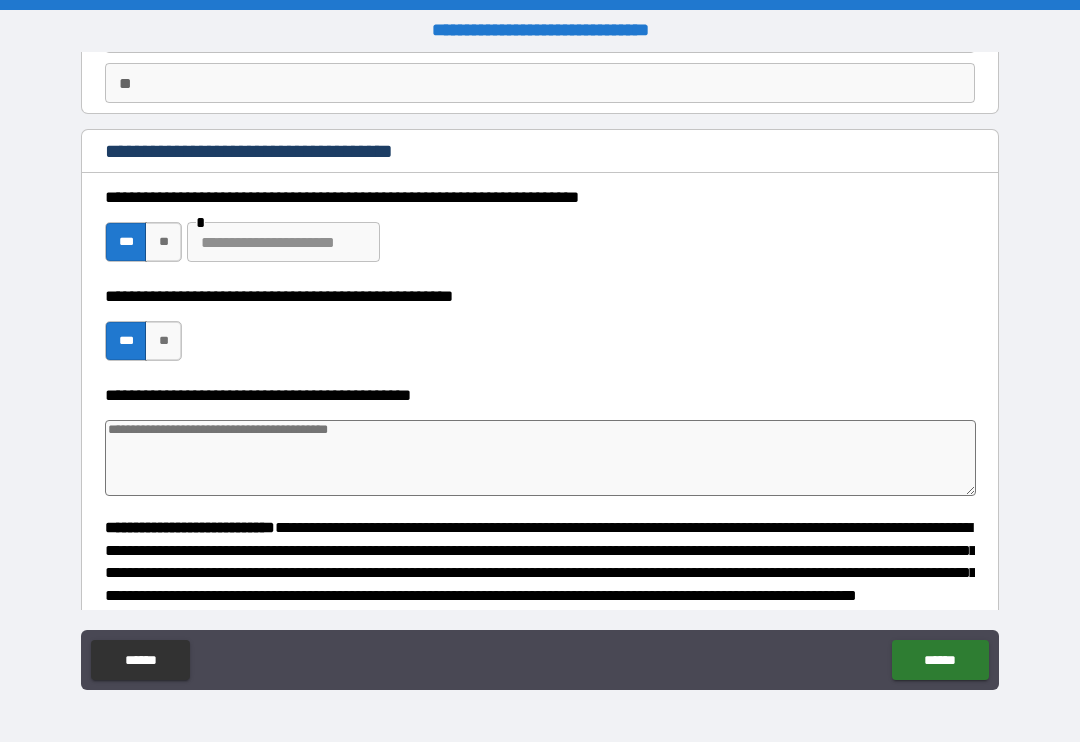type on "*" 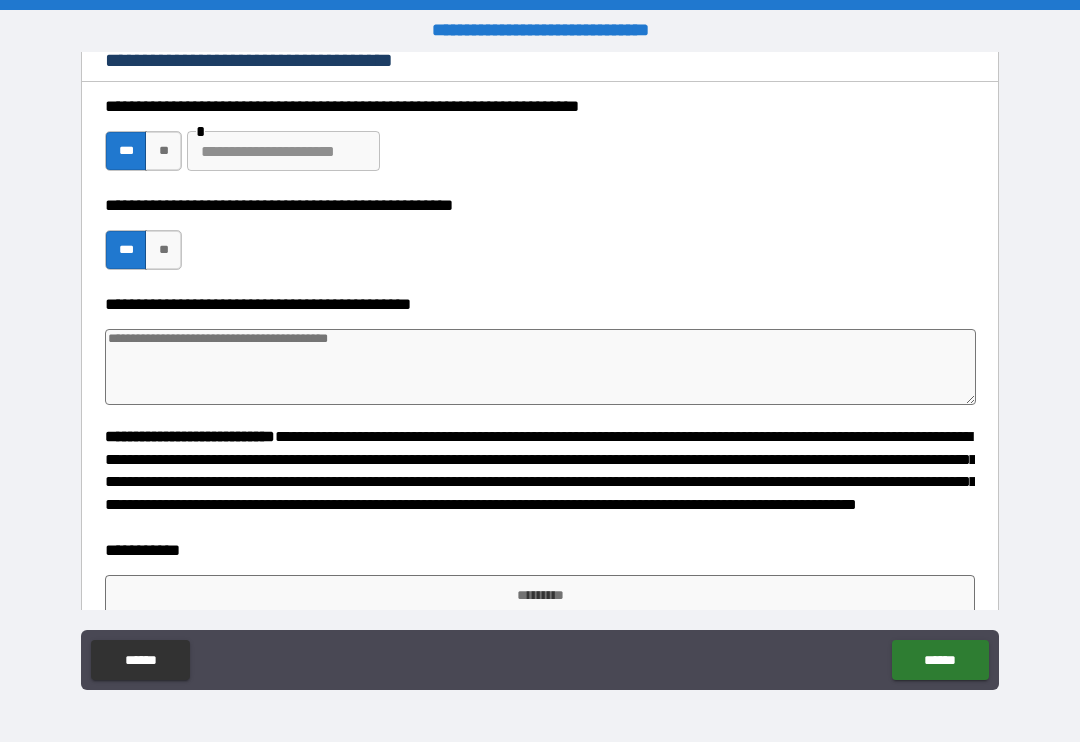 scroll, scrollTop: 293, scrollLeft: 0, axis: vertical 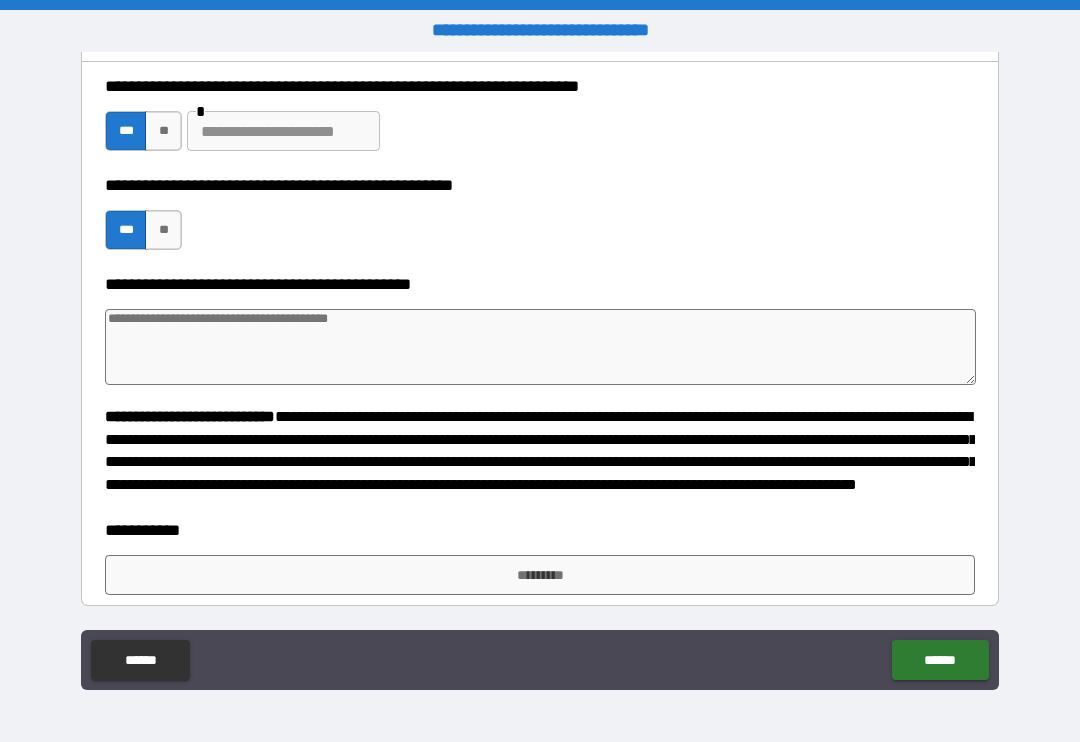click at bounding box center [540, 347] 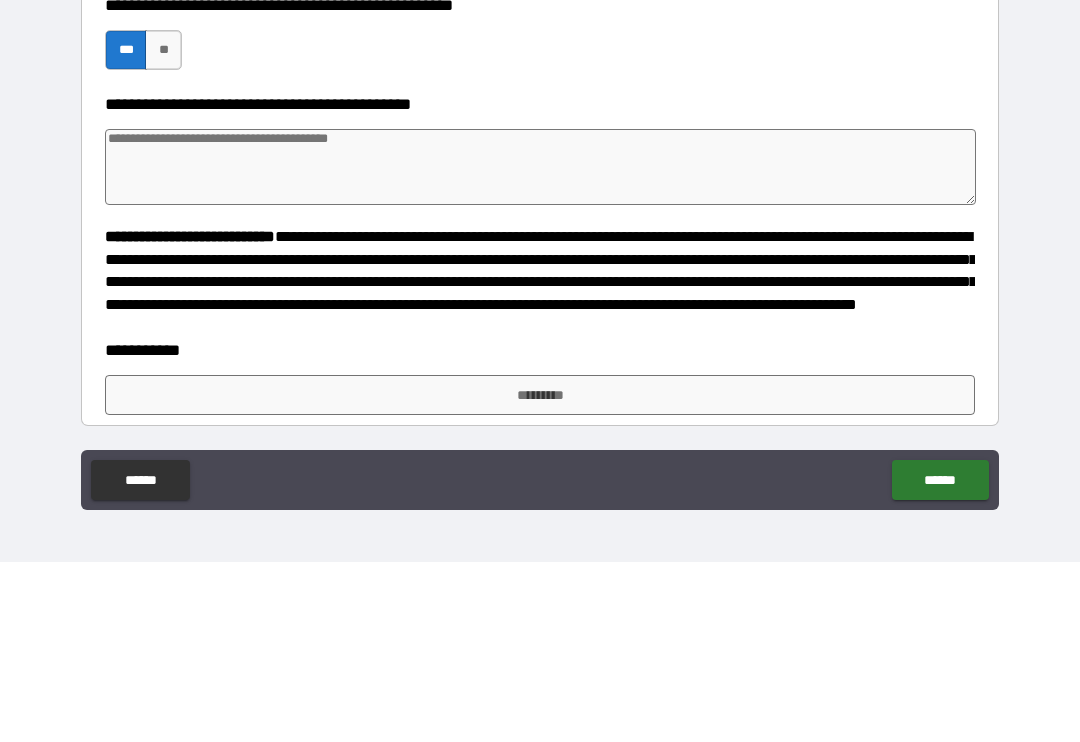 type on "*" 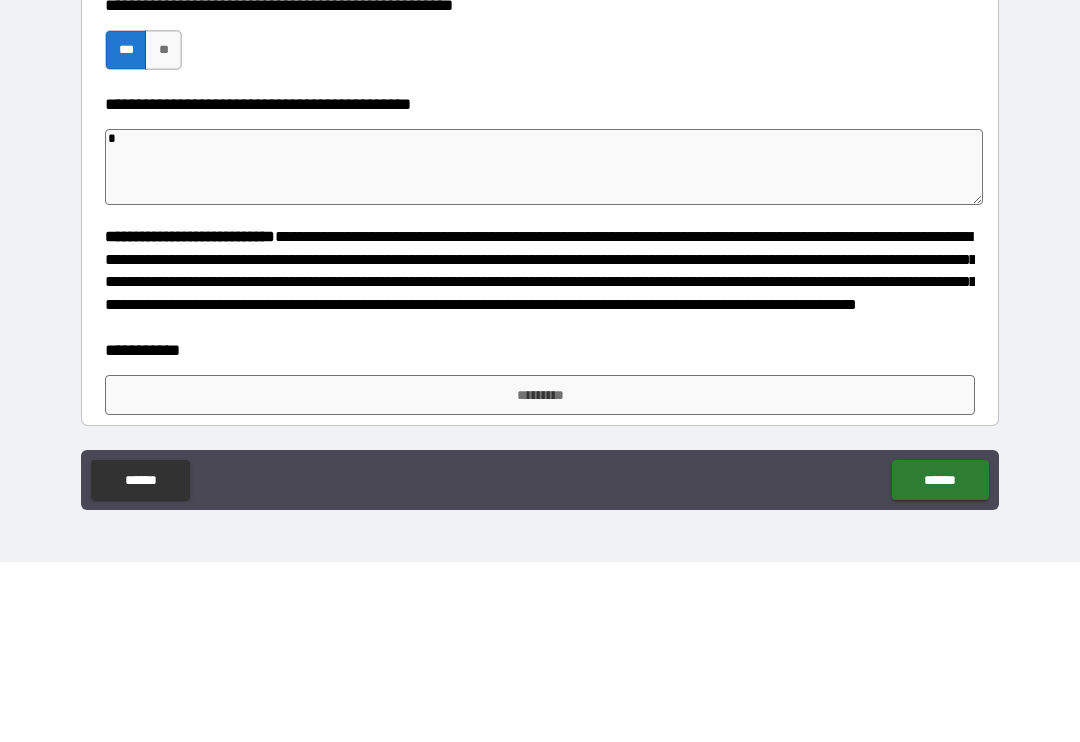 type on "*" 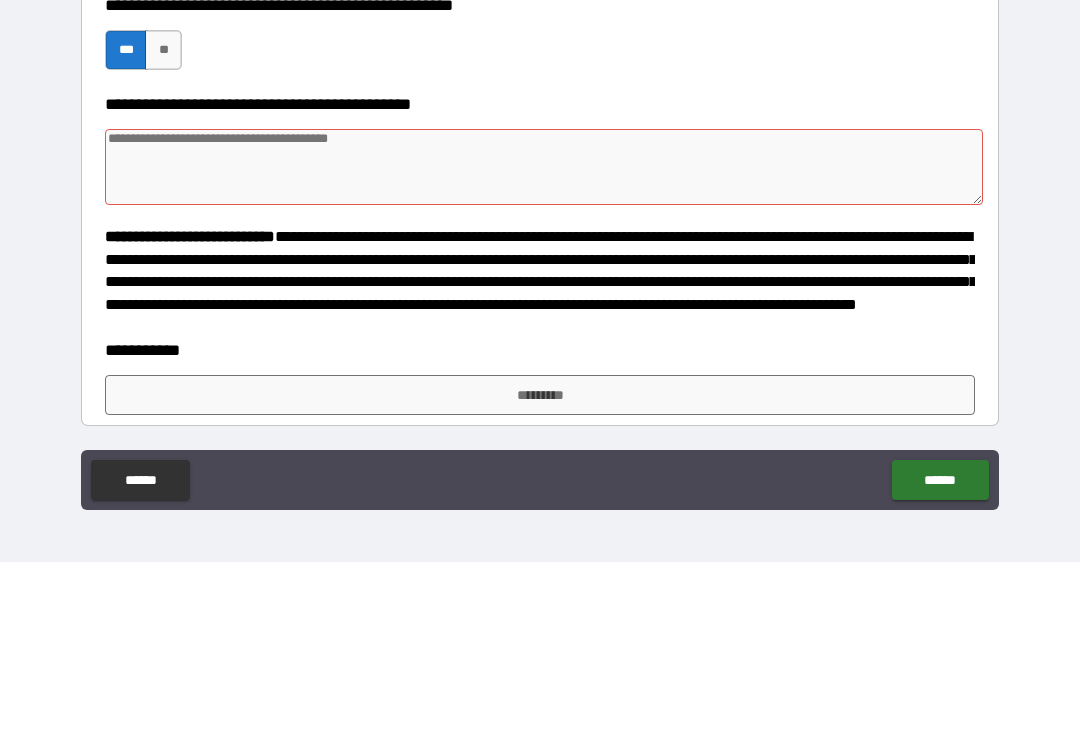 type on "*" 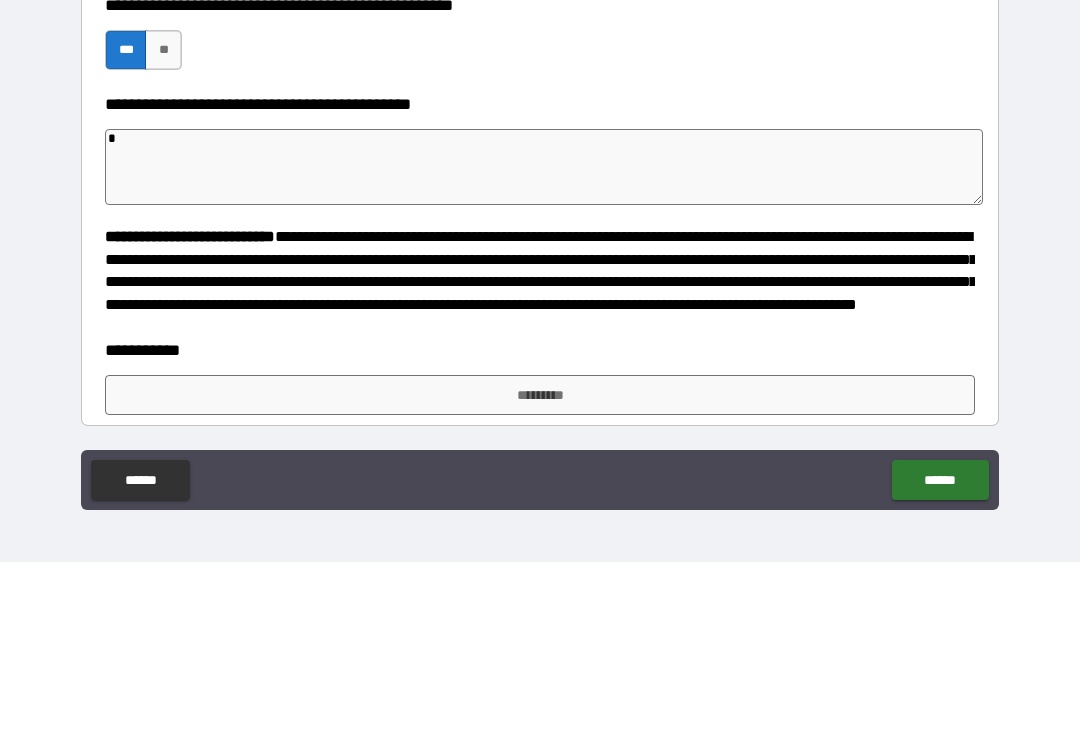 type on "*" 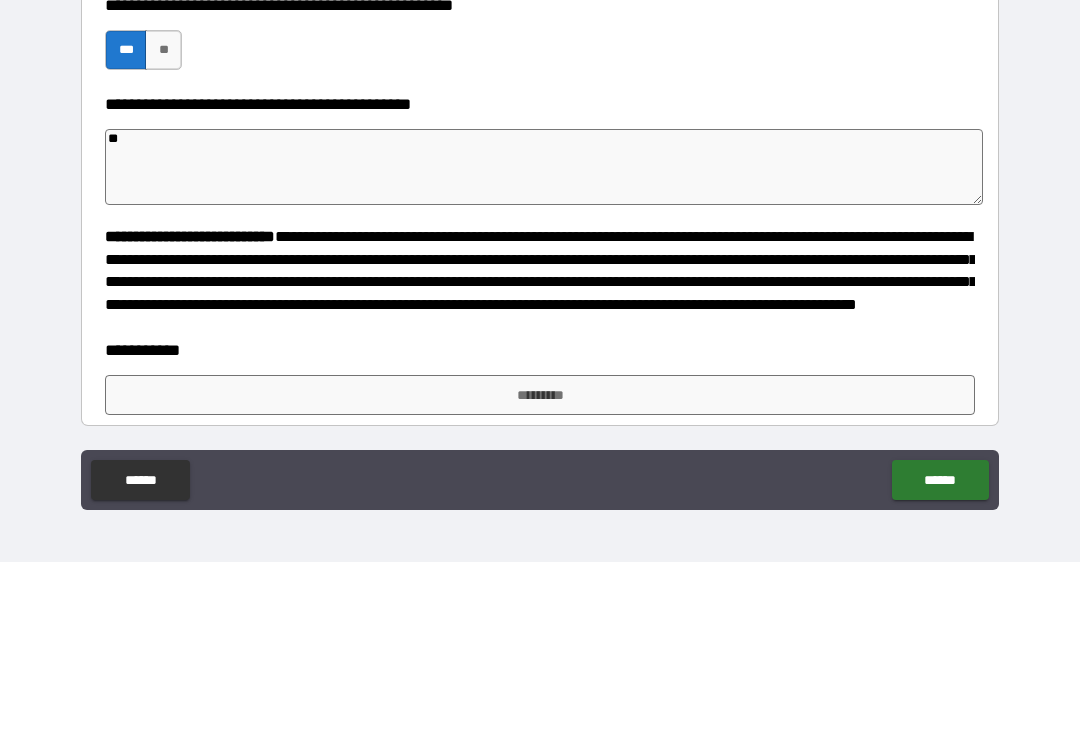 type on "*" 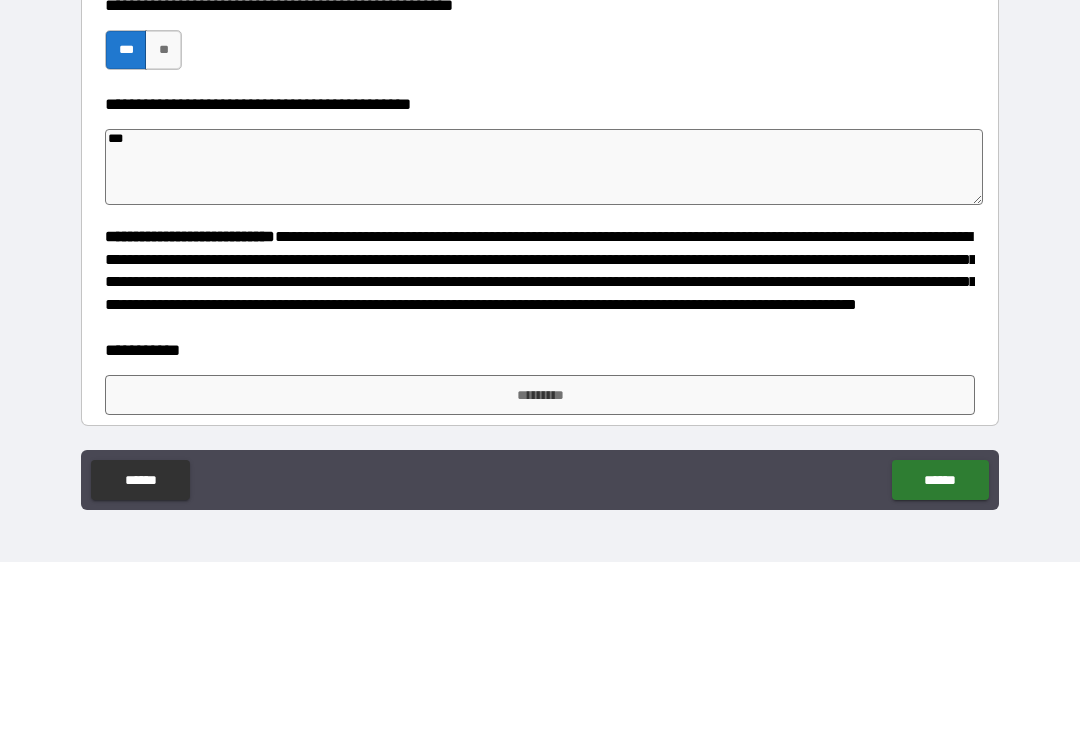 type on "*" 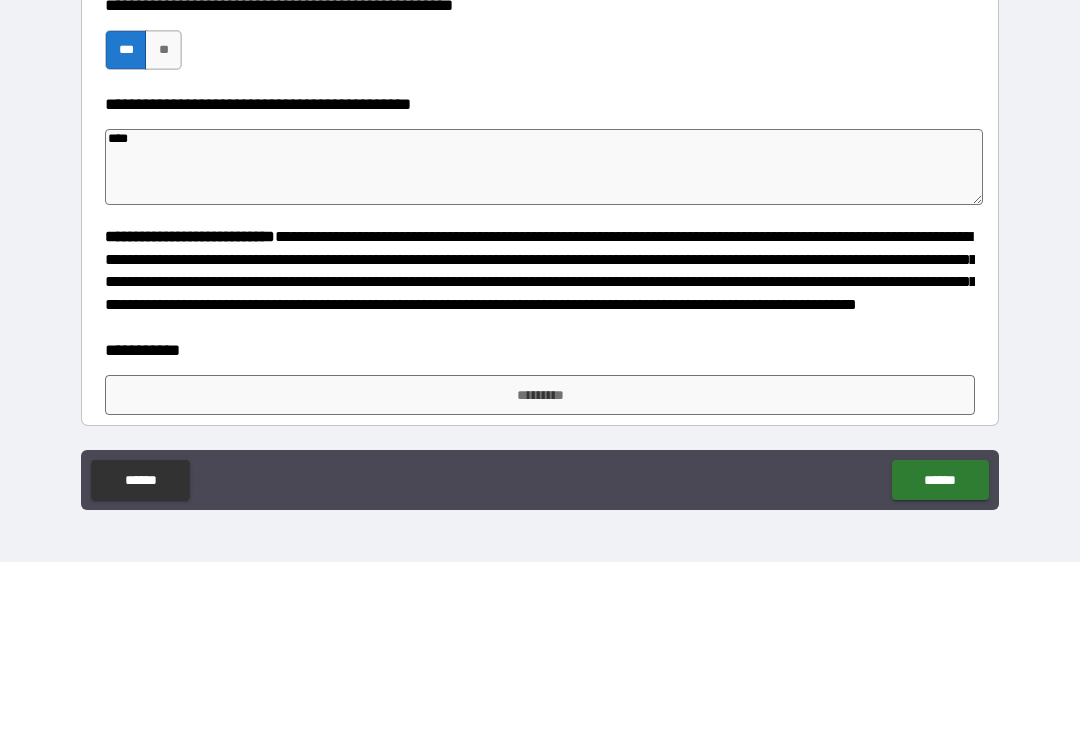 type on "*" 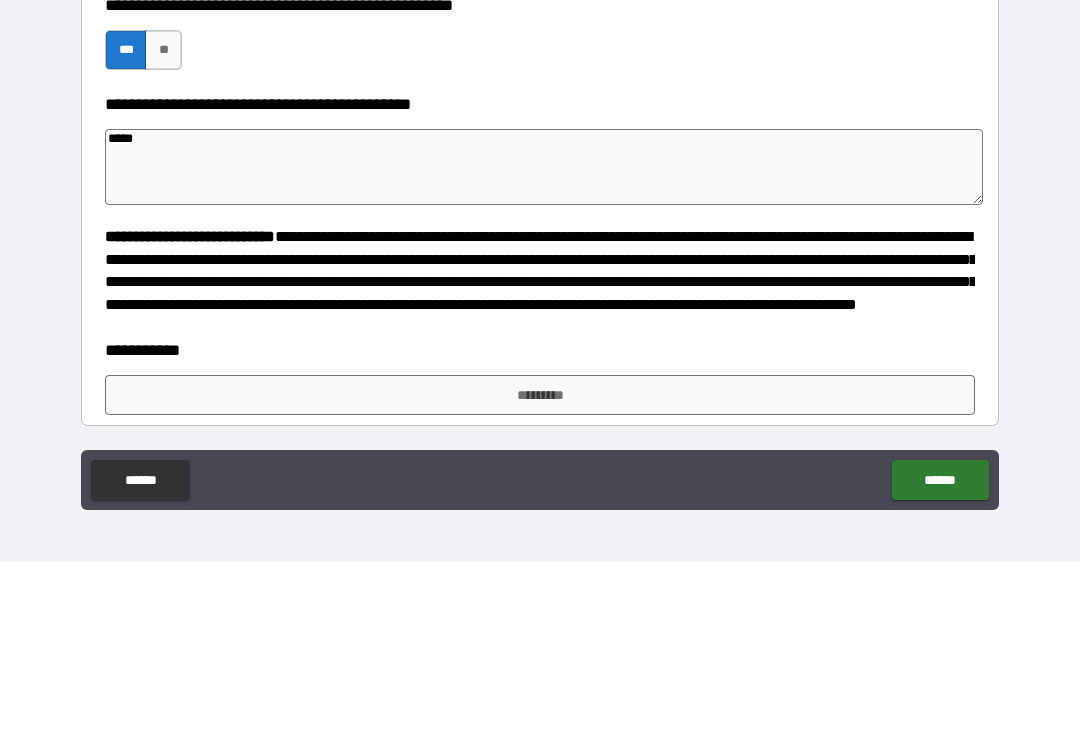 type on "*" 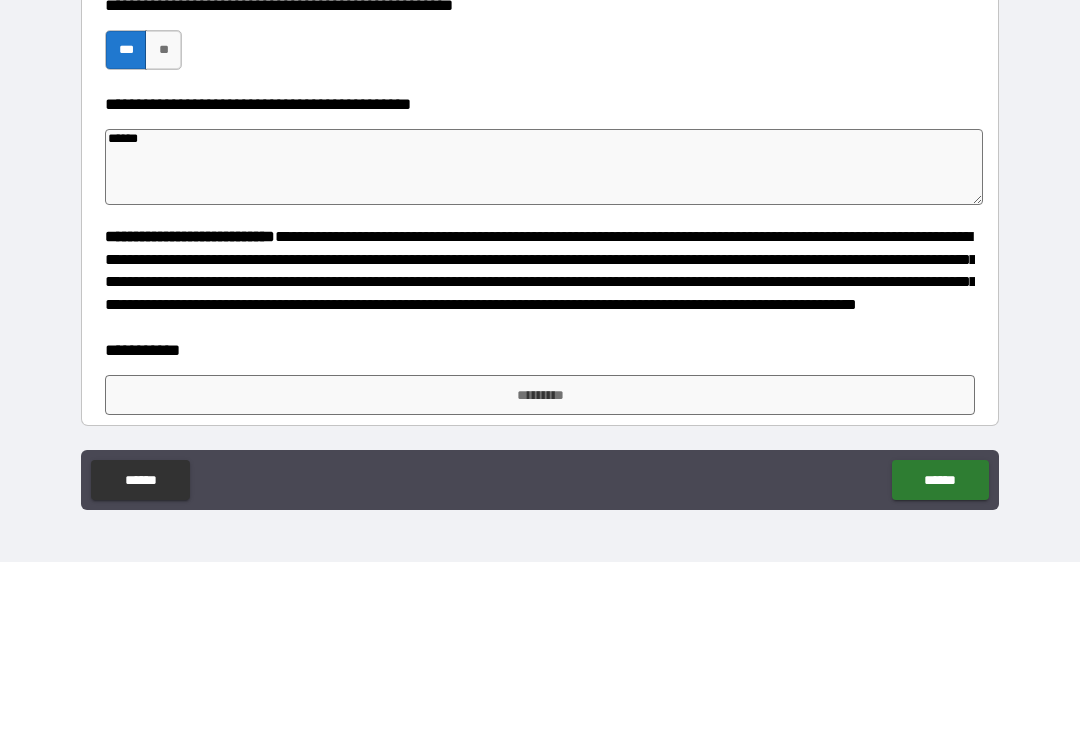type on "*" 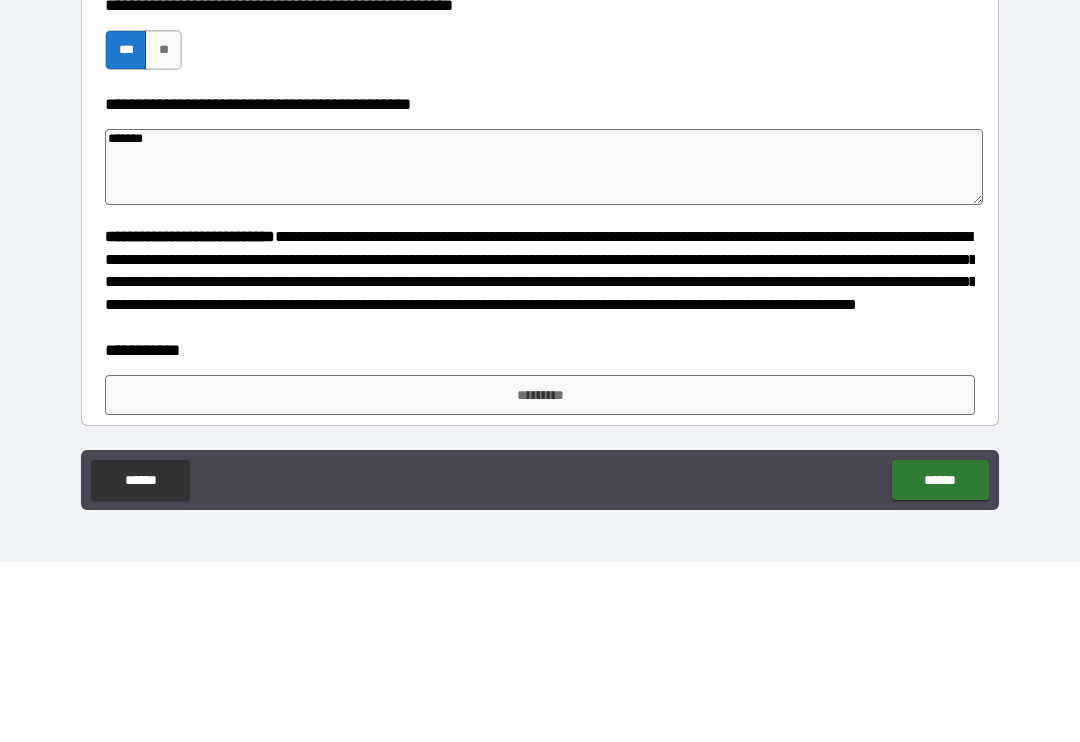 type on "*" 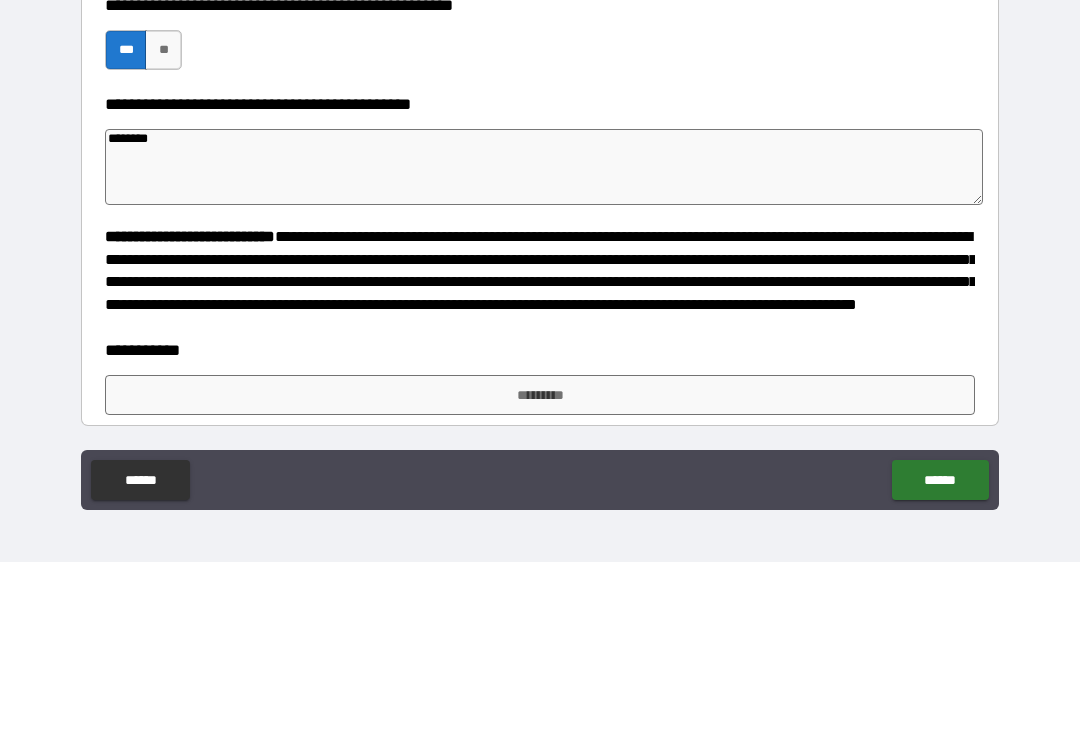 type on "*" 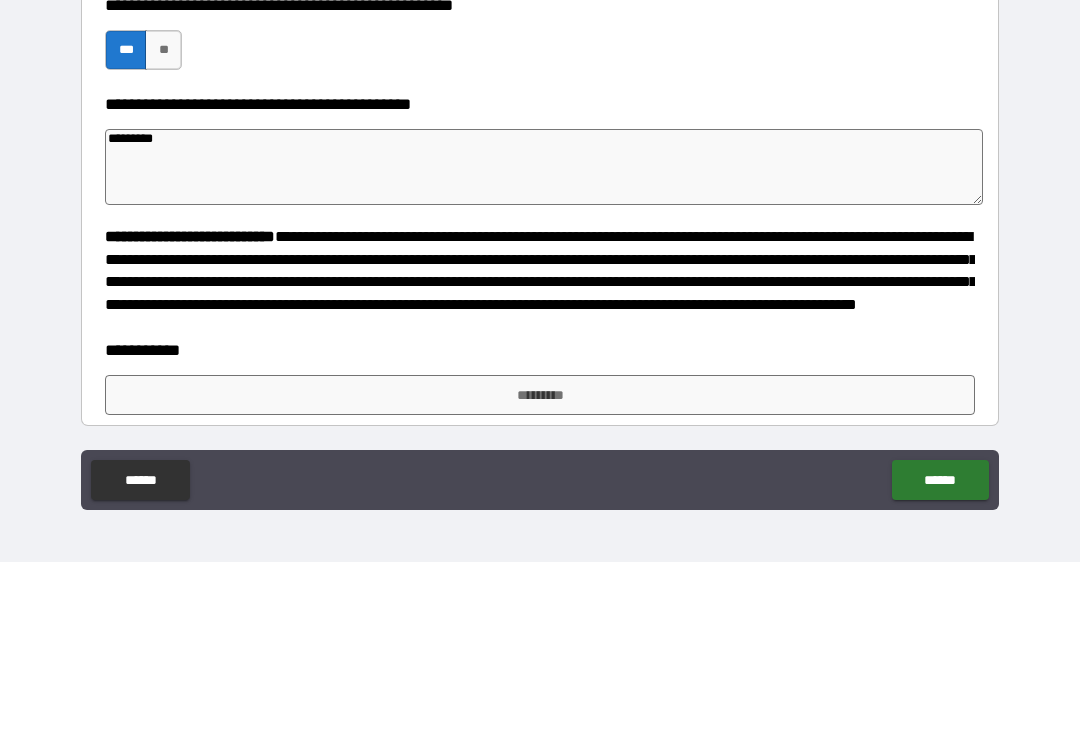 type on "*" 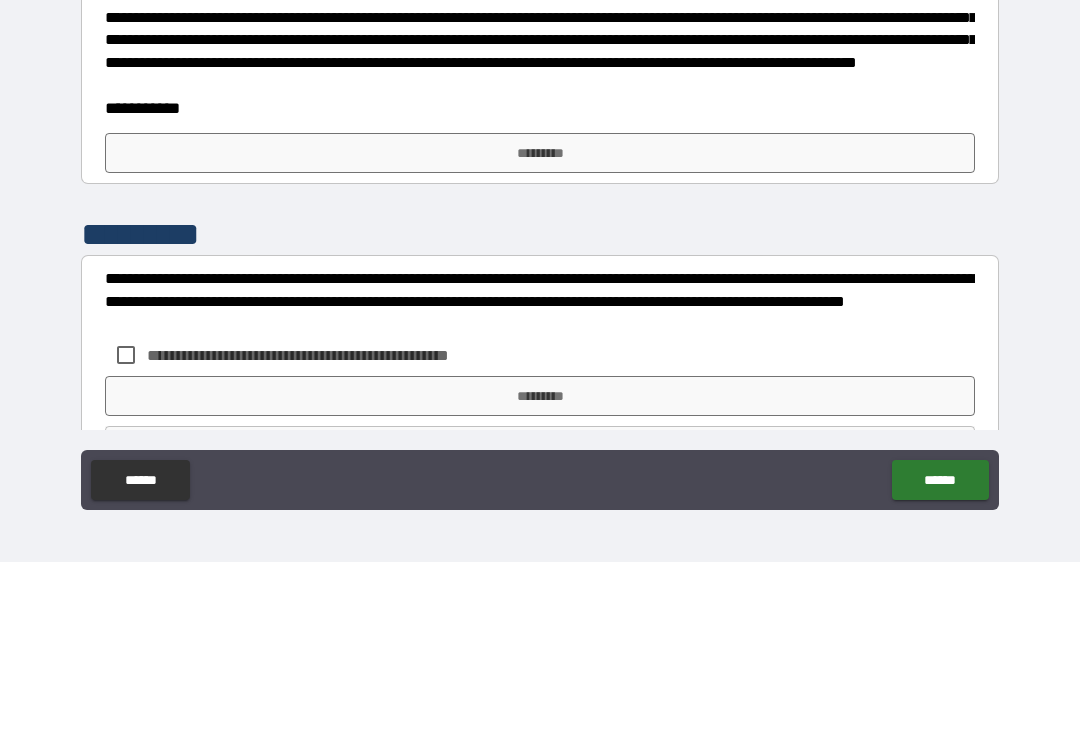 scroll, scrollTop: 528, scrollLeft: 0, axis: vertical 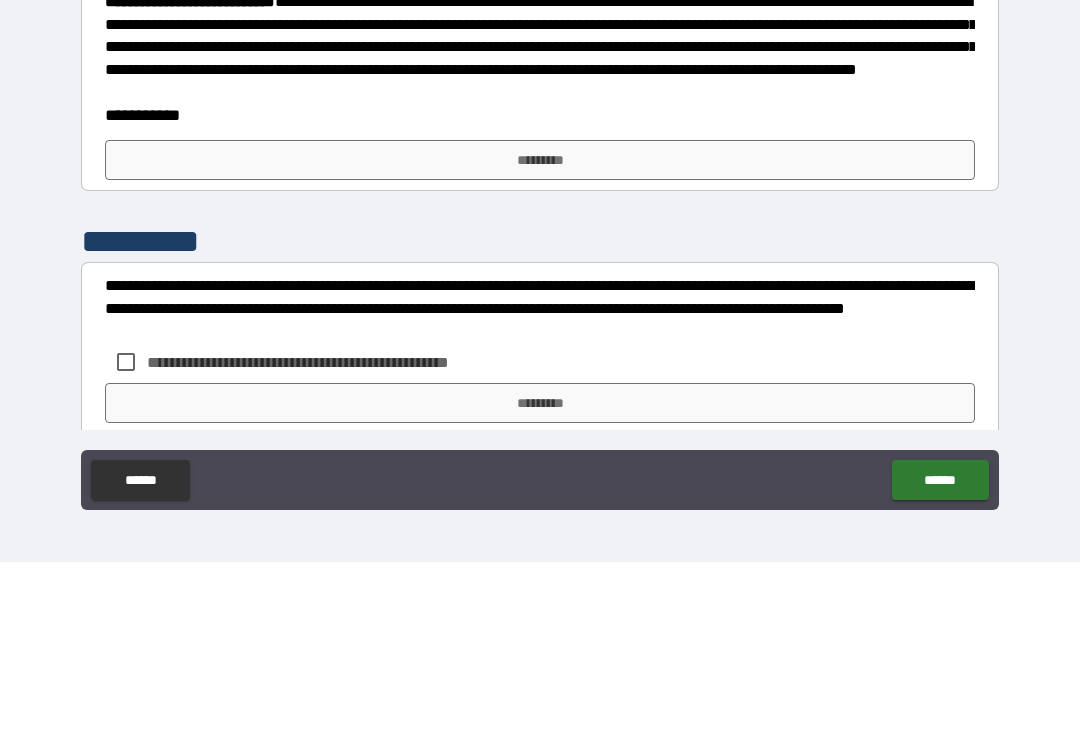 type on "*********" 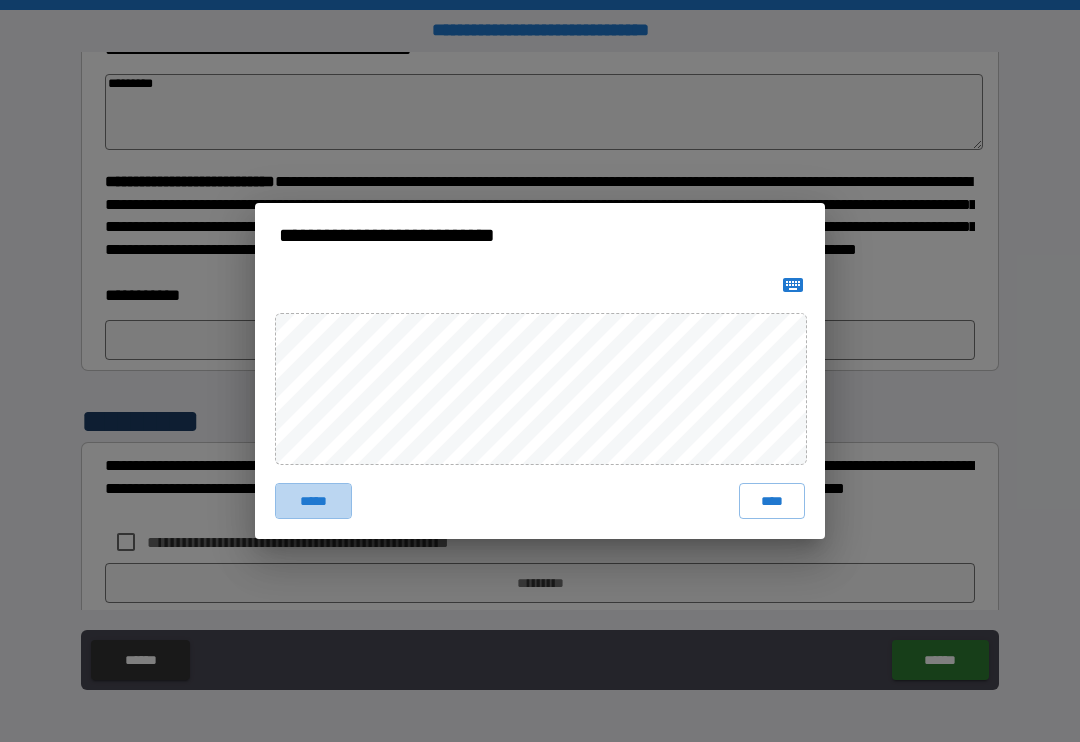 click on "*****" at bounding box center (313, 501) 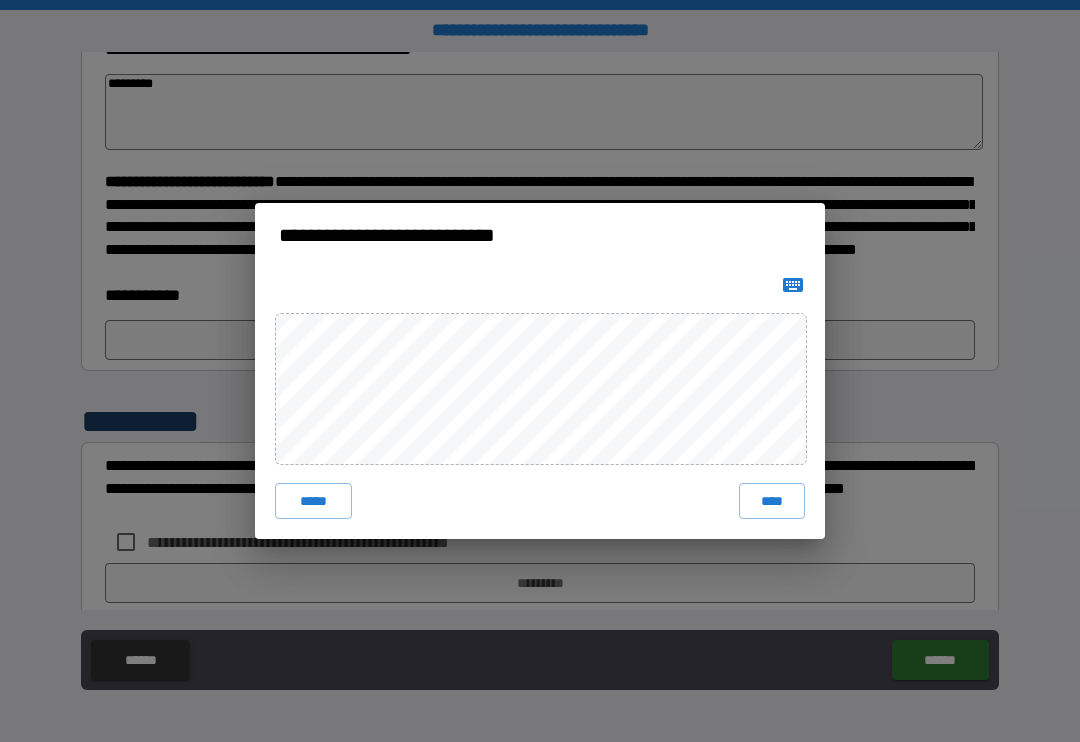 click on "****" at bounding box center [772, 501] 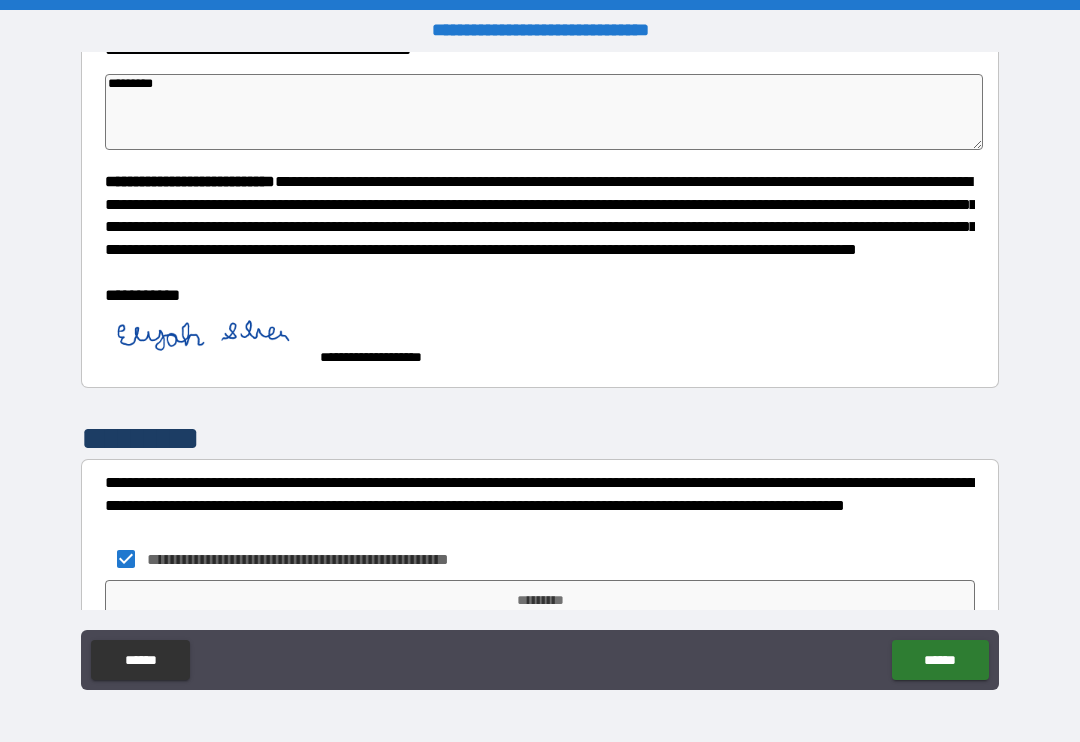 click on "*********" at bounding box center (540, 600) 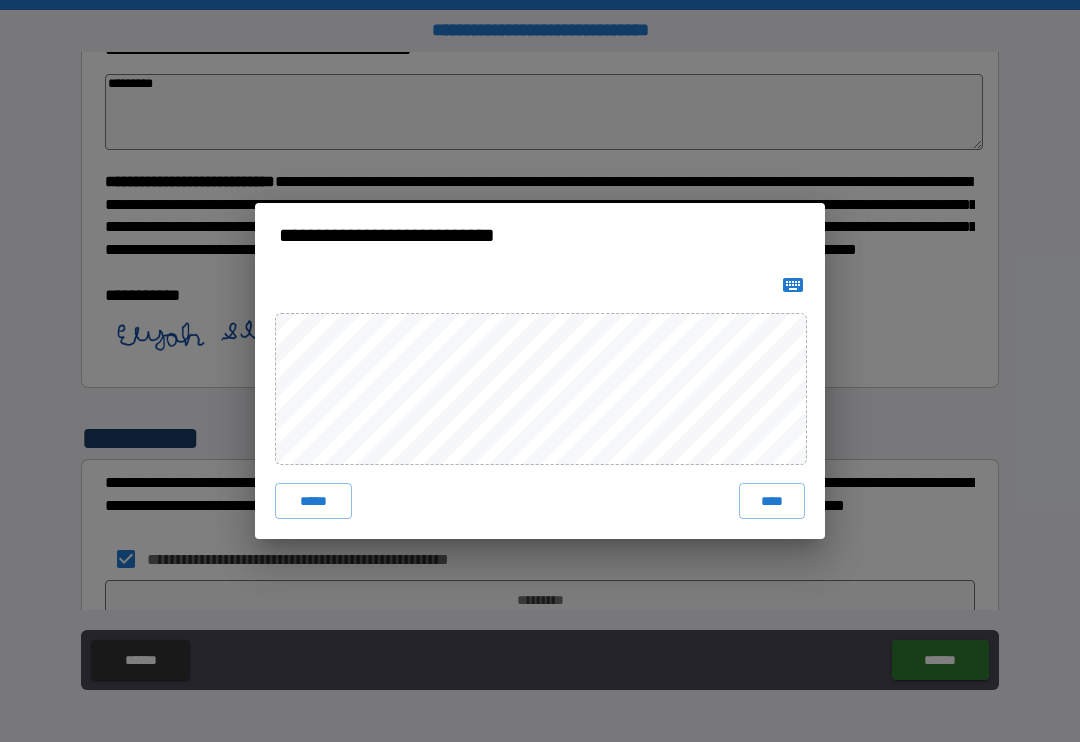 click on "****" at bounding box center (772, 501) 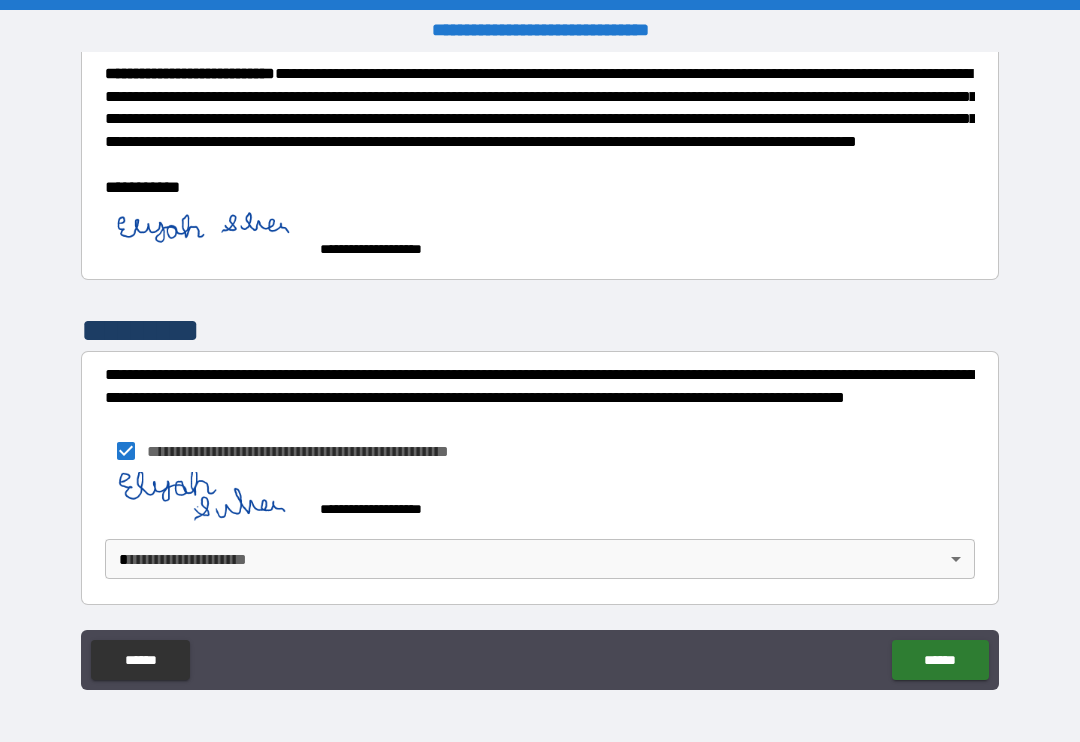 scroll, scrollTop: 636, scrollLeft: 0, axis: vertical 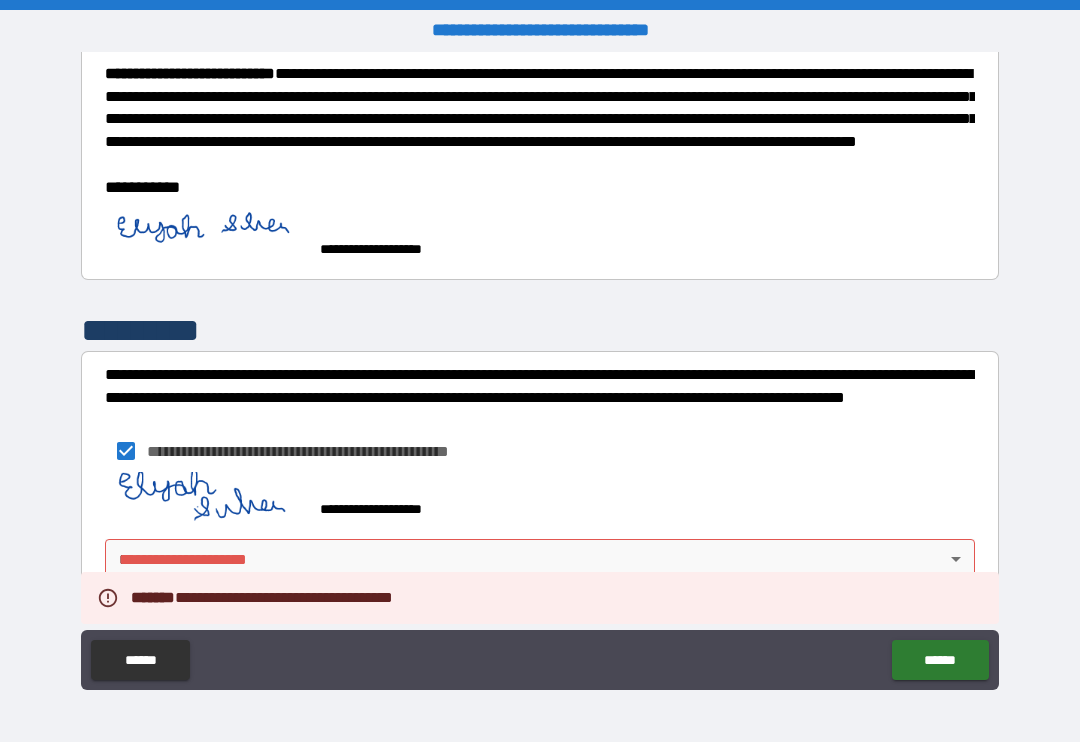 click on "**********" at bounding box center (540, 371) 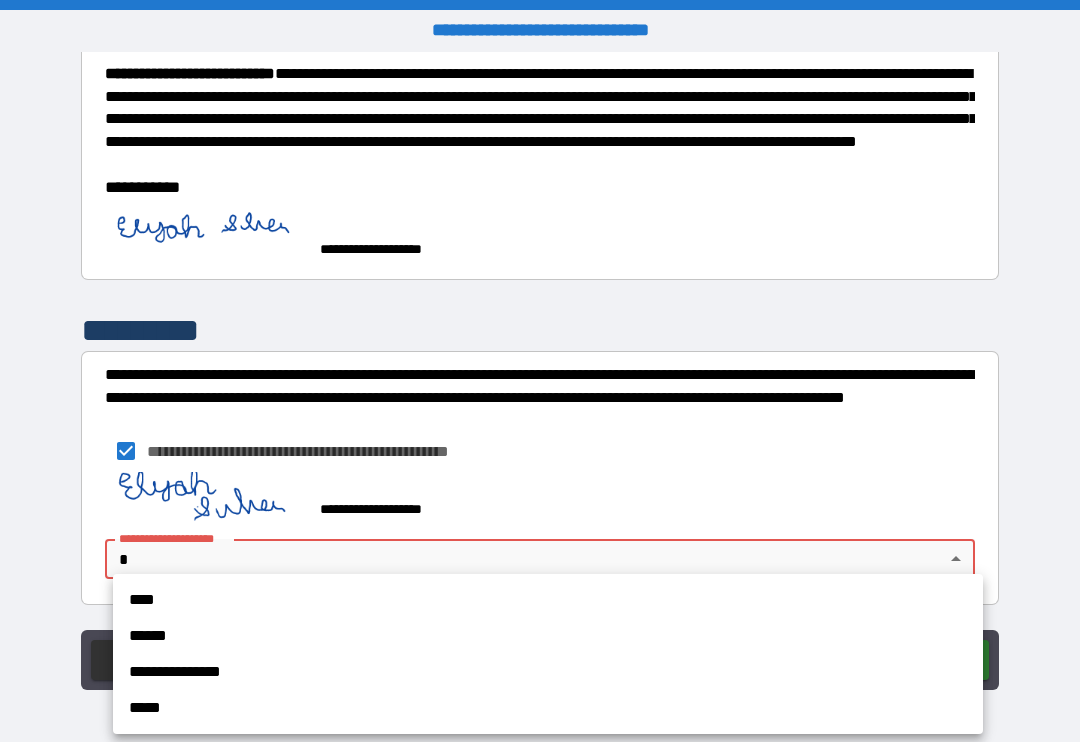 click on "**********" at bounding box center (548, 672) 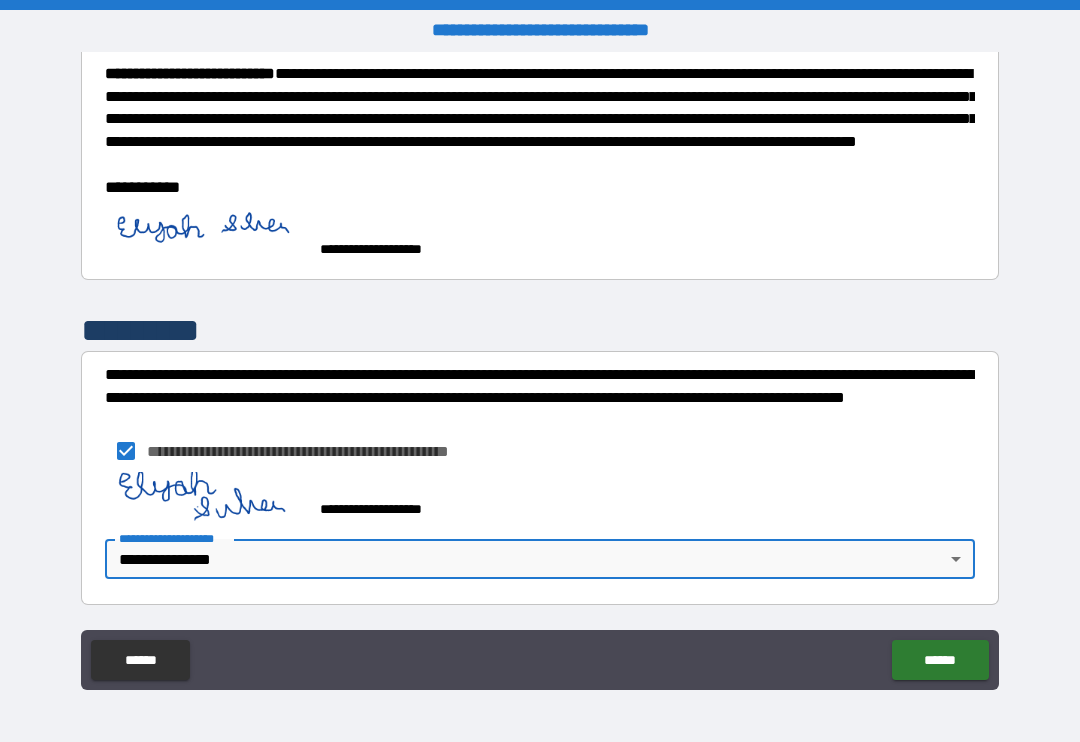 click on "**********" at bounding box center (540, 371) 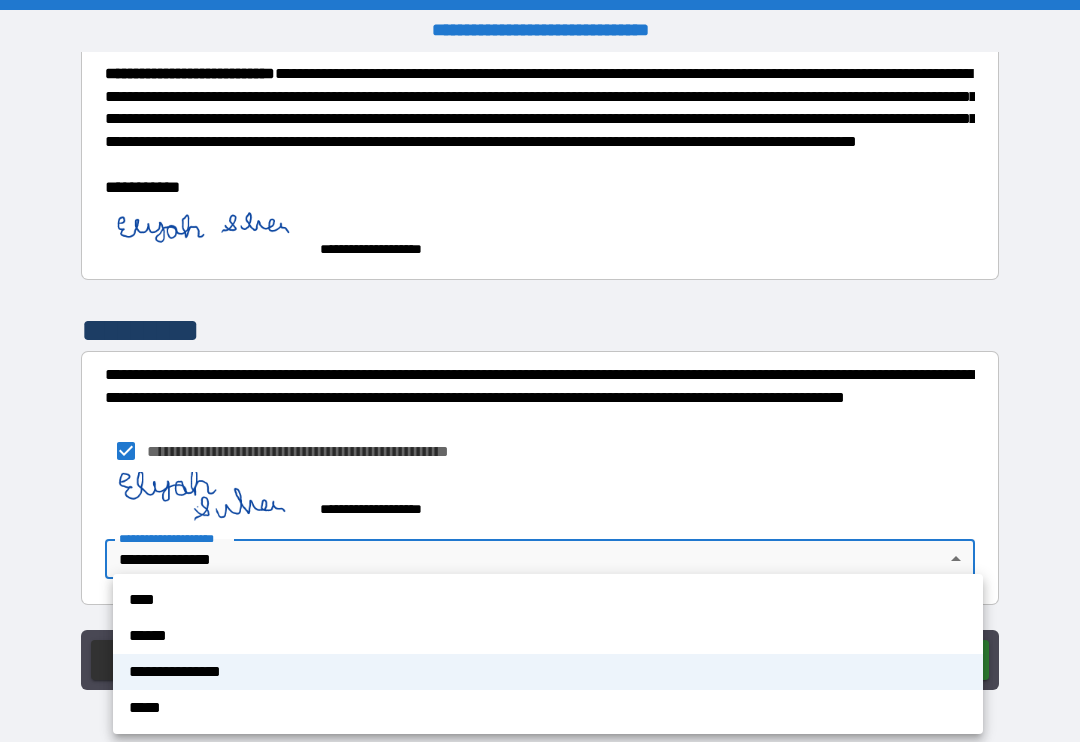 click on "****" at bounding box center (548, 600) 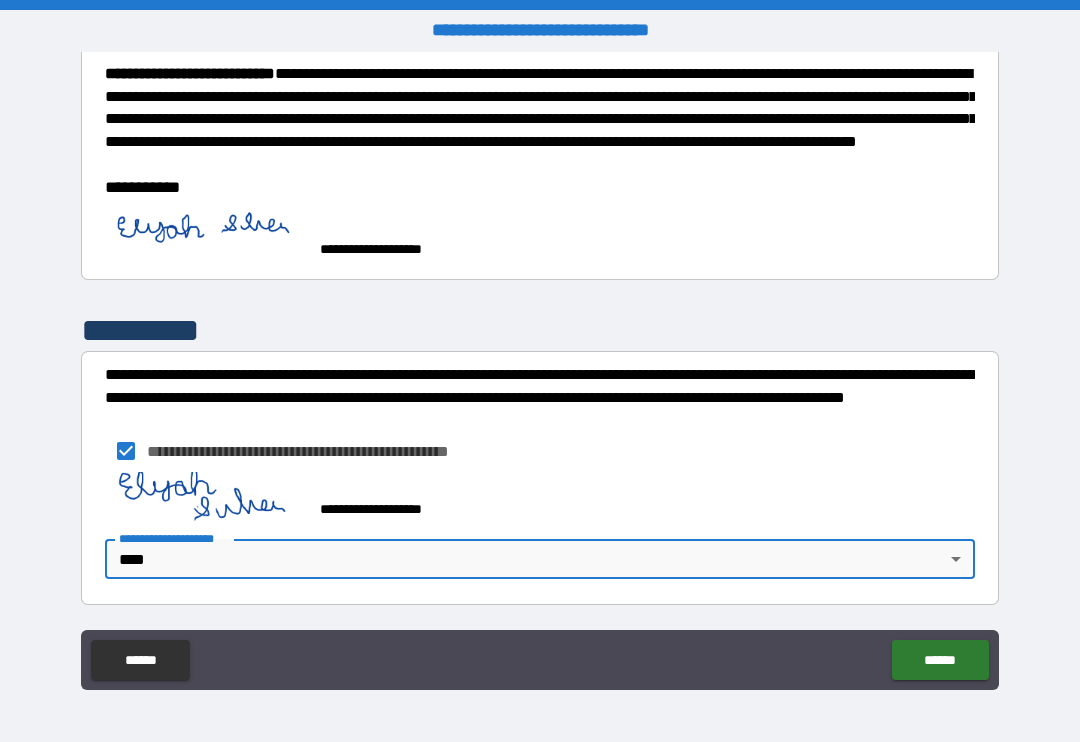 type on "*" 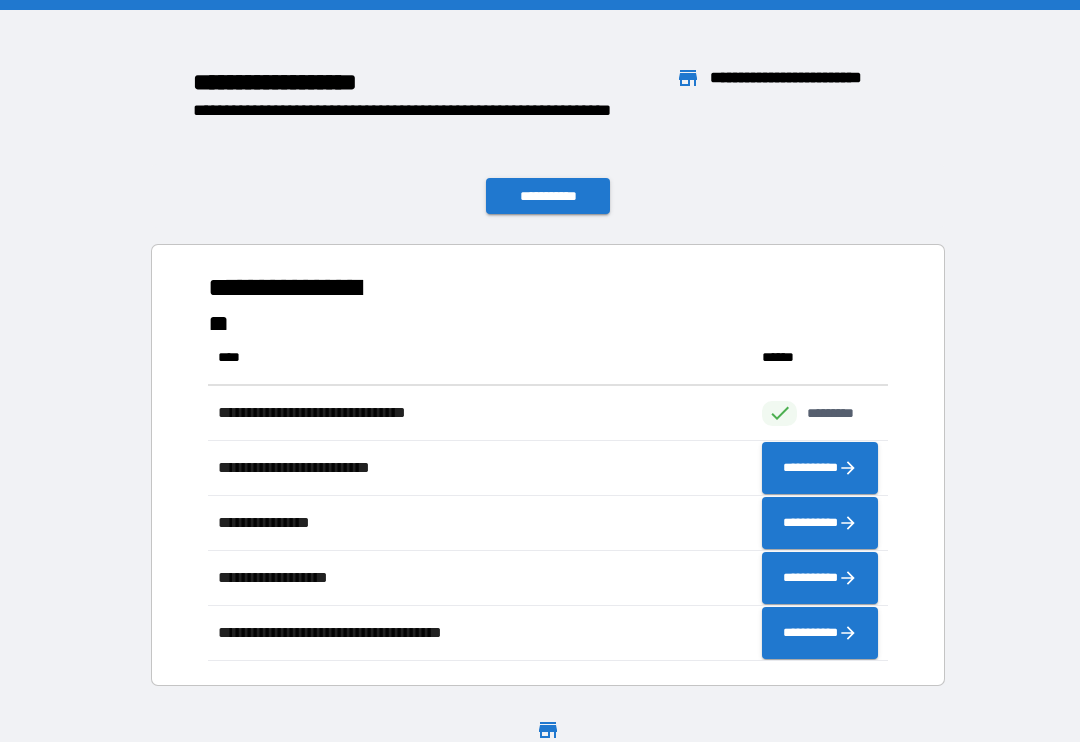 scroll, scrollTop: 331, scrollLeft: 680, axis: both 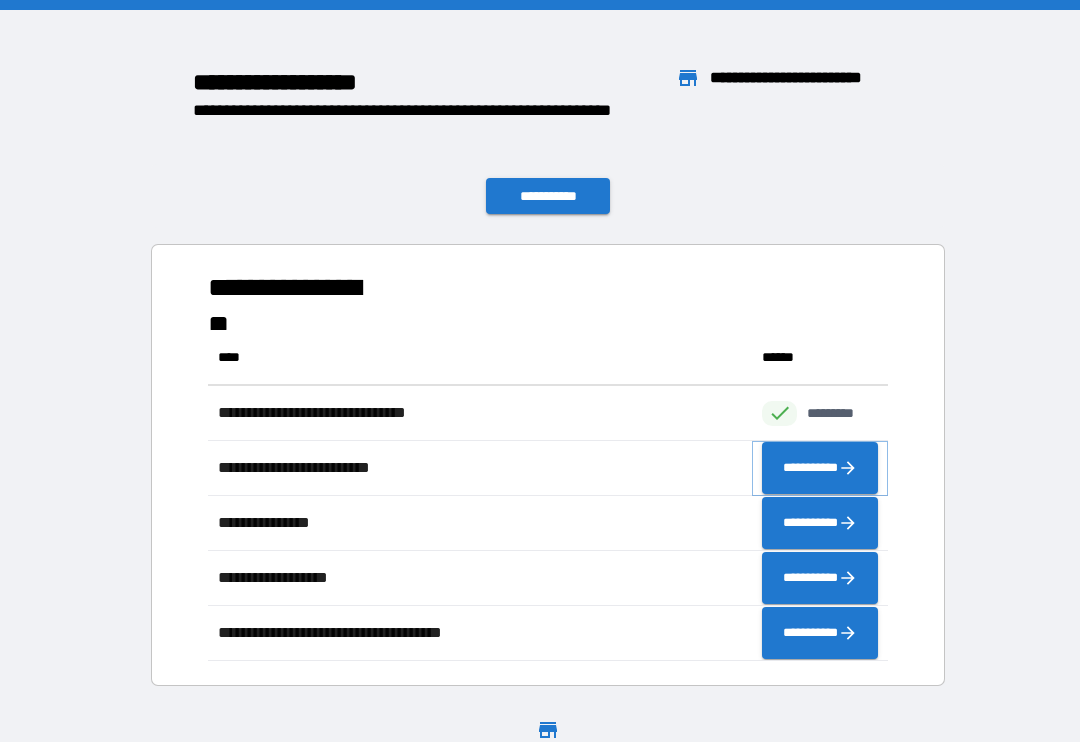 click on "**********" at bounding box center (820, 468) 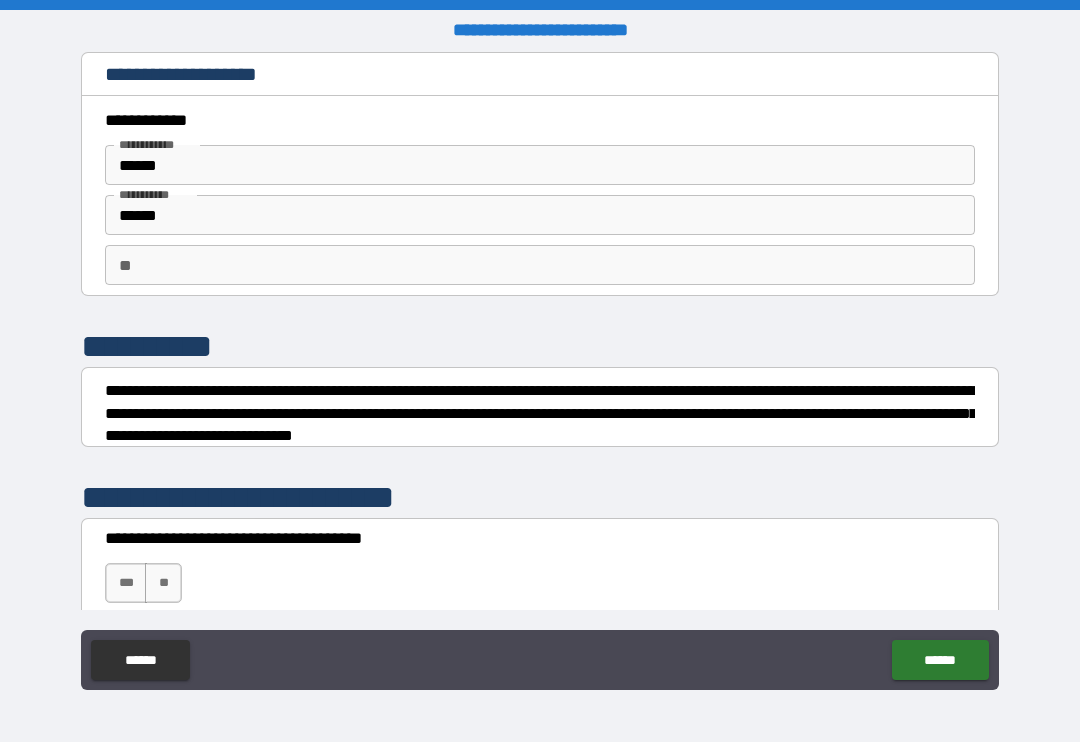 click on "**" at bounding box center (163, 583) 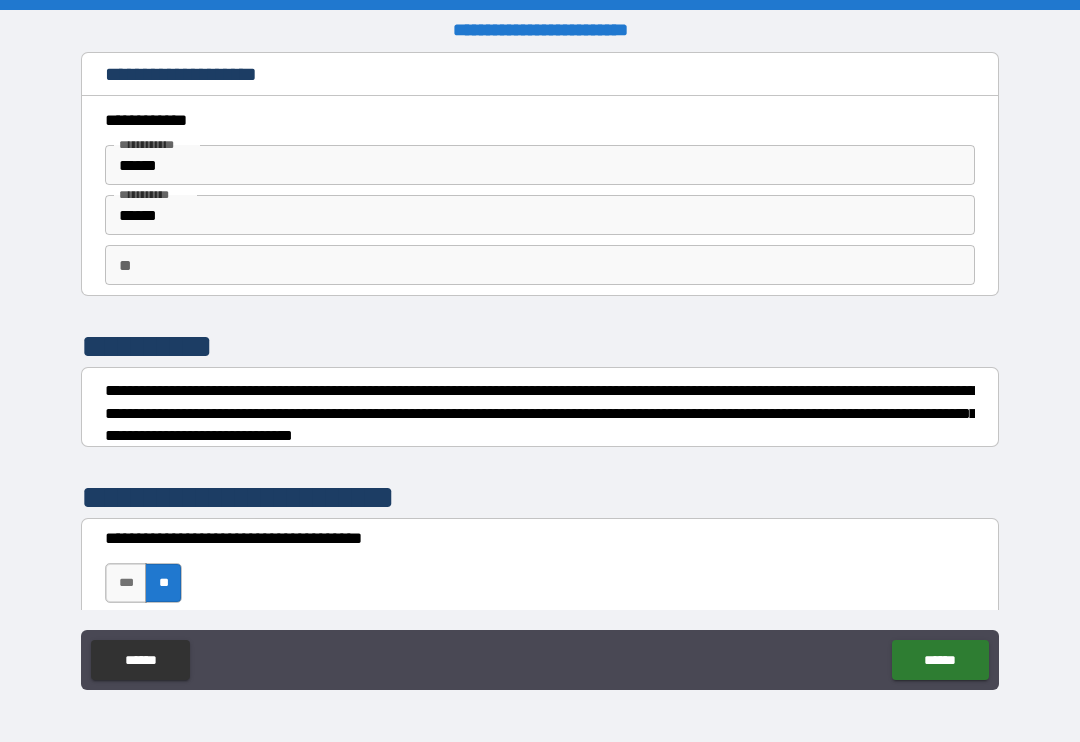click on "******" at bounding box center [940, 660] 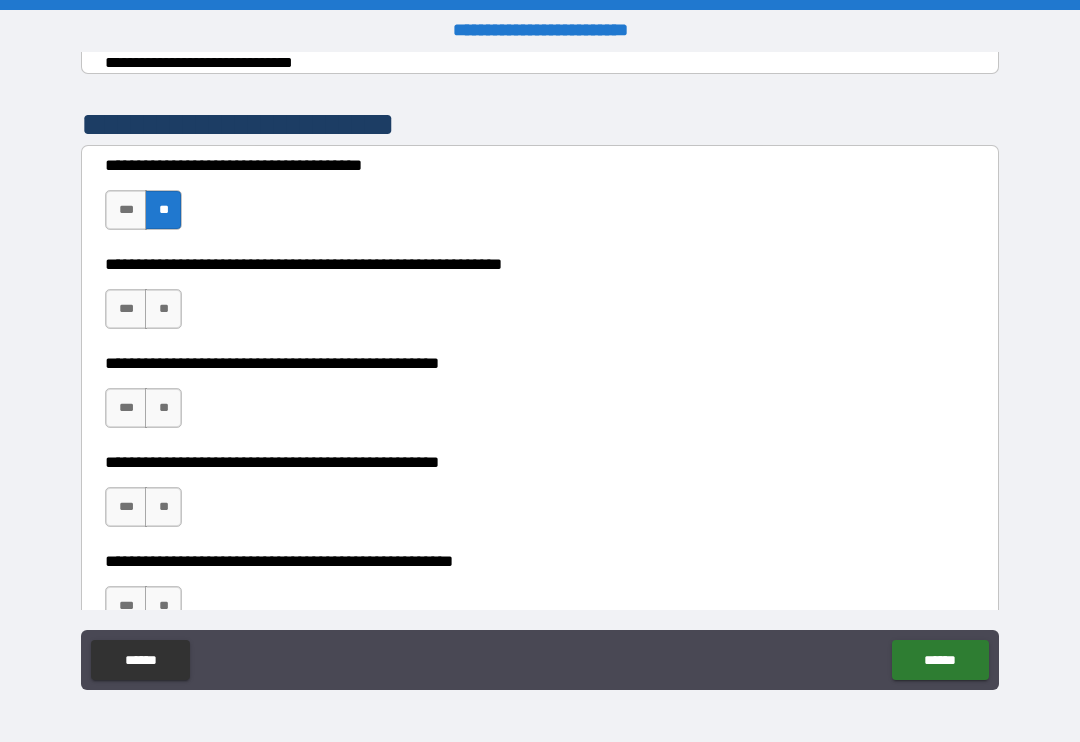 scroll, scrollTop: 389, scrollLeft: 0, axis: vertical 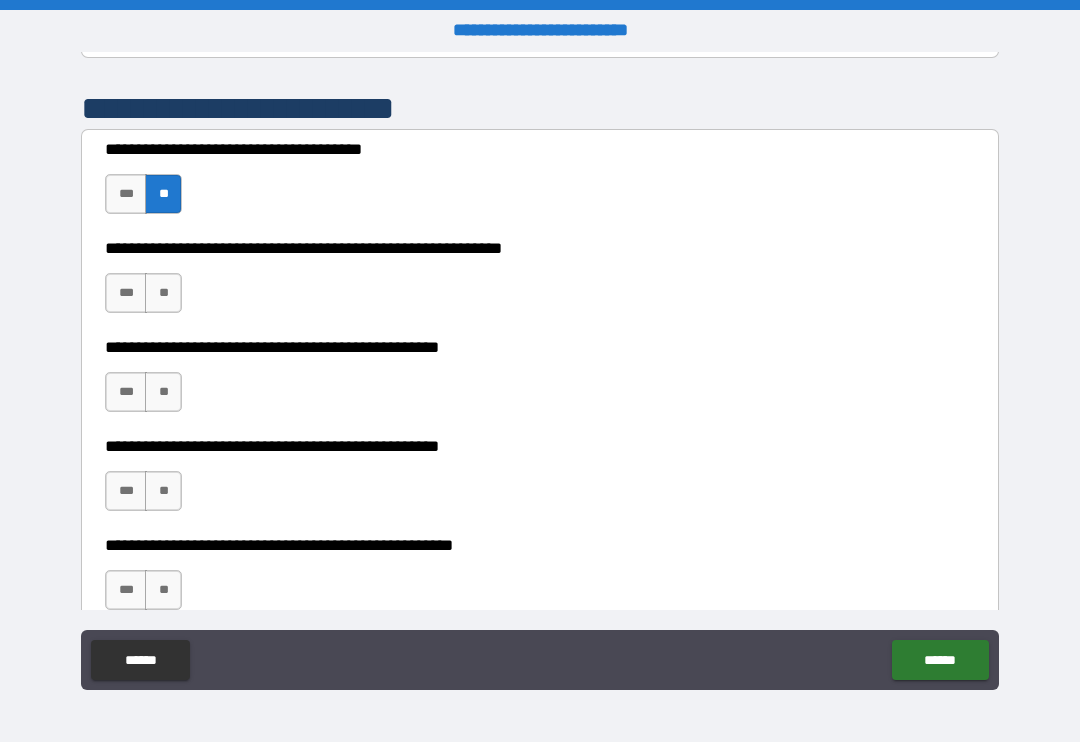 click on "**" at bounding box center (163, 293) 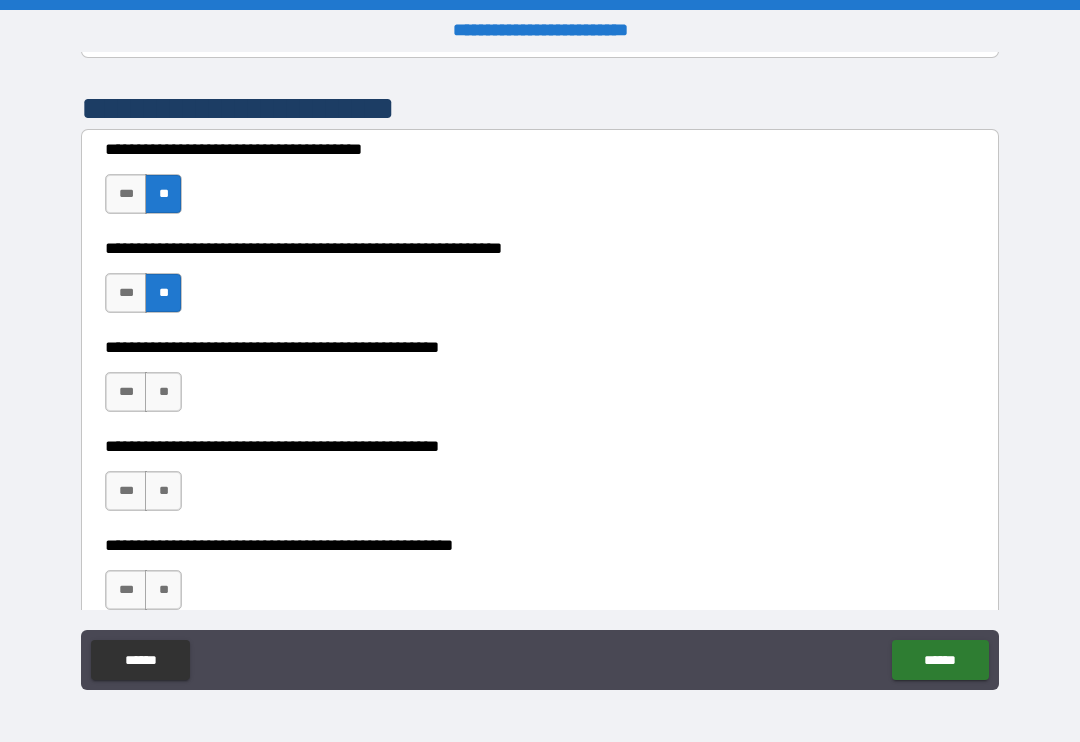 click on "**" at bounding box center (163, 392) 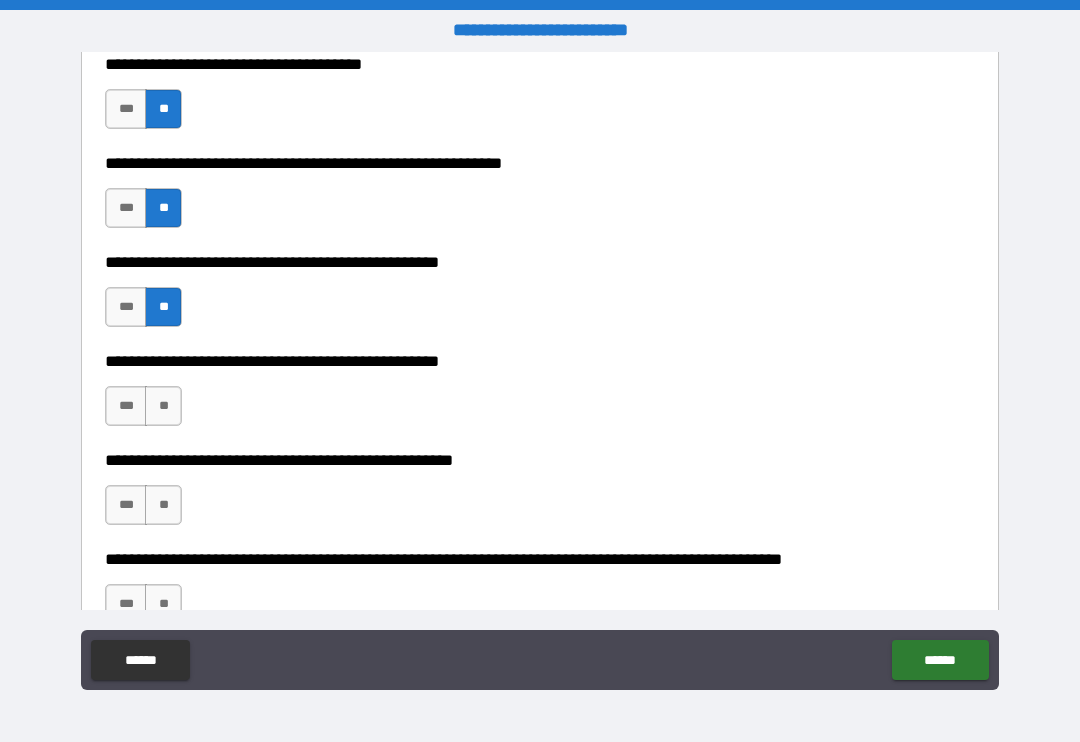scroll, scrollTop: 477, scrollLeft: 0, axis: vertical 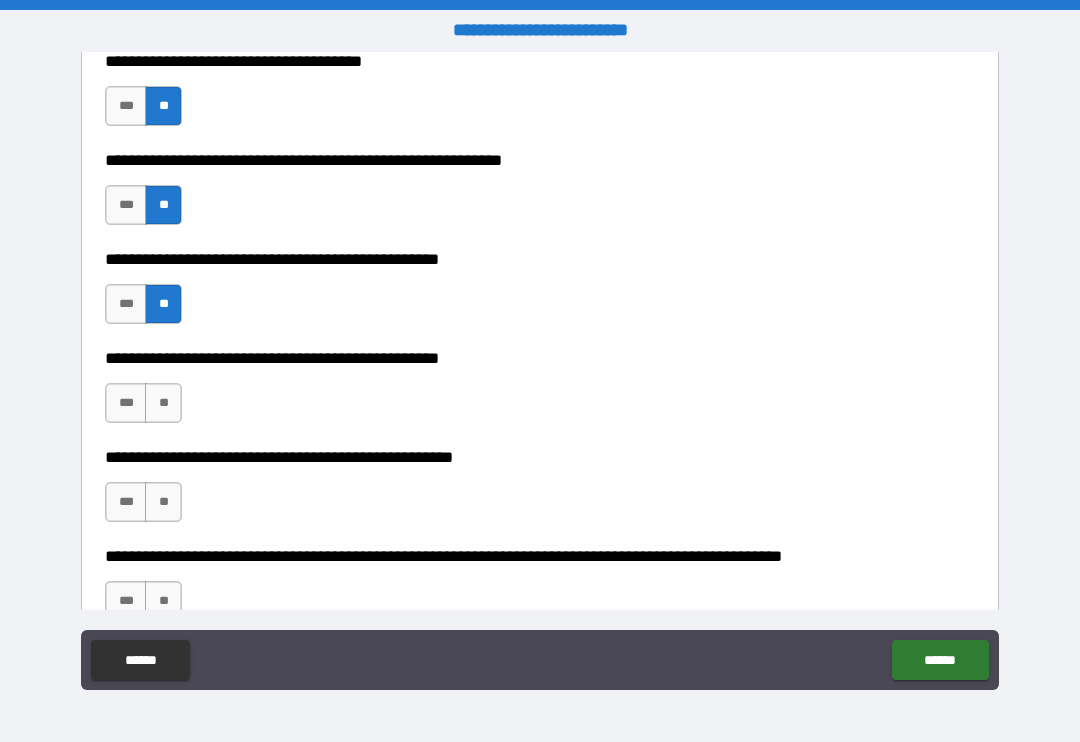 click on "**" at bounding box center (163, 403) 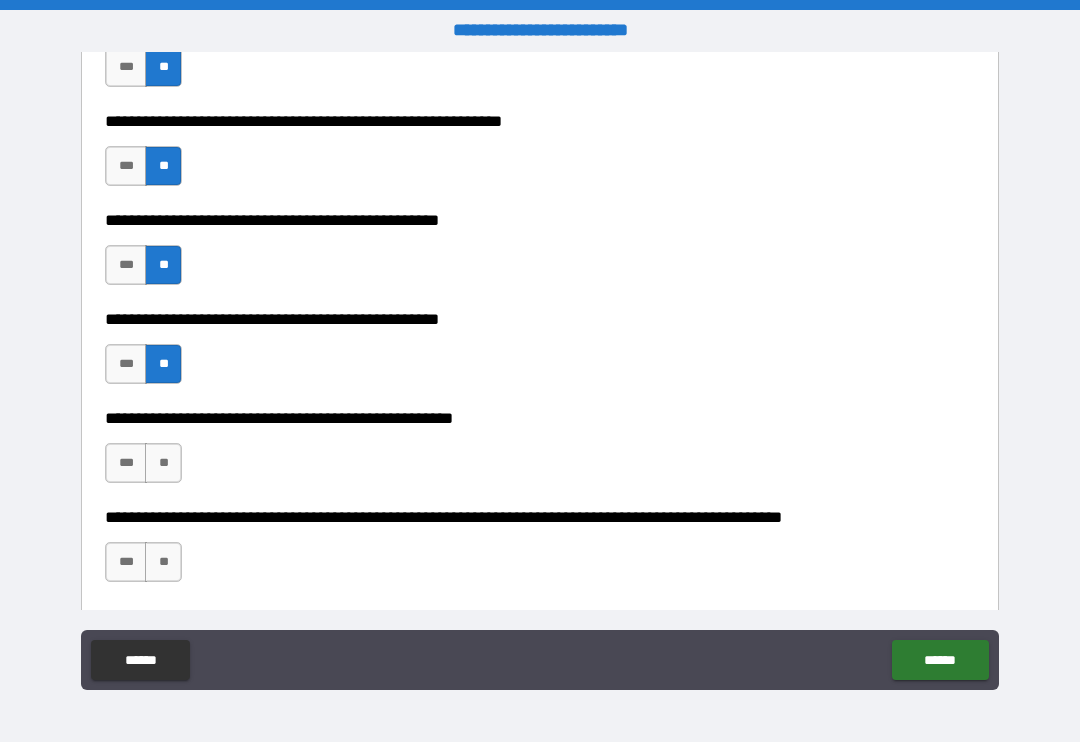 scroll, scrollTop: 518, scrollLeft: 0, axis: vertical 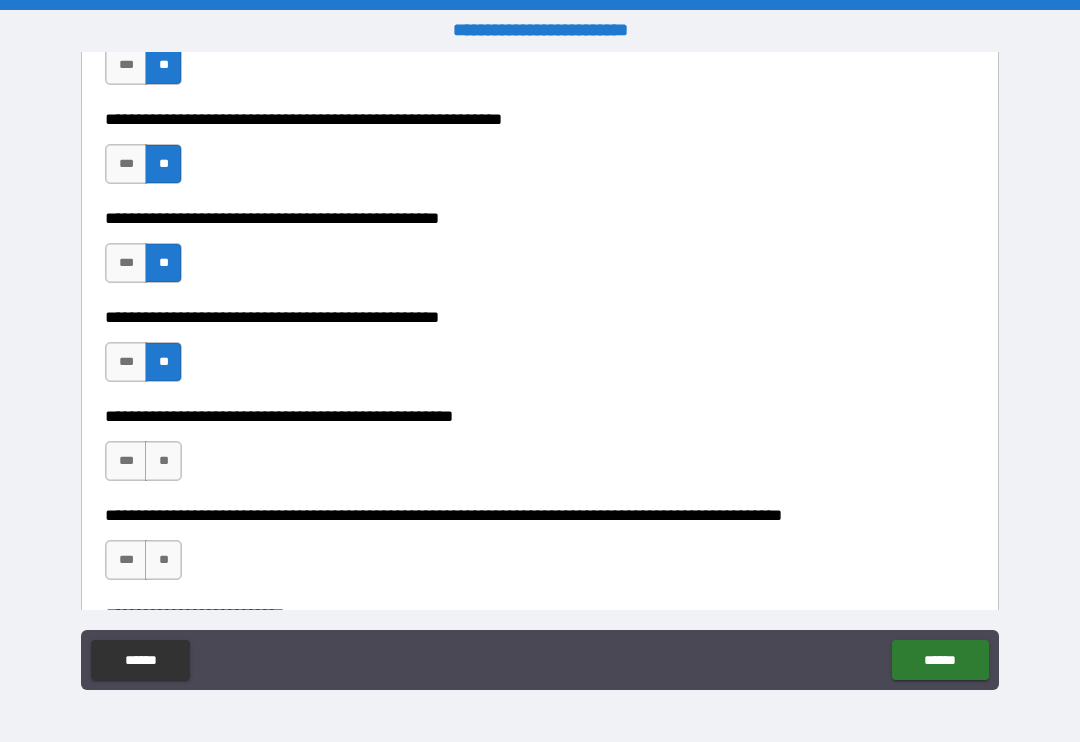 click on "**" at bounding box center (163, 461) 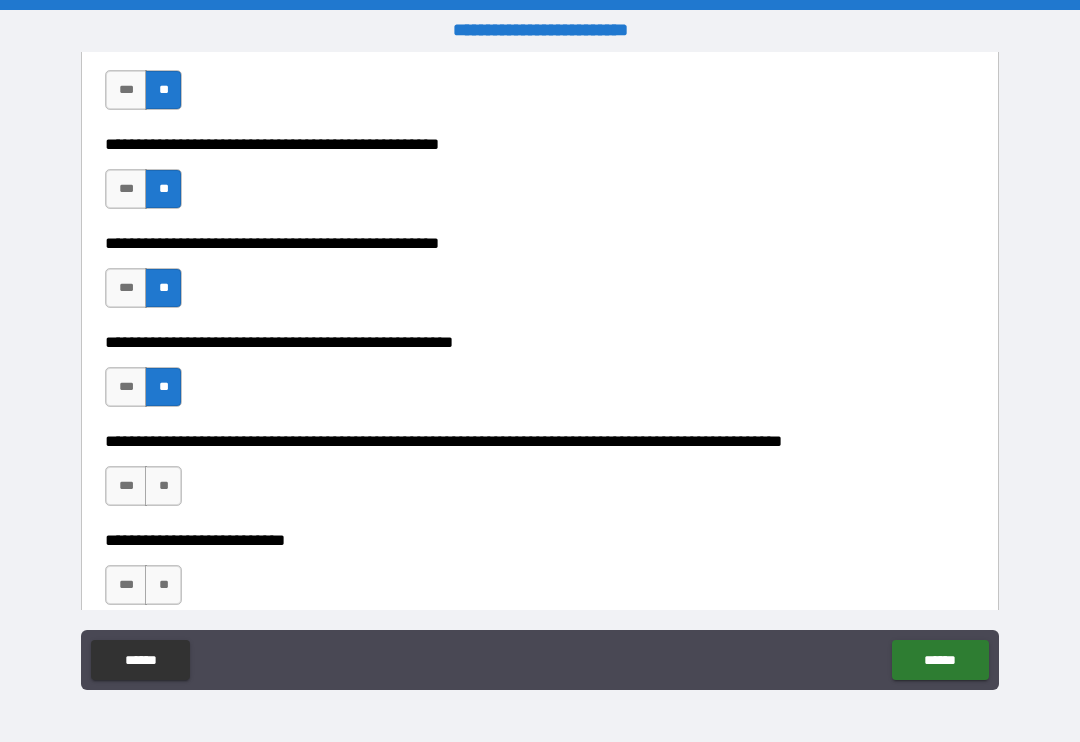 scroll, scrollTop: 593, scrollLeft: 0, axis: vertical 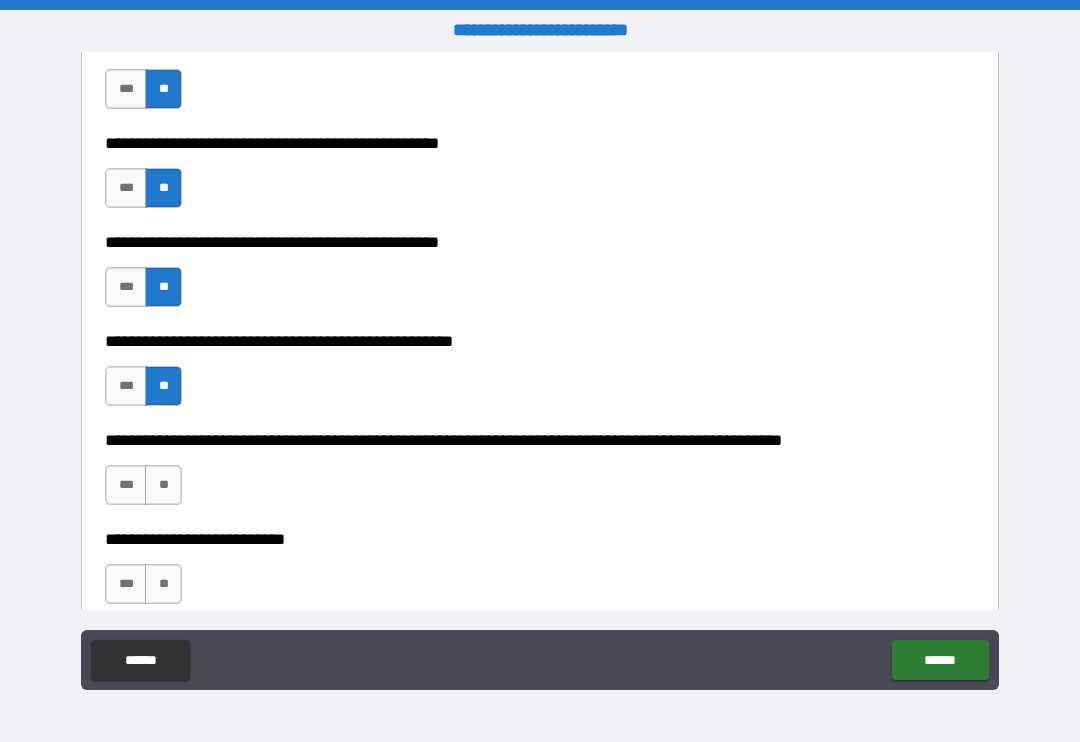 click on "**" at bounding box center (163, 485) 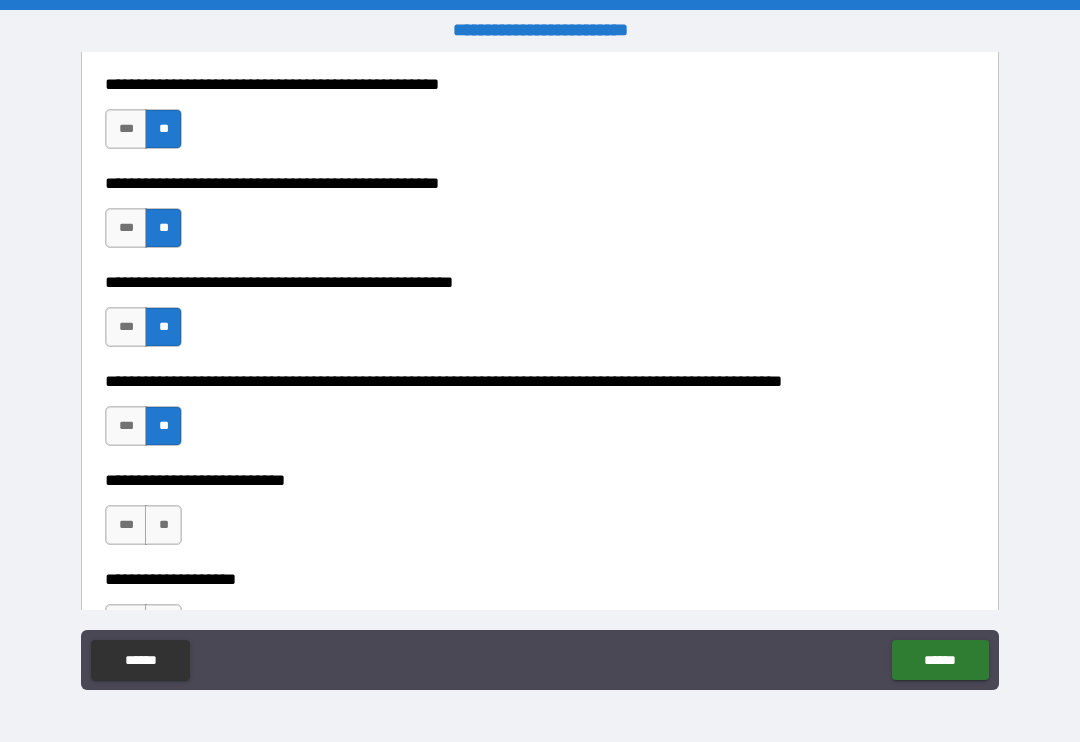 scroll, scrollTop: 668, scrollLeft: 0, axis: vertical 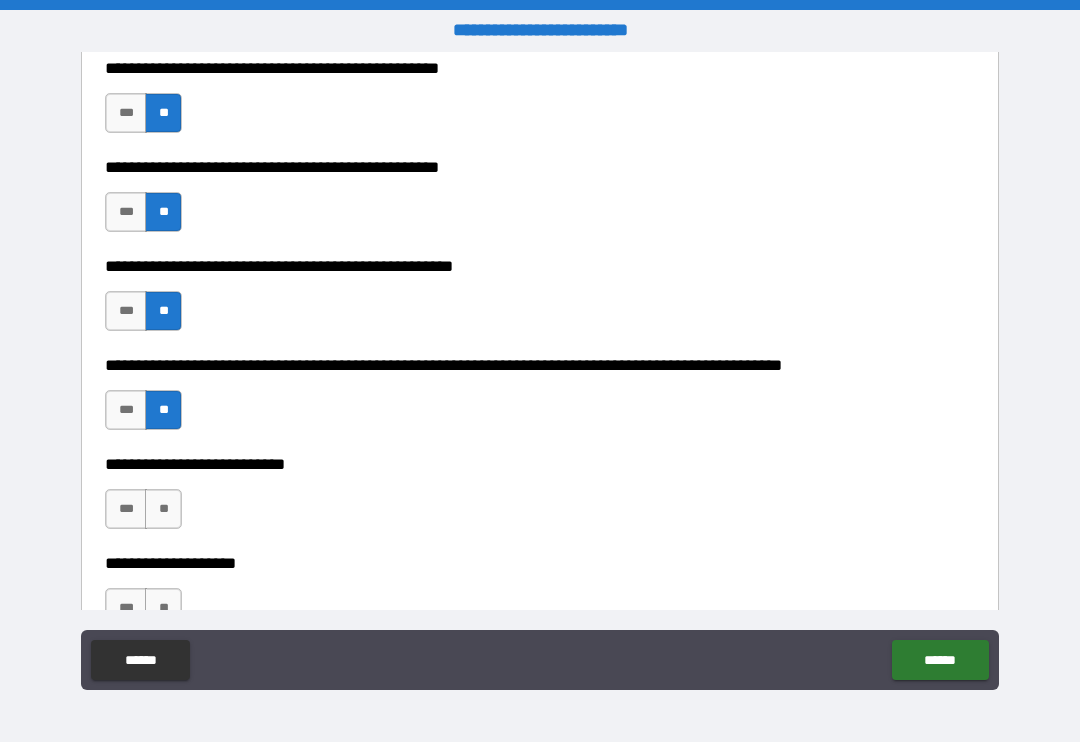 click on "**" at bounding box center [163, 509] 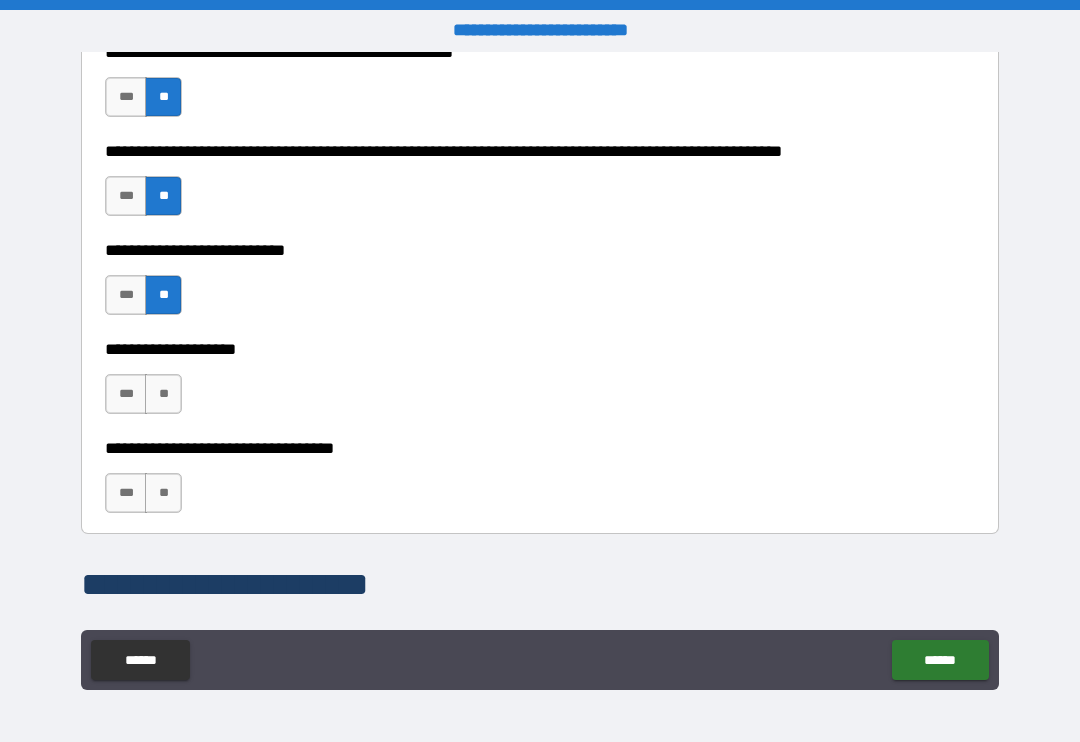 scroll, scrollTop: 894, scrollLeft: 0, axis: vertical 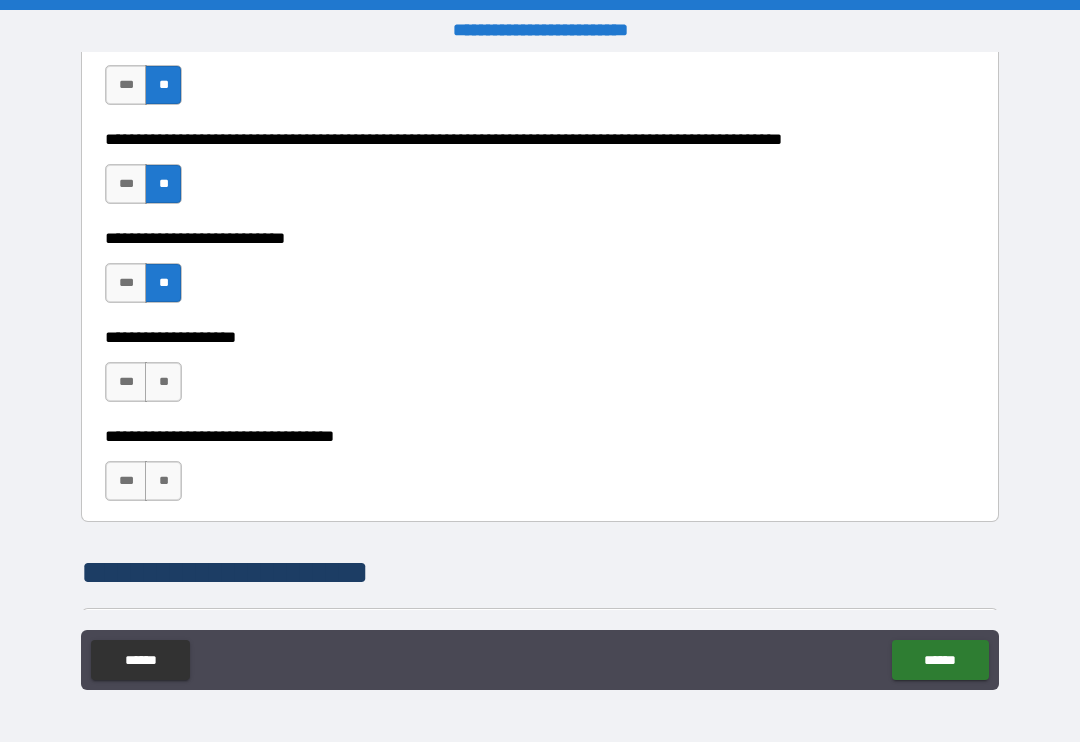 click on "***" at bounding box center (126, 382) 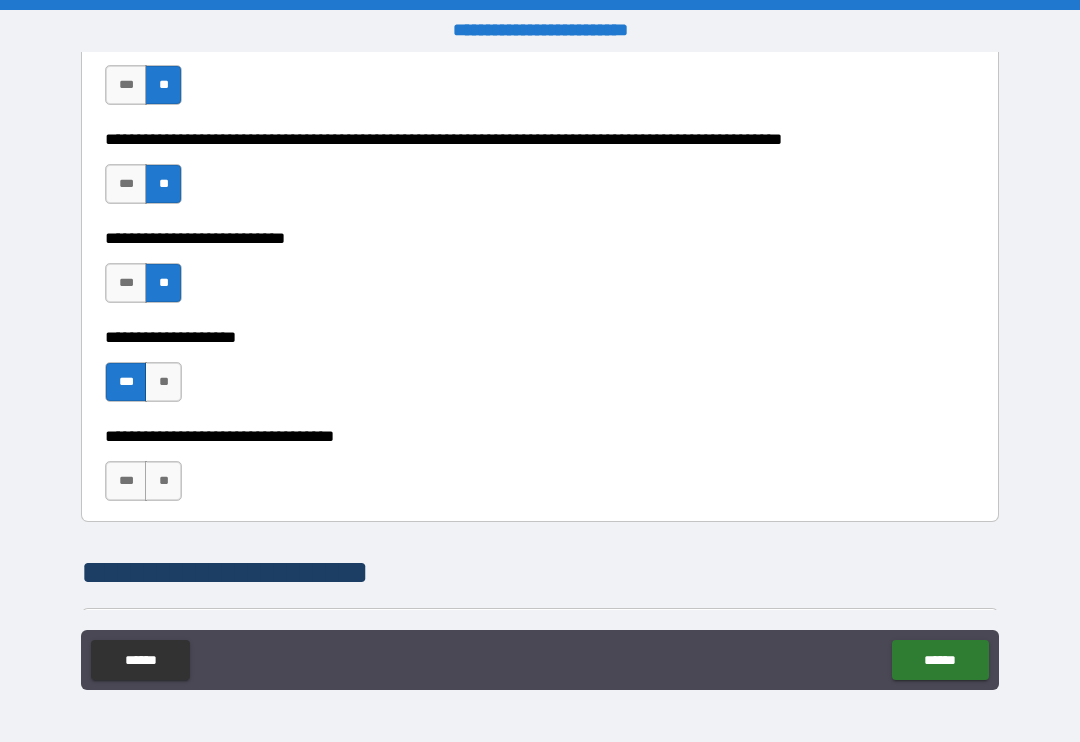 click on "**" at bounding box center (163, 481) 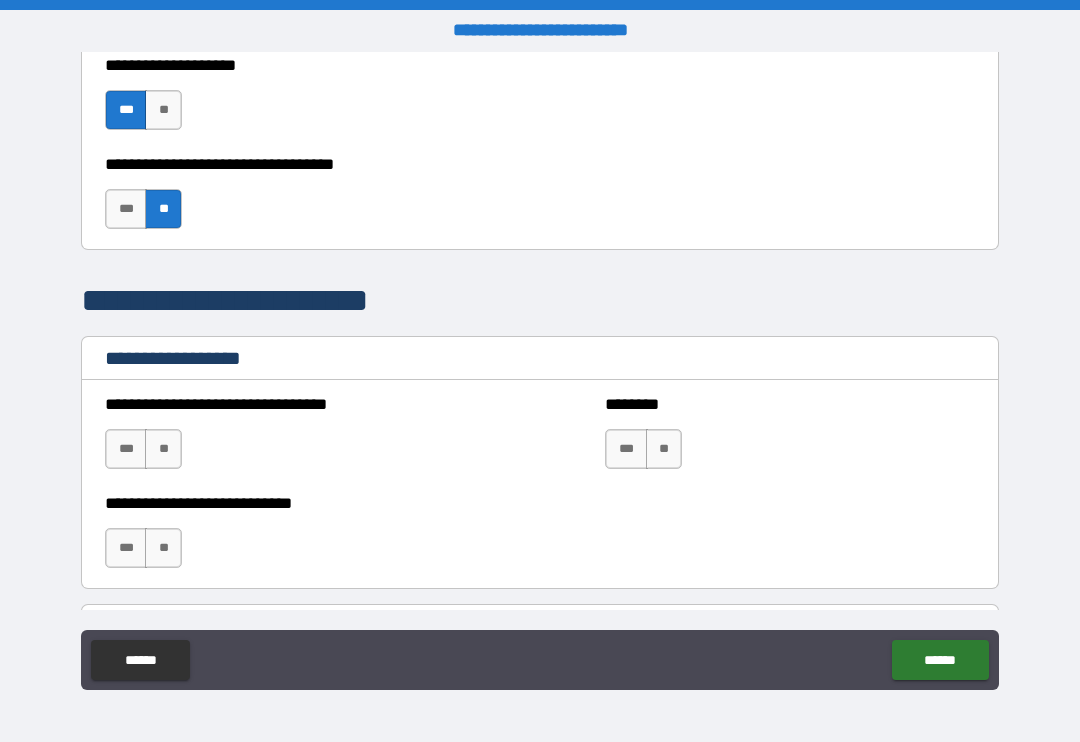scroll, scrollTop: 1167, scrollLeft: 0, axis: vertical 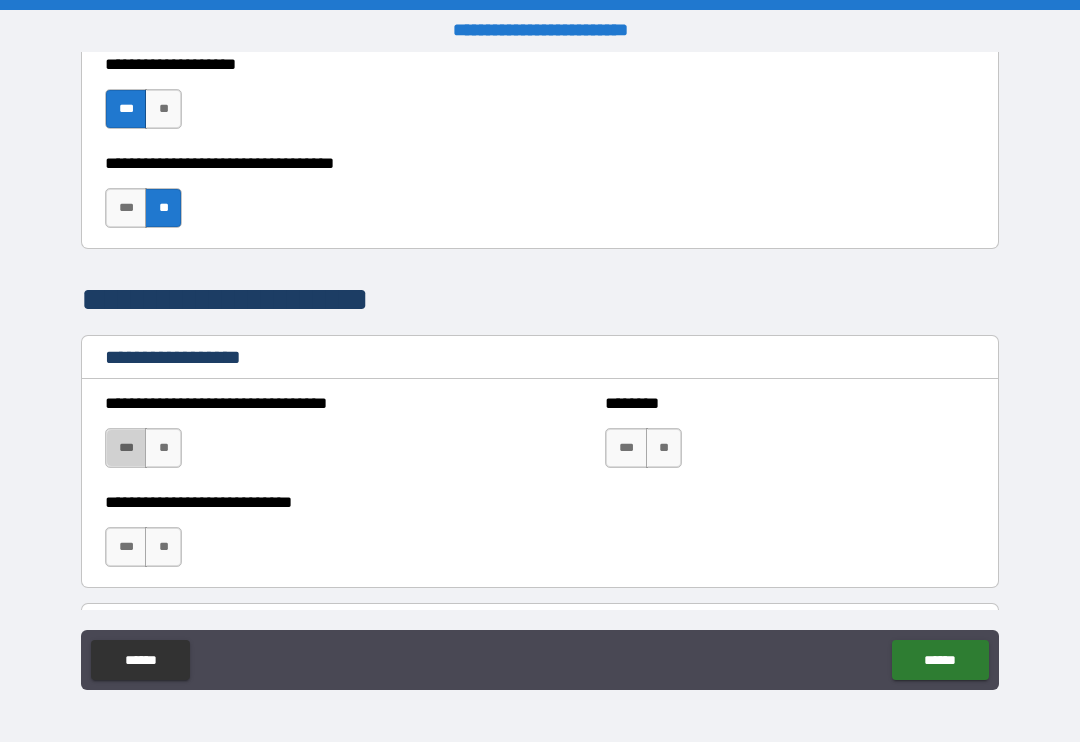 click on "***" at bounding box center (126, 448) 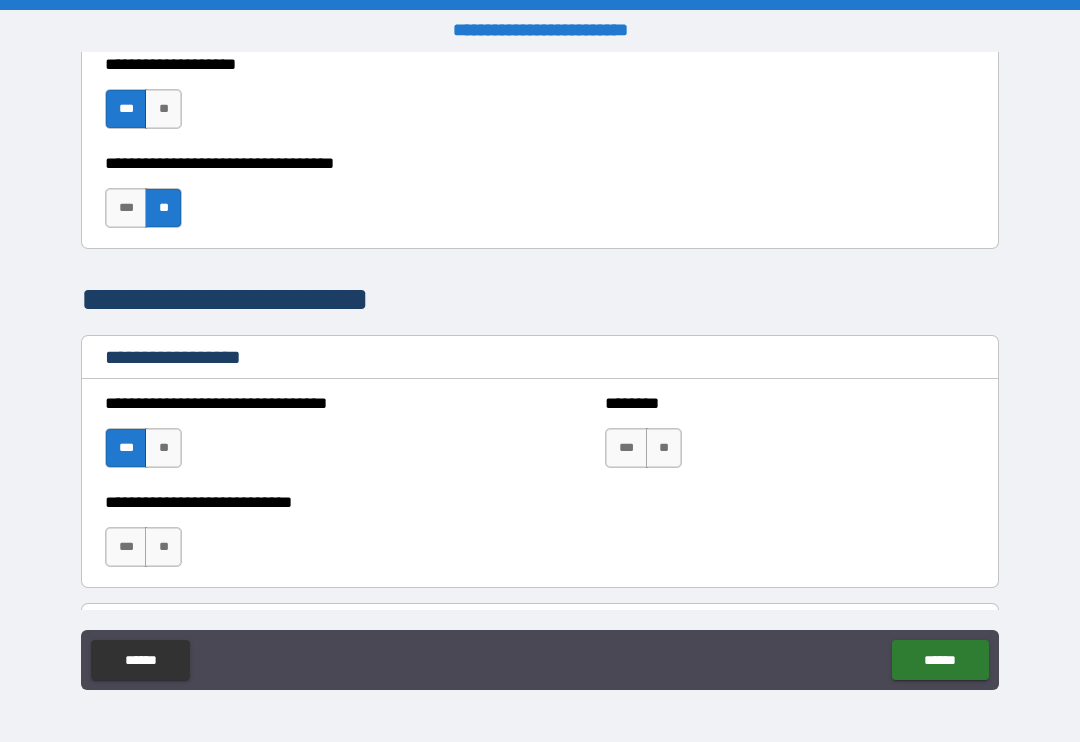 click on "**" at bounding box center [163, 448] 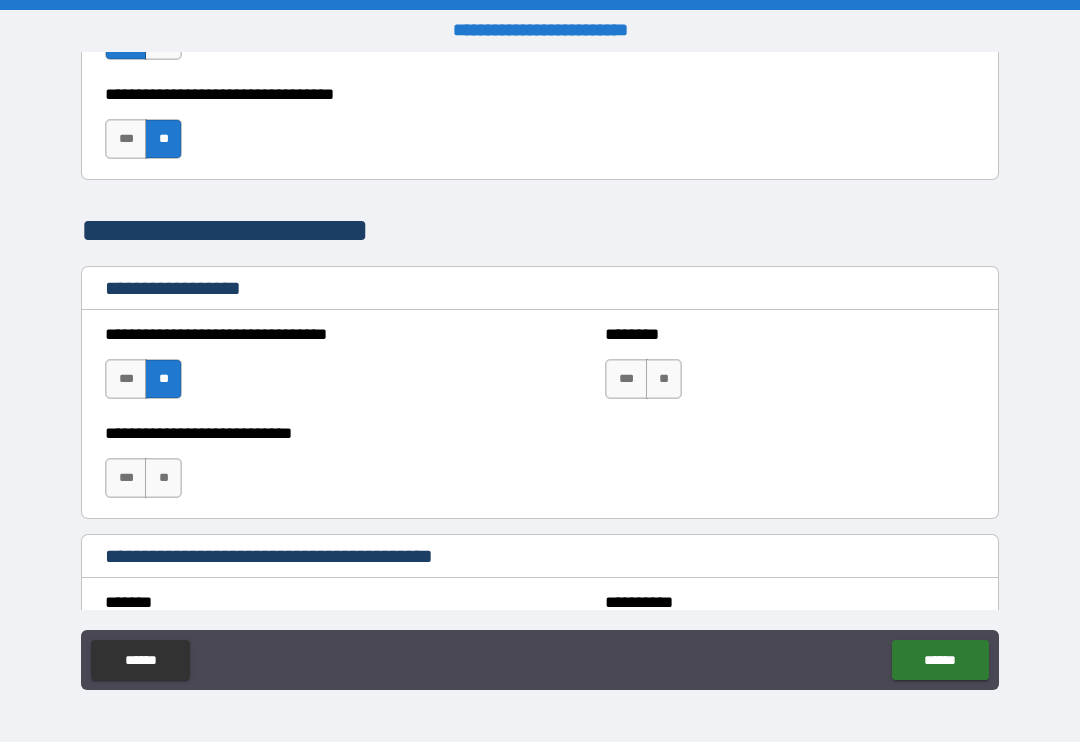scroll, scrollTop: 1247, scrollLeft: 0, axis: vertical 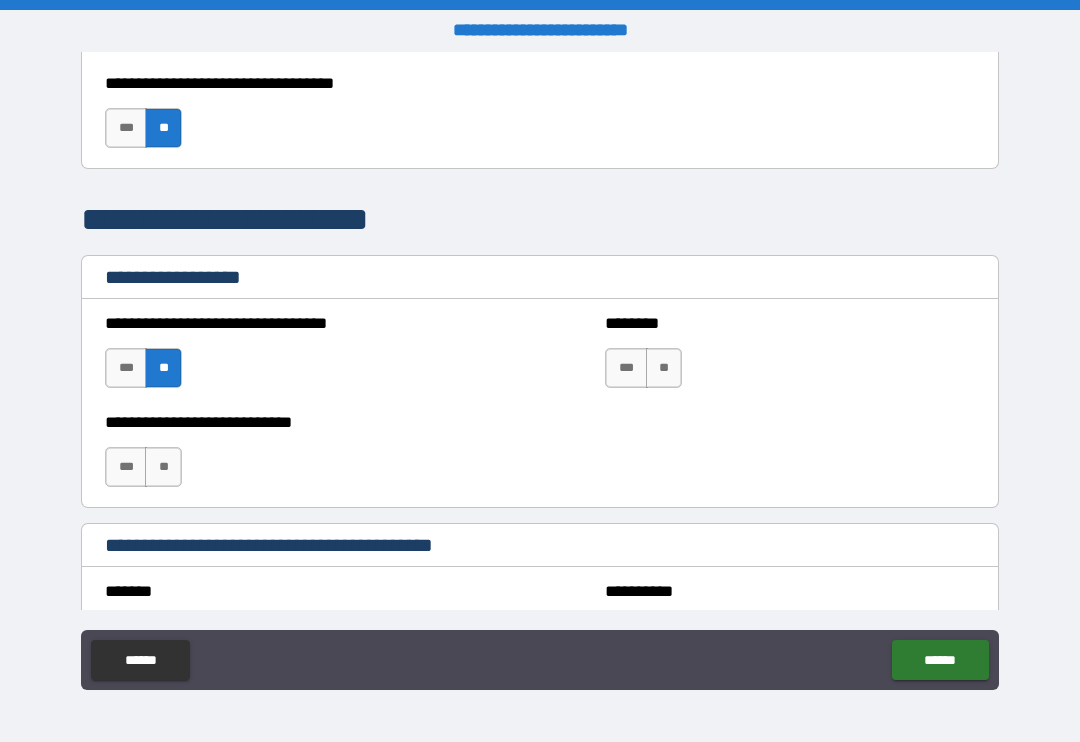 click on "**" at bounding box center (163, 467) 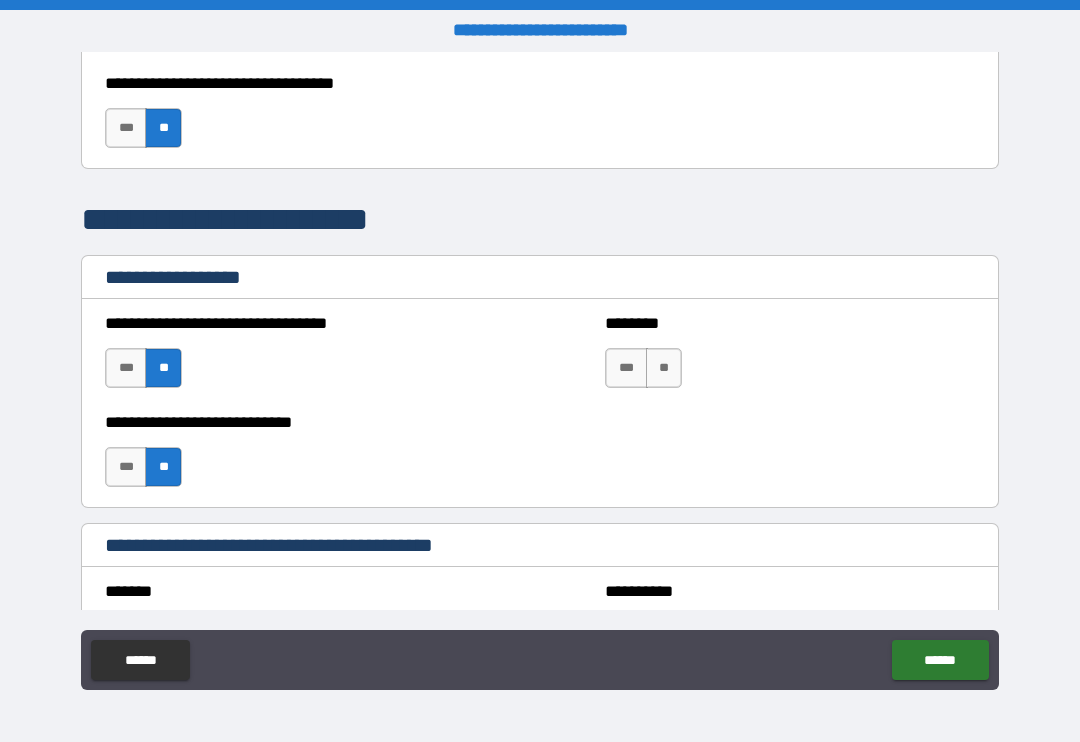click on "**" at bounding box center (664, 368) 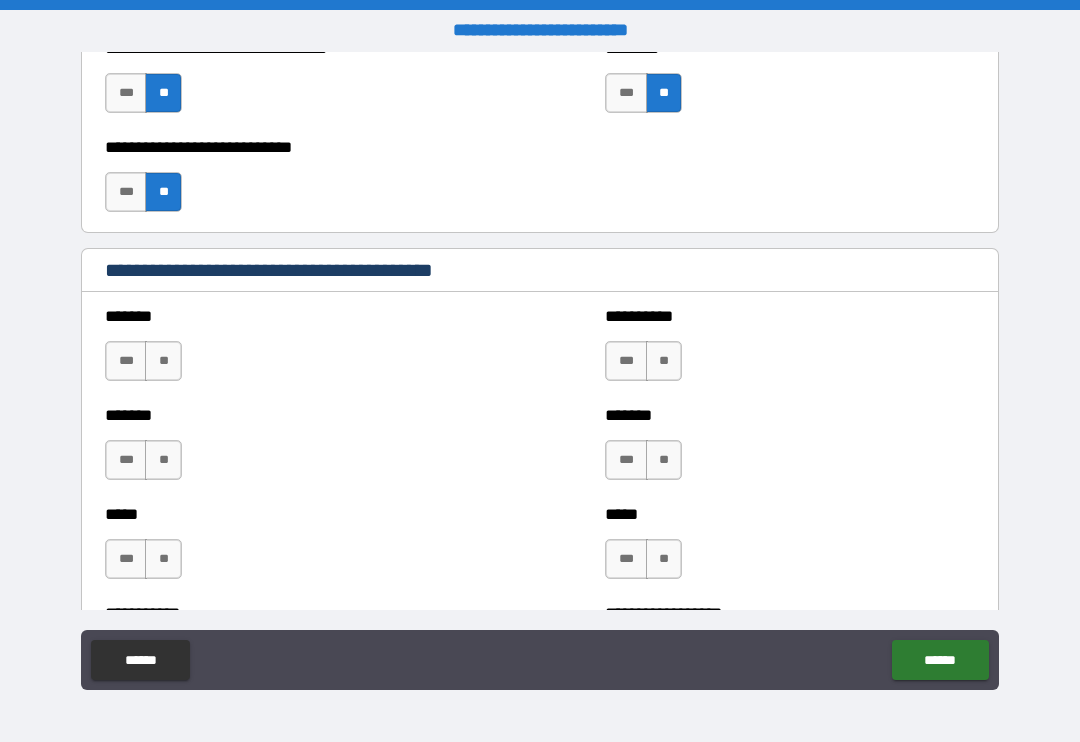 scroll, scrollTop: 1537, scrollLeft: 0, axis: vertical 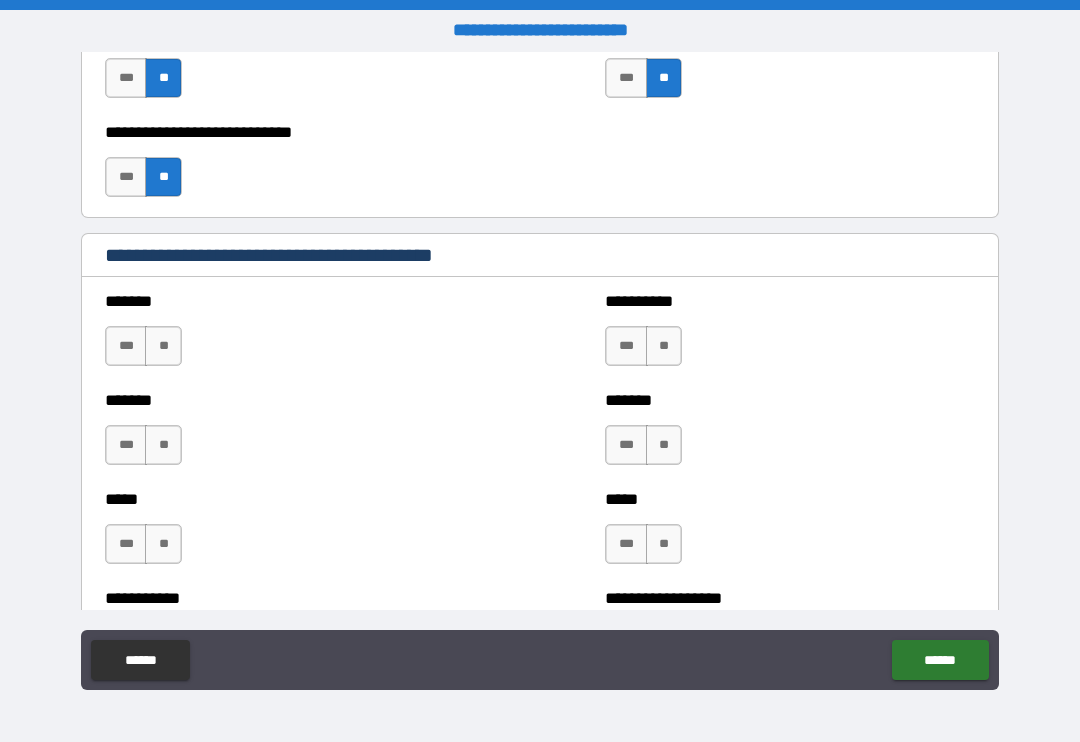 click on "**" at bounding box center (163, 346) 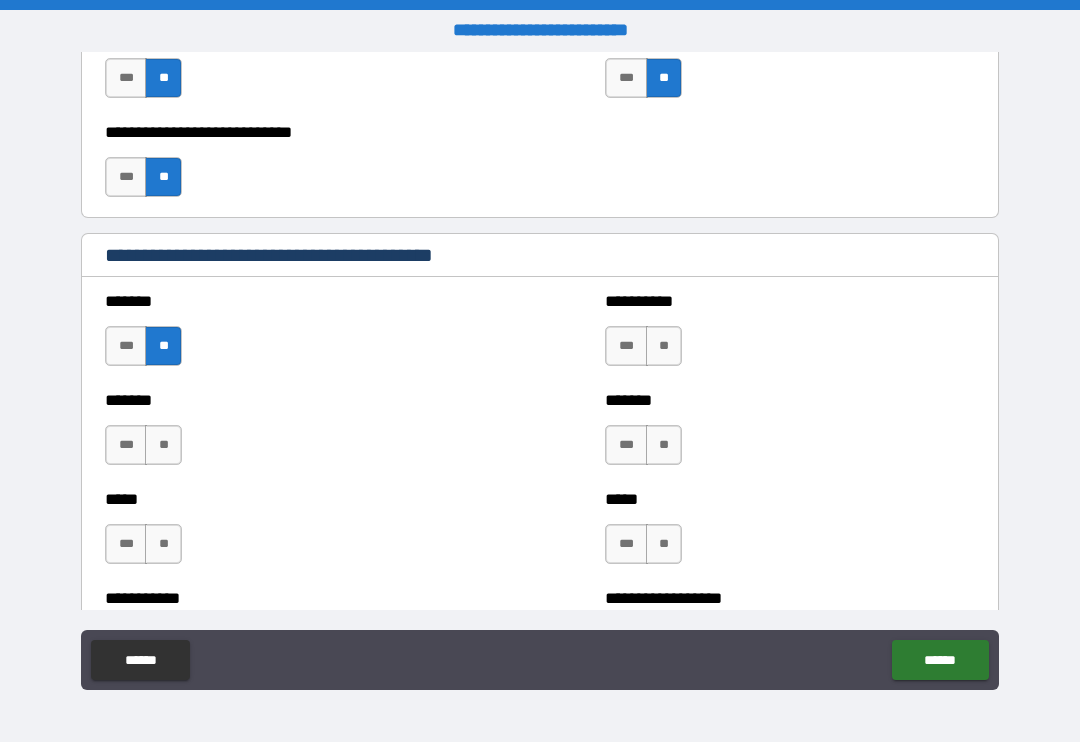 click on "**" at bounding box center (163, 445) 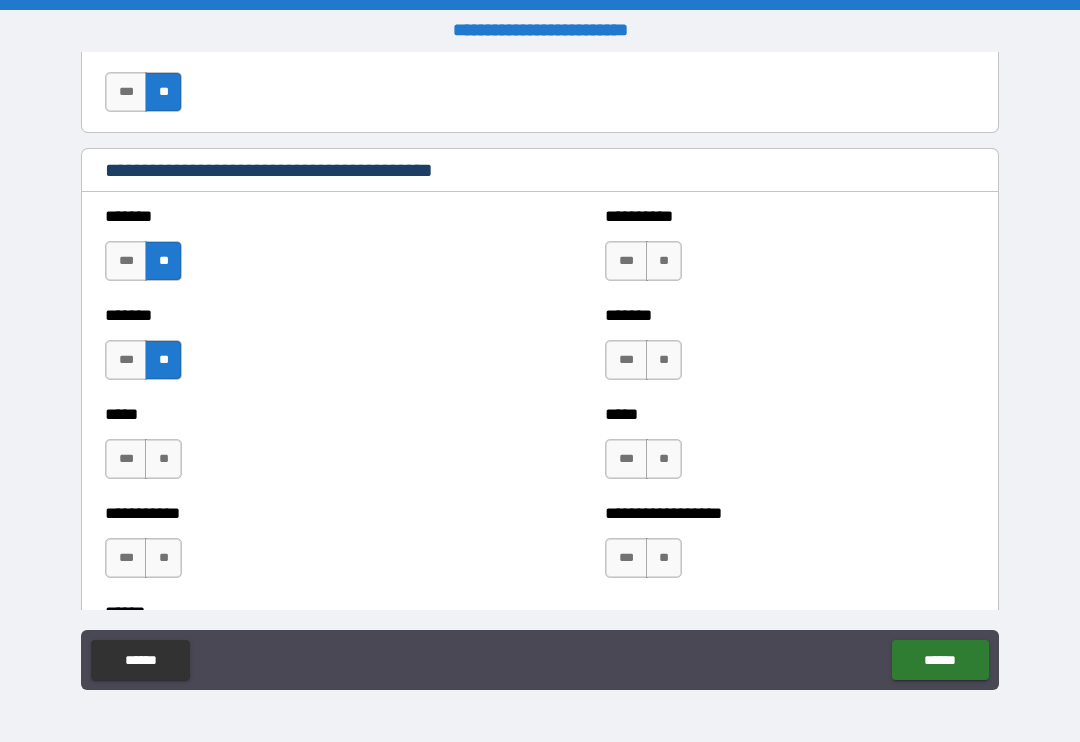 scroll, scrollTop: 1623, scrollLeft: 0, axis: vertical 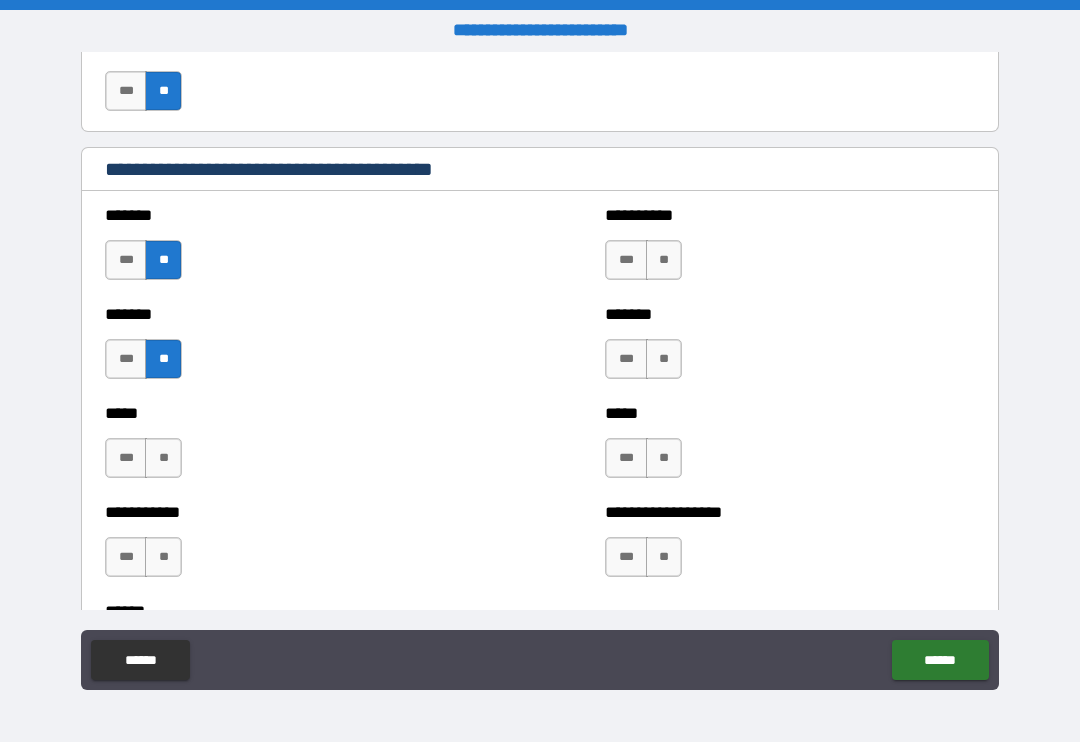click on "**" at bounding box center (664, 260) 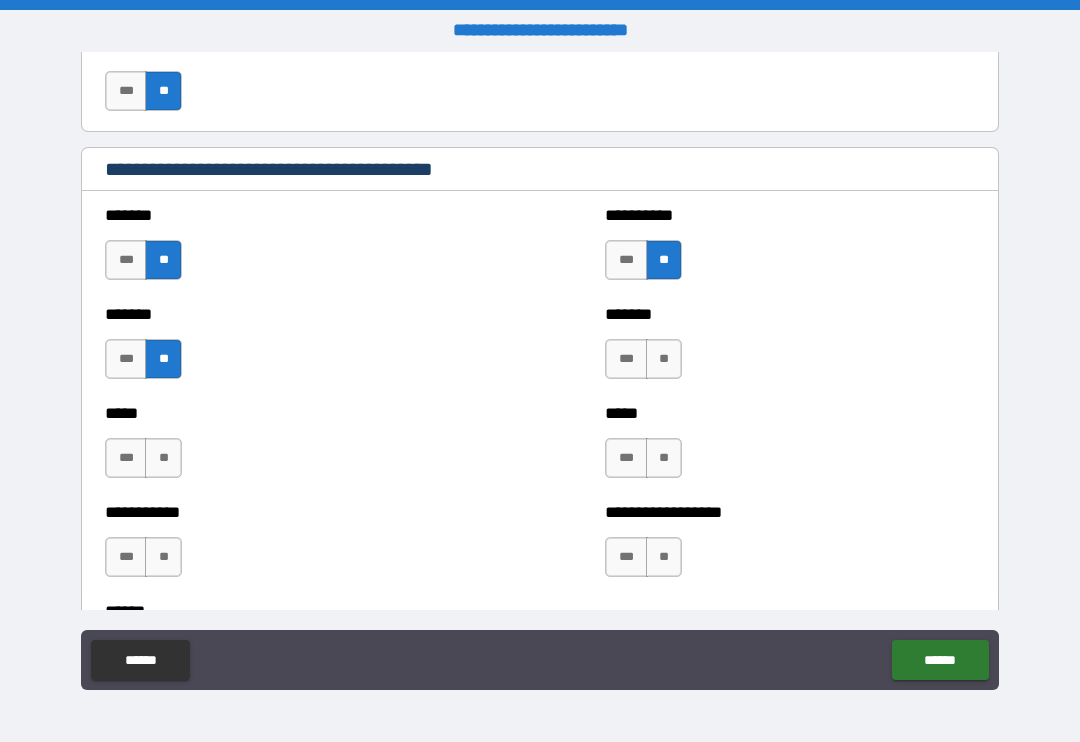 click on "**" at bounding box center (664, 359) 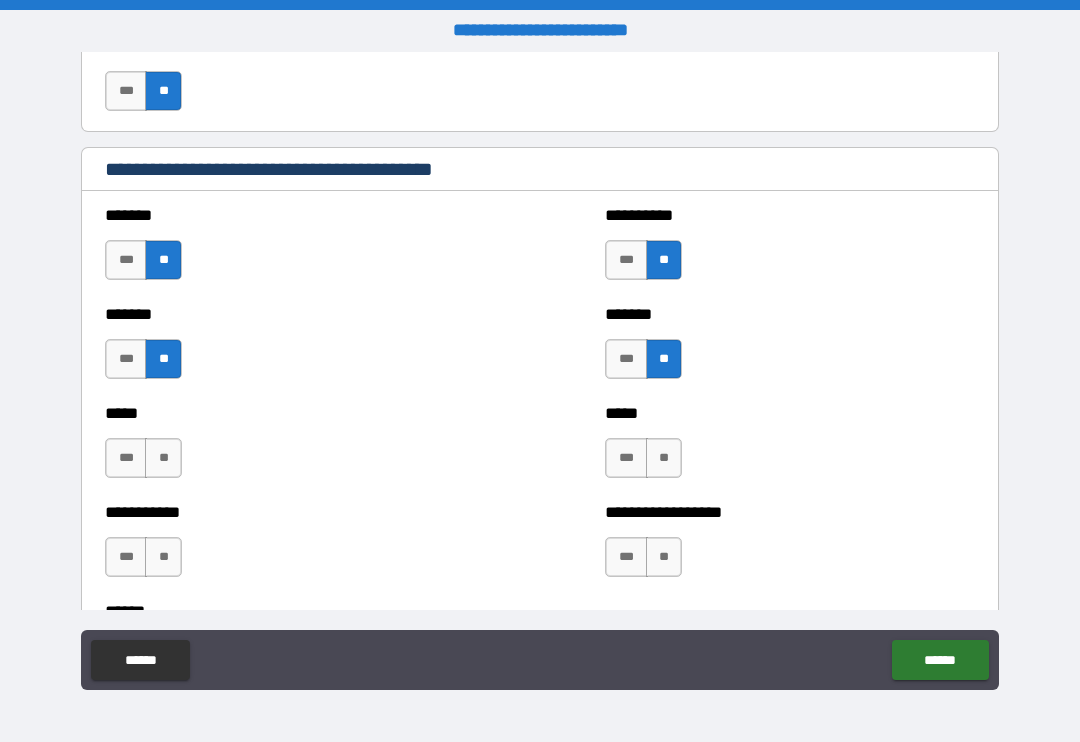 click on "**" at bounding box center [664, 458] 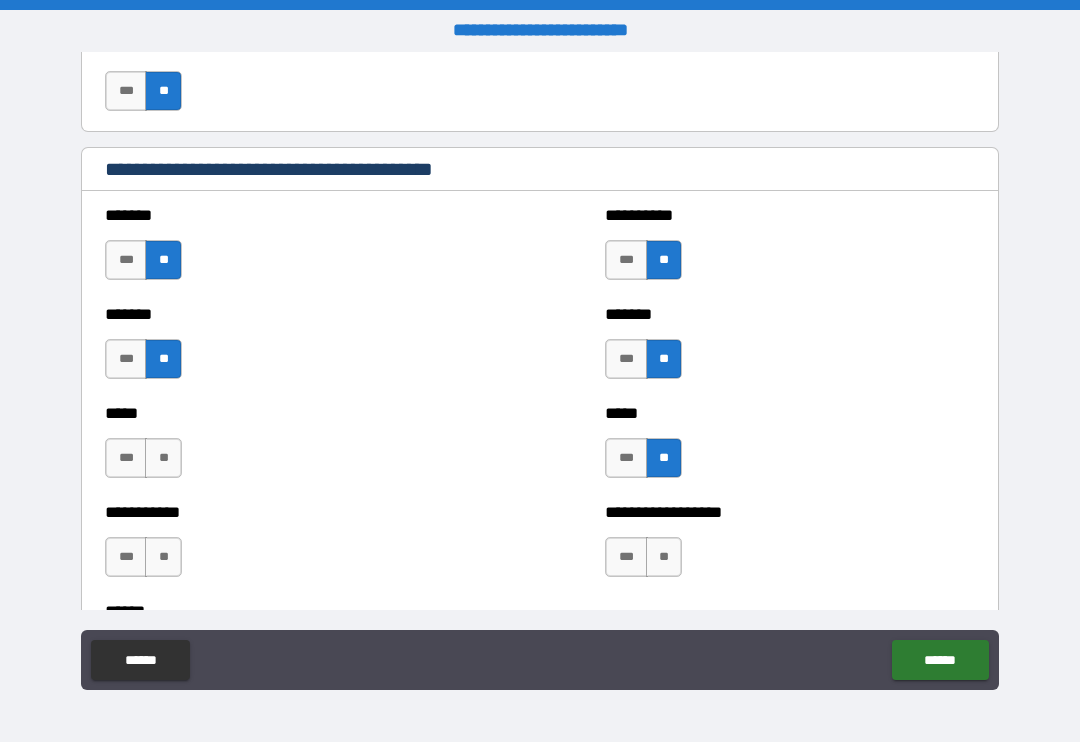 click on "**" at bounding box center (163, 458) 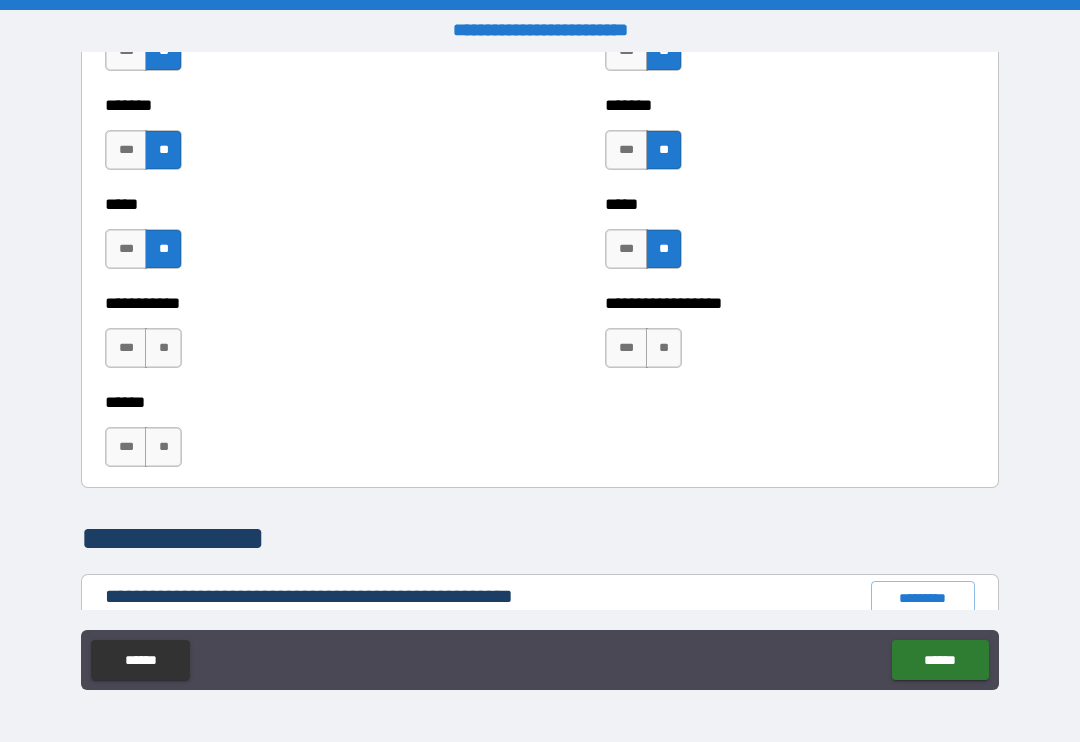 scroll, scrollTop: 1833, scrollLeft: 0, axis: vertical 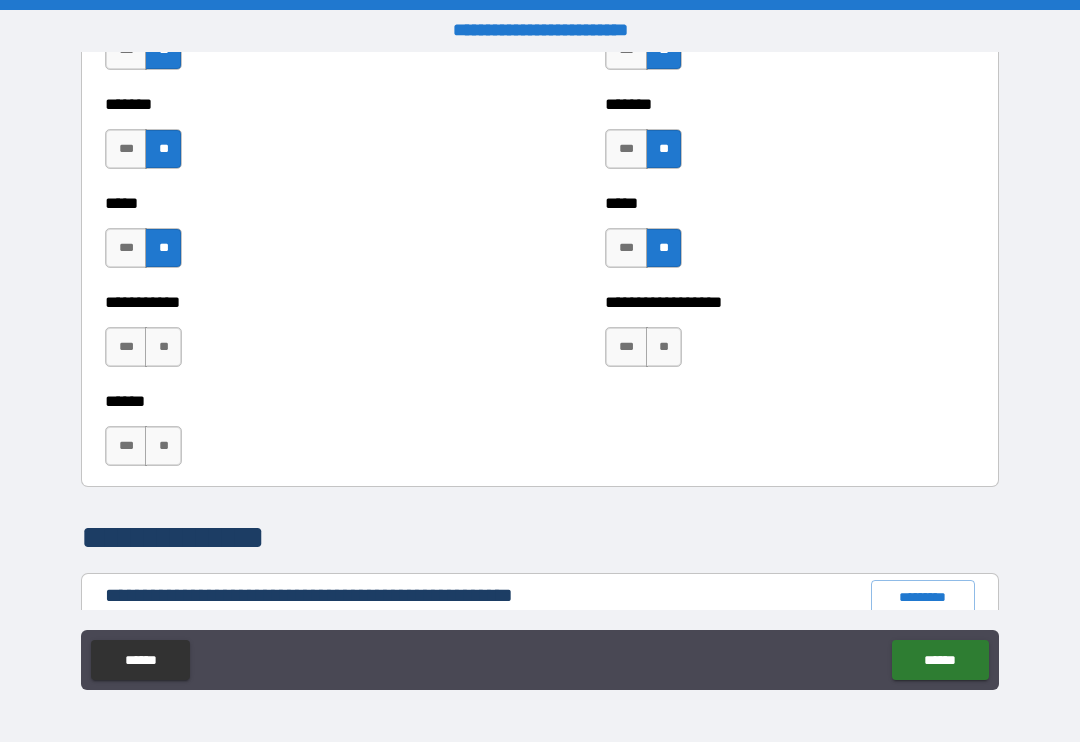 click on "**" at bounding box center (163, 347) 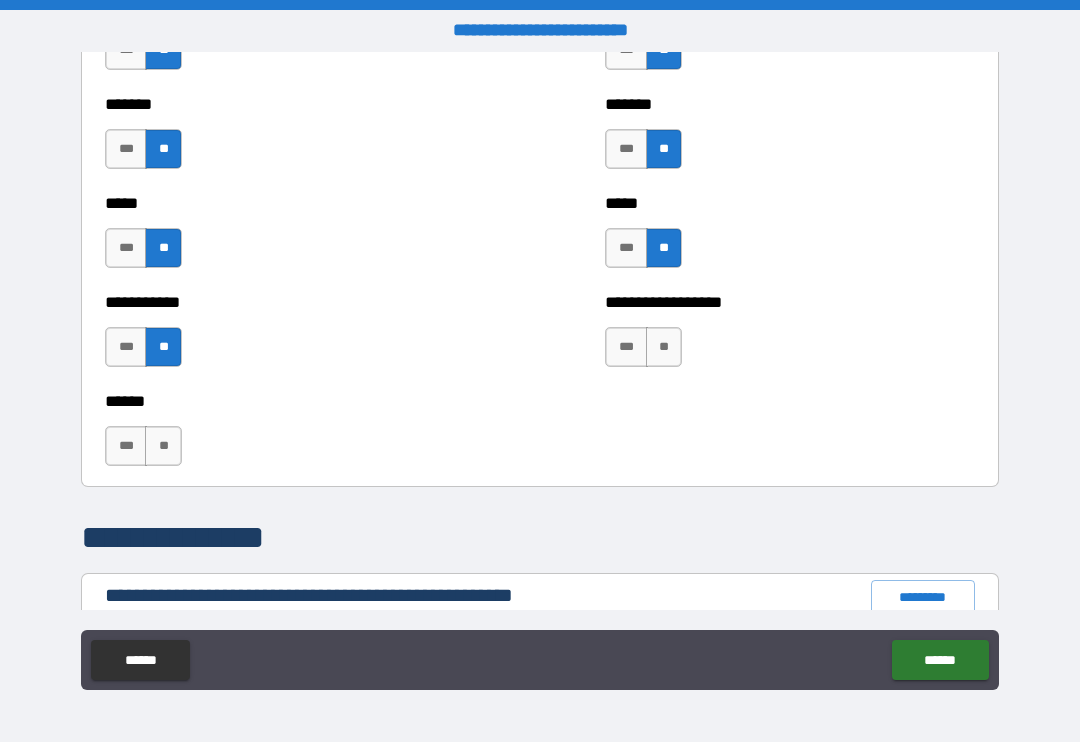 click on "**" at bounding box center (163, 446) 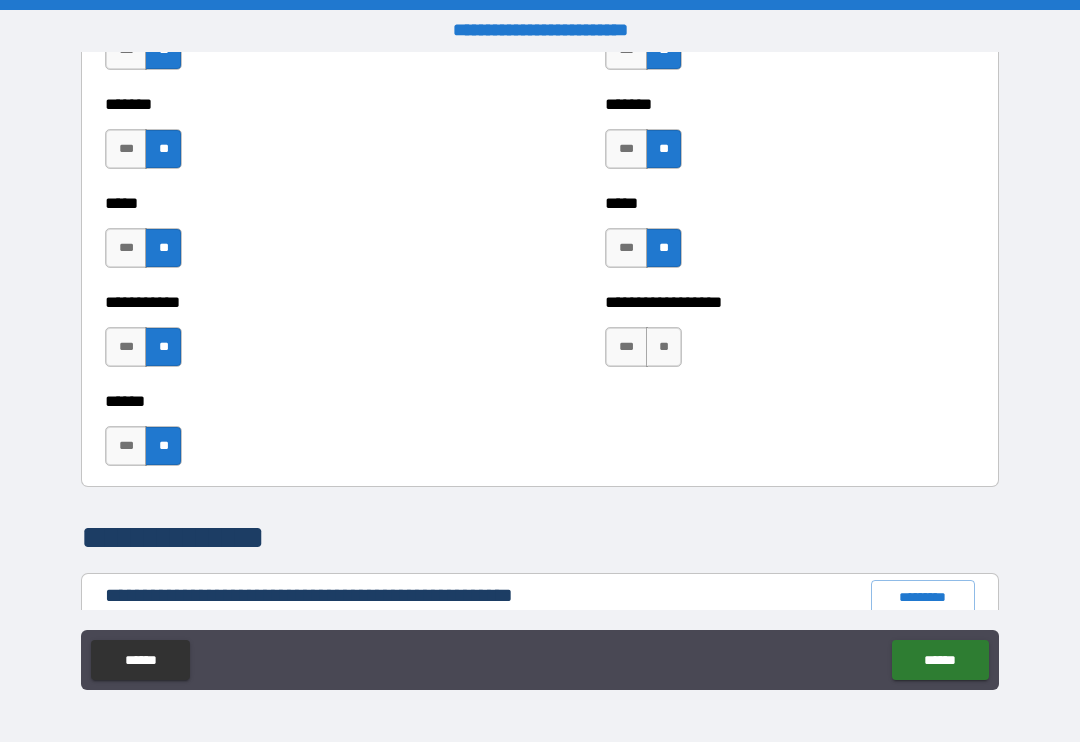 click on "**" at bounding box center [664, 347] 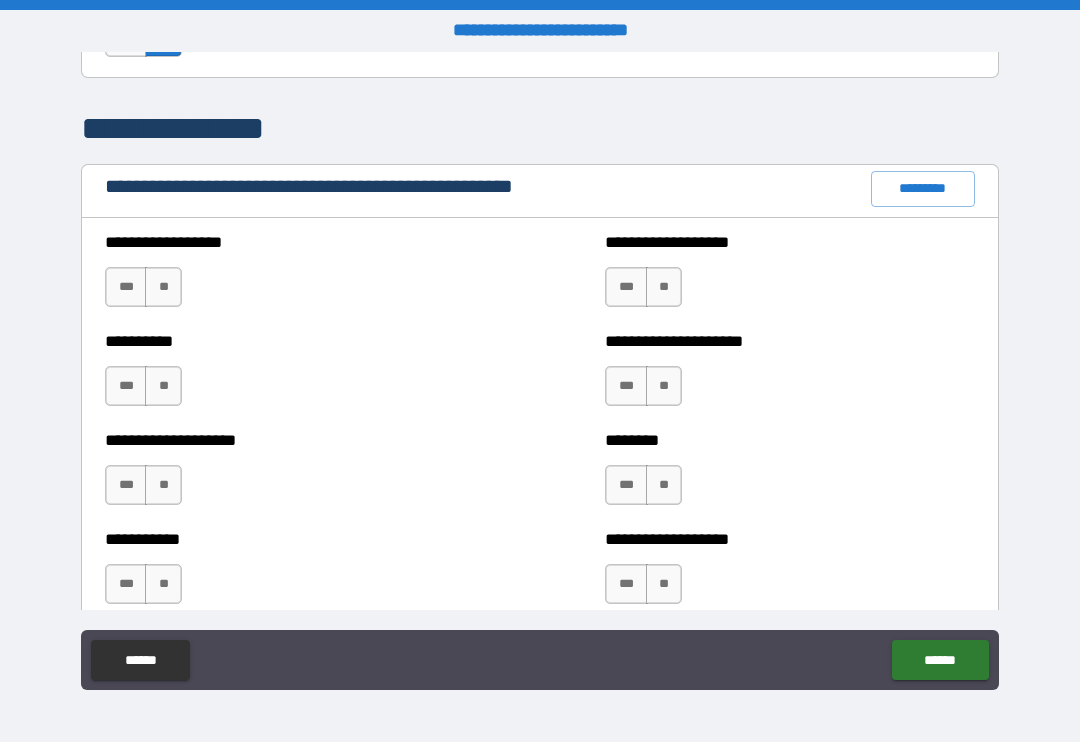 scroll, scrollTop: 2243, scrollLeft: 0, axis: vertical 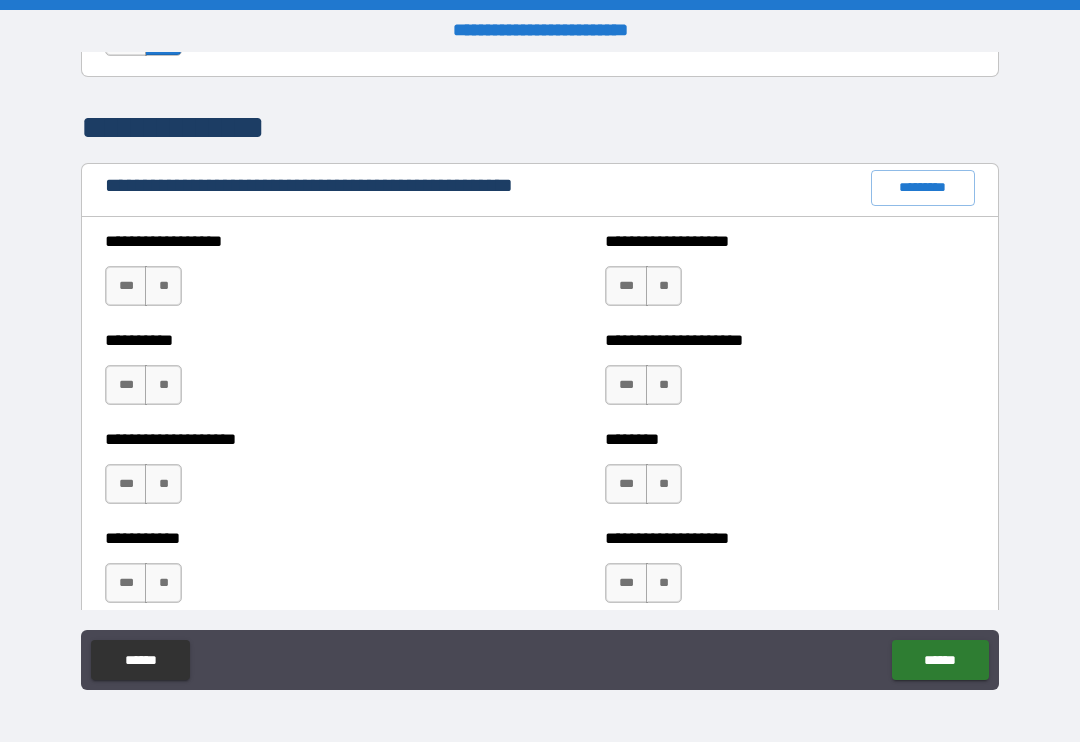 click on "**" at bounding box center (163, 286) 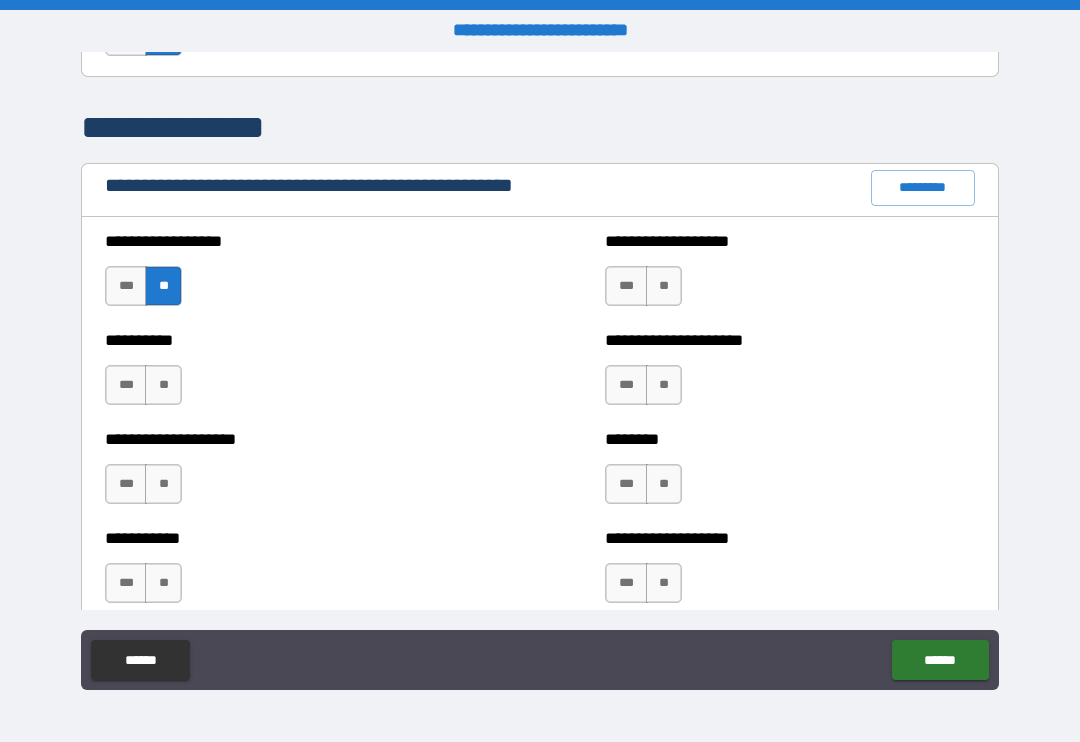 click on "**" at bounding box center (163, 385) 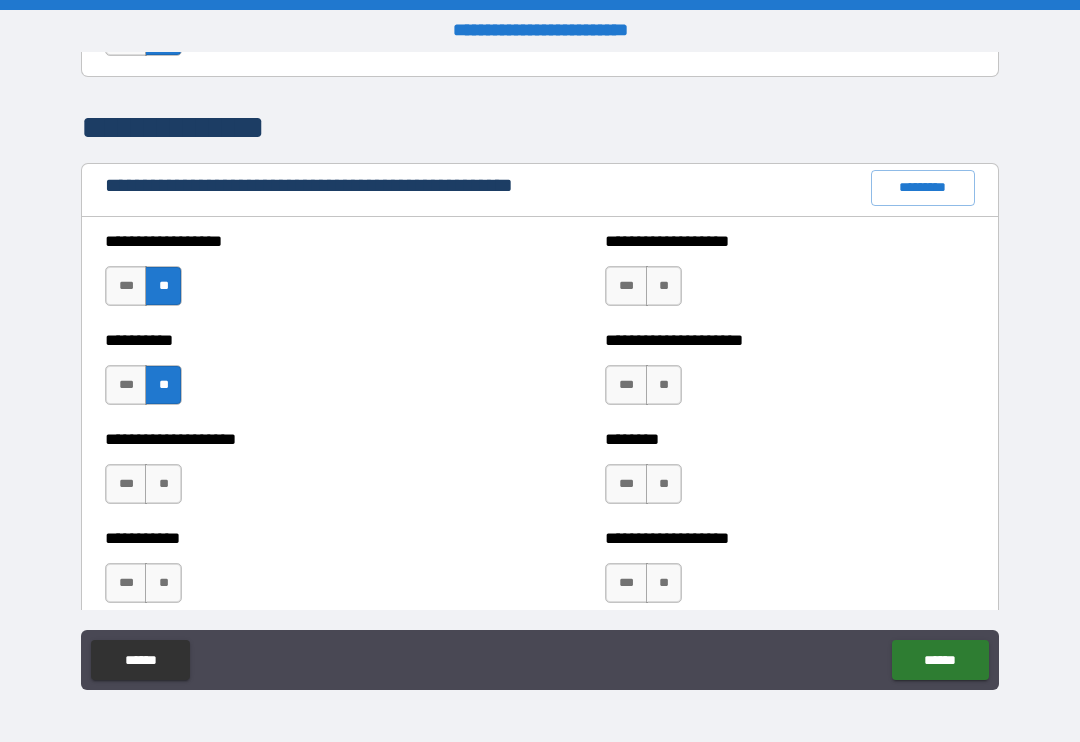 click on "**" at bounding box center (163, 484) 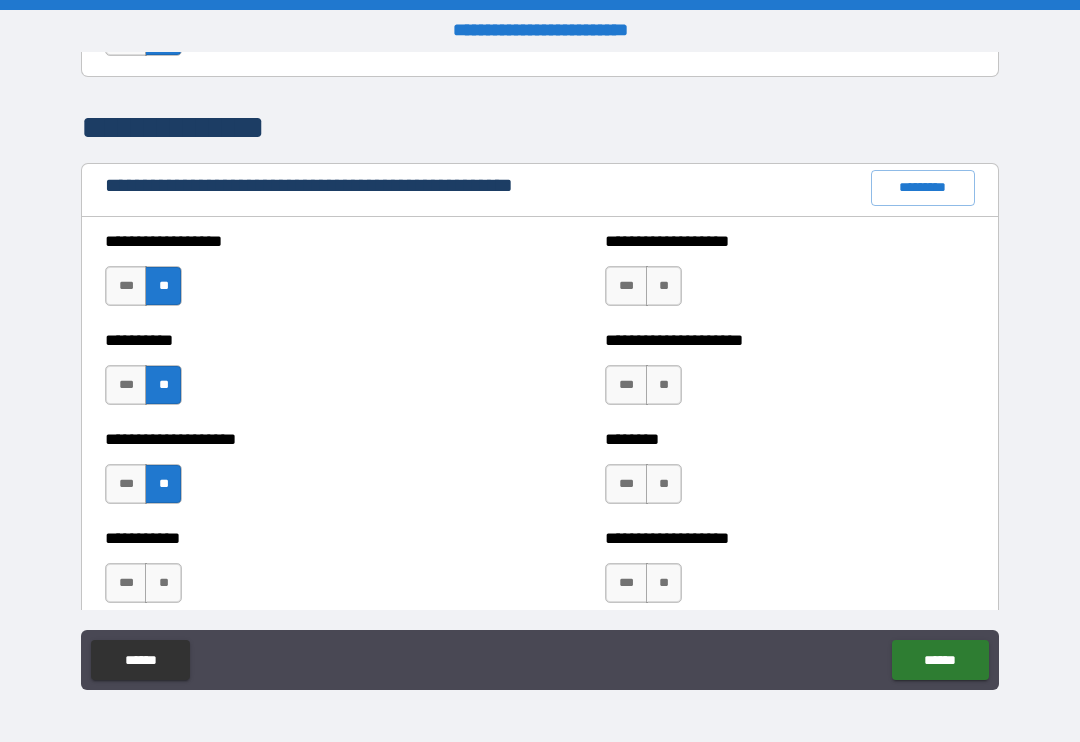 click on "**" at bounding box center (163, 583) 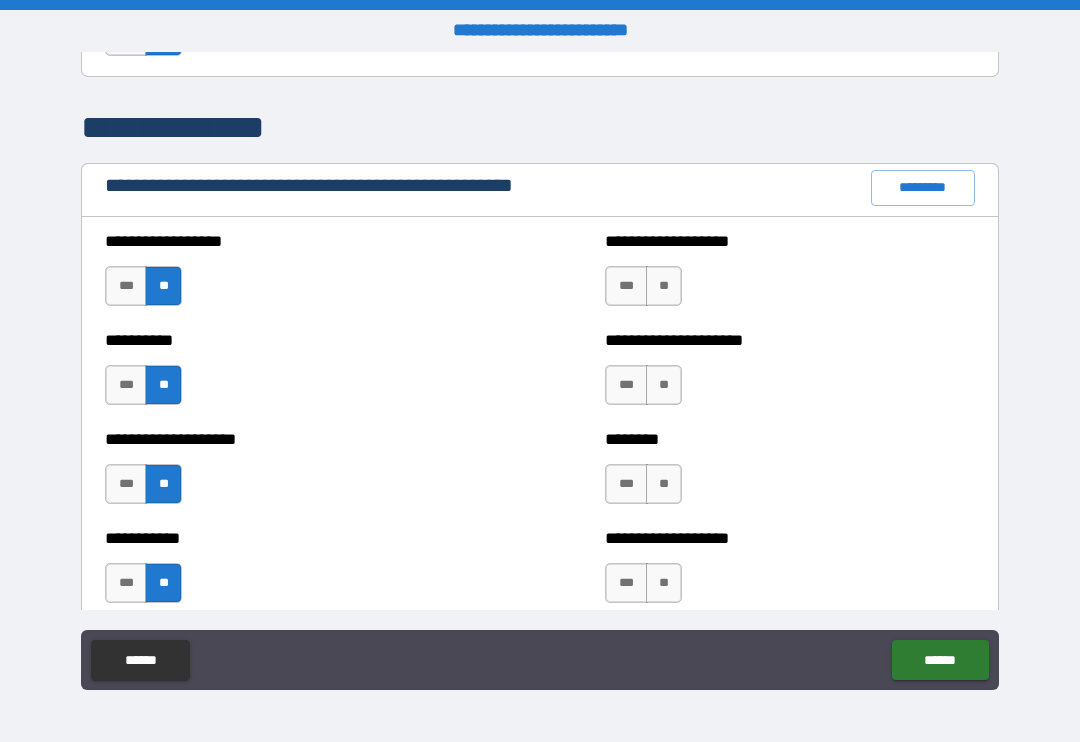 click on "**" at bounding box center [664, 286] 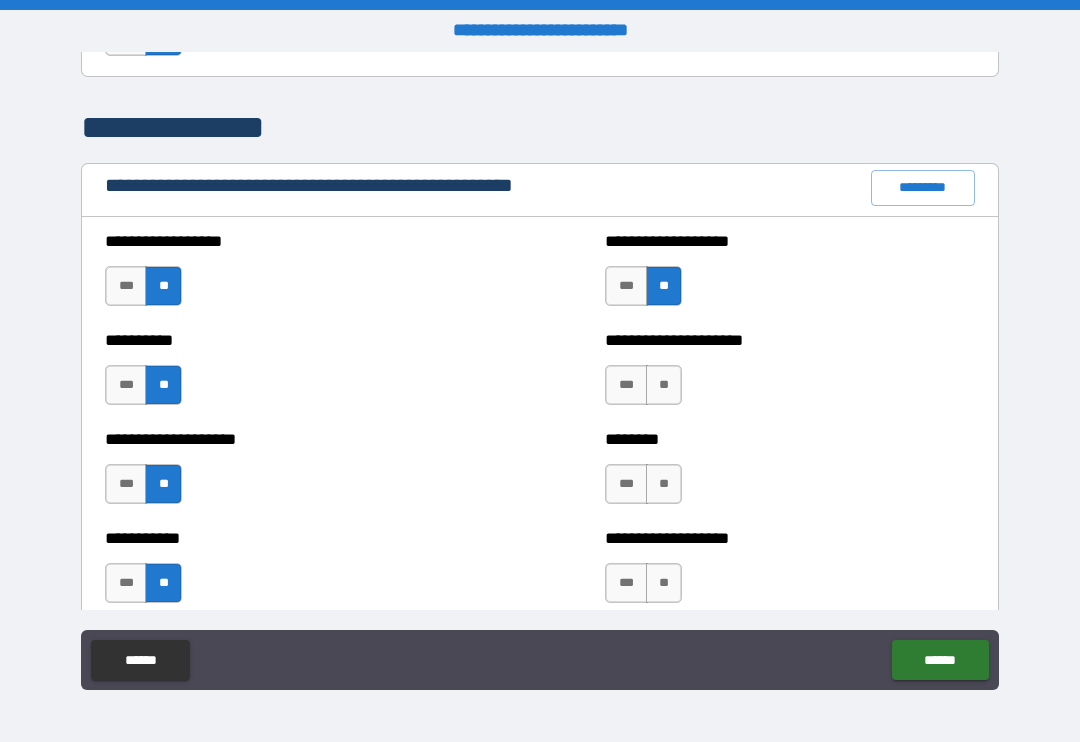 click on "**" at bounding box center [664, 286] 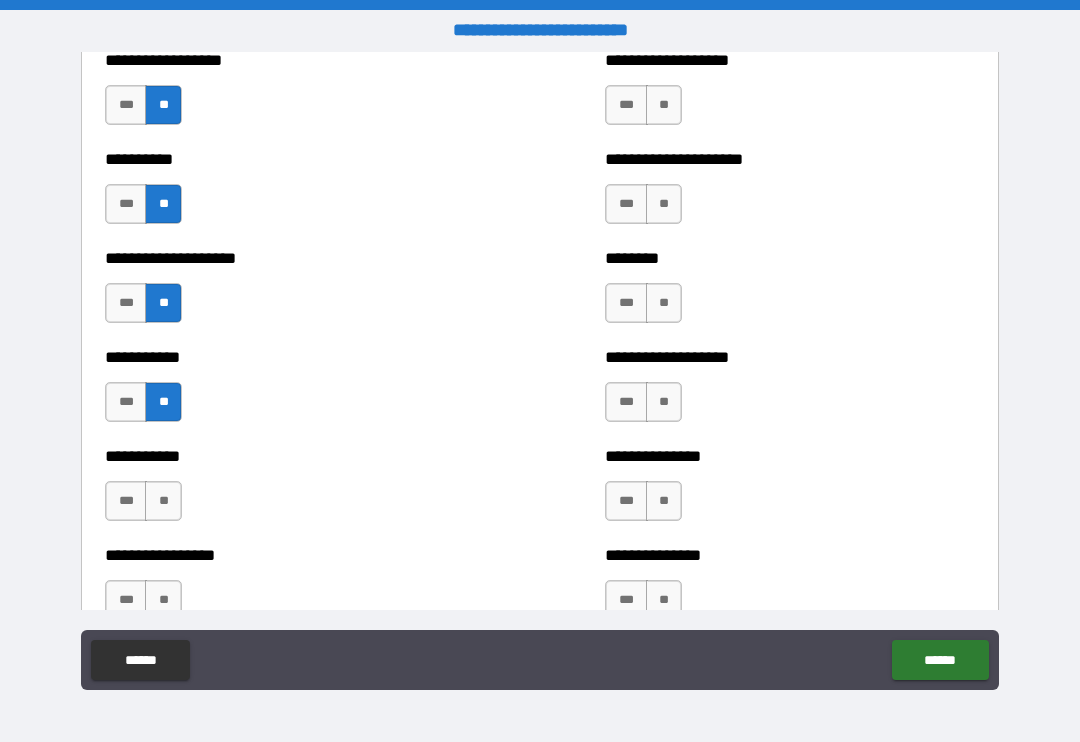 scroll, scrollTop: 2425, scrollLeft: 0, axis: vertical 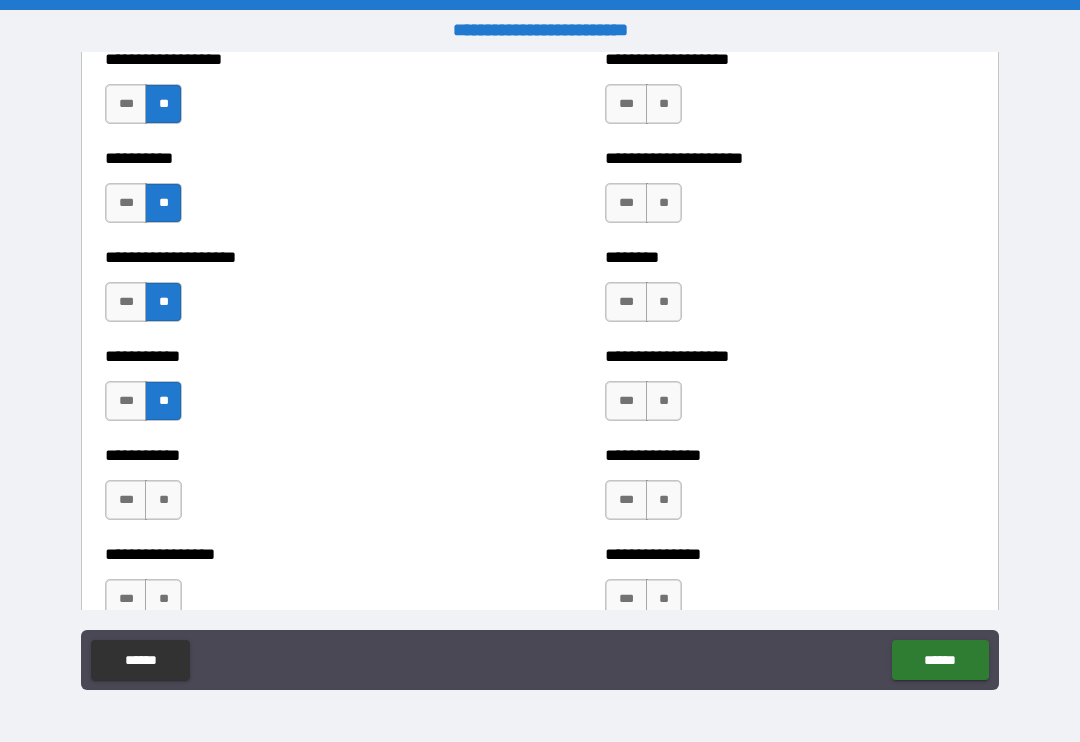 click on "**" at bounding box center (163, 500) 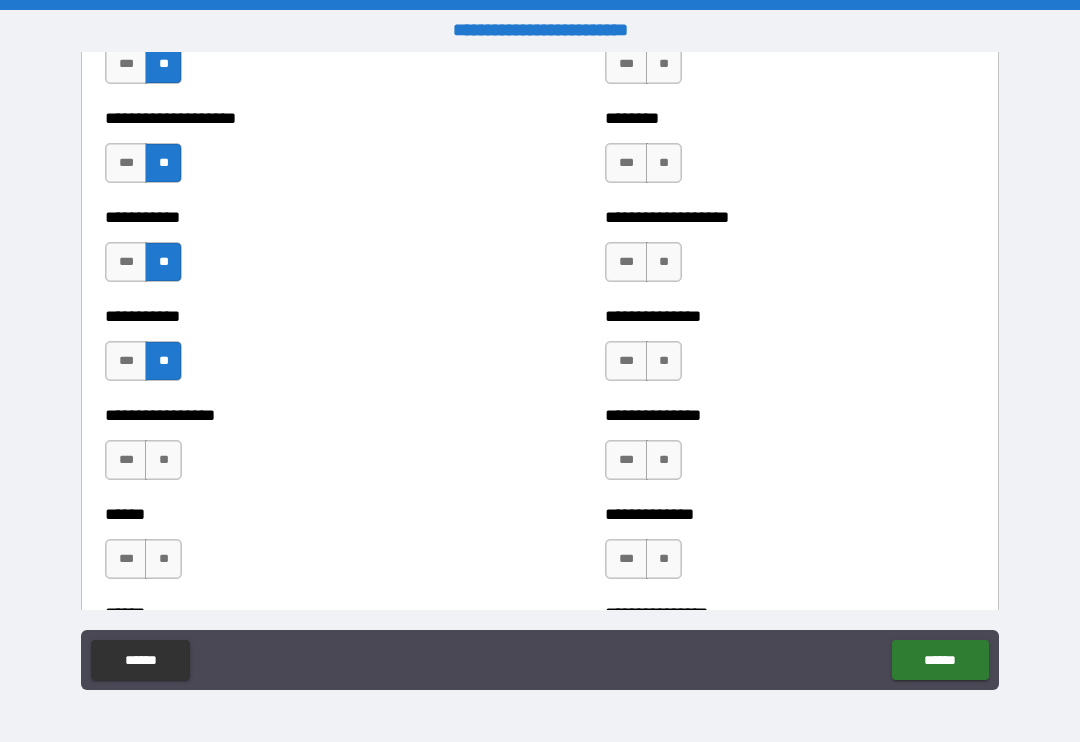 scroll, scrollTop: 2570, scrollLeft: 0, axis: vertical 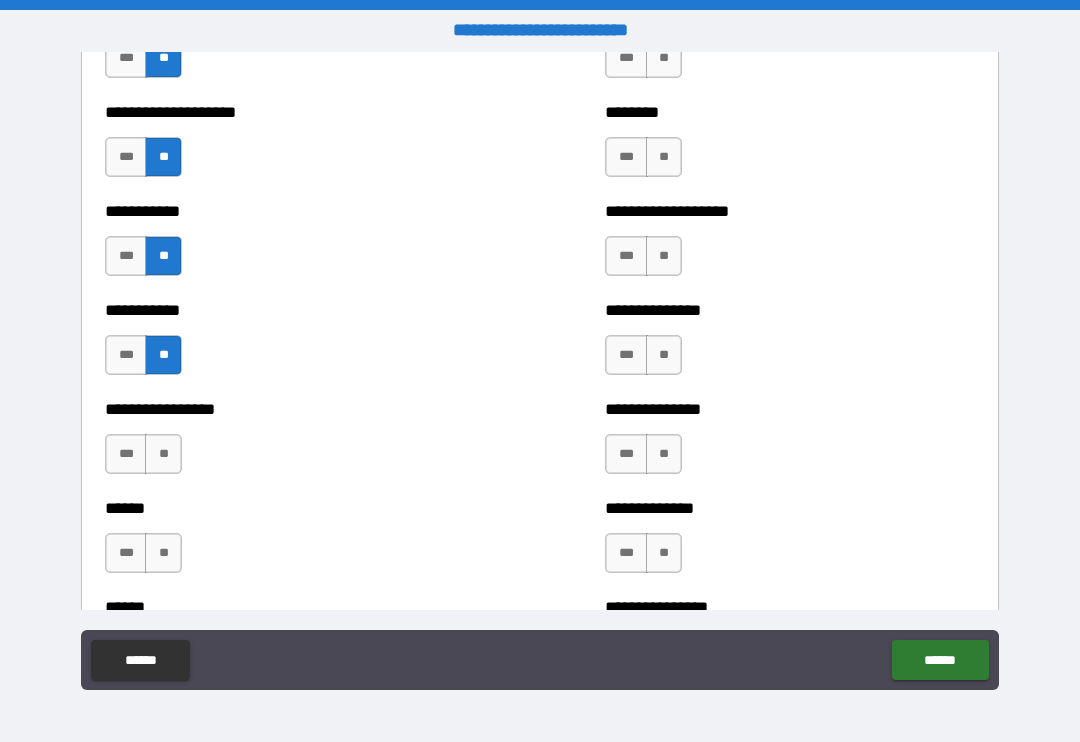 click on "**" at bounding box center [163, 454] 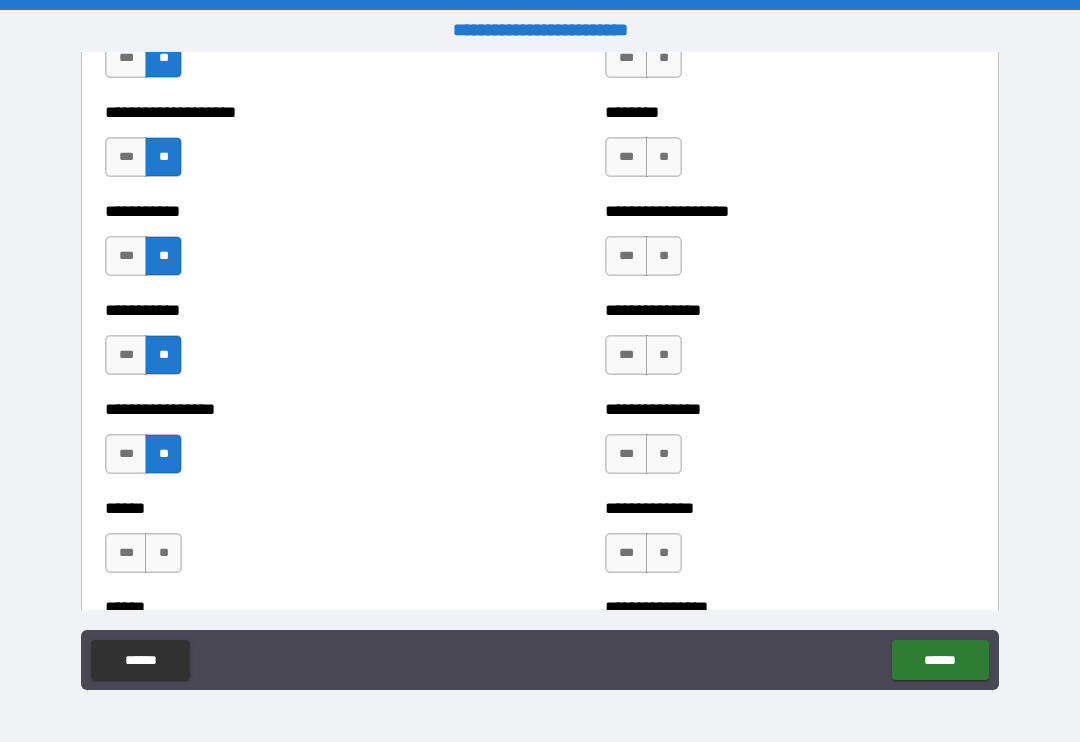 click on "**" at bounding box center [163, 553] 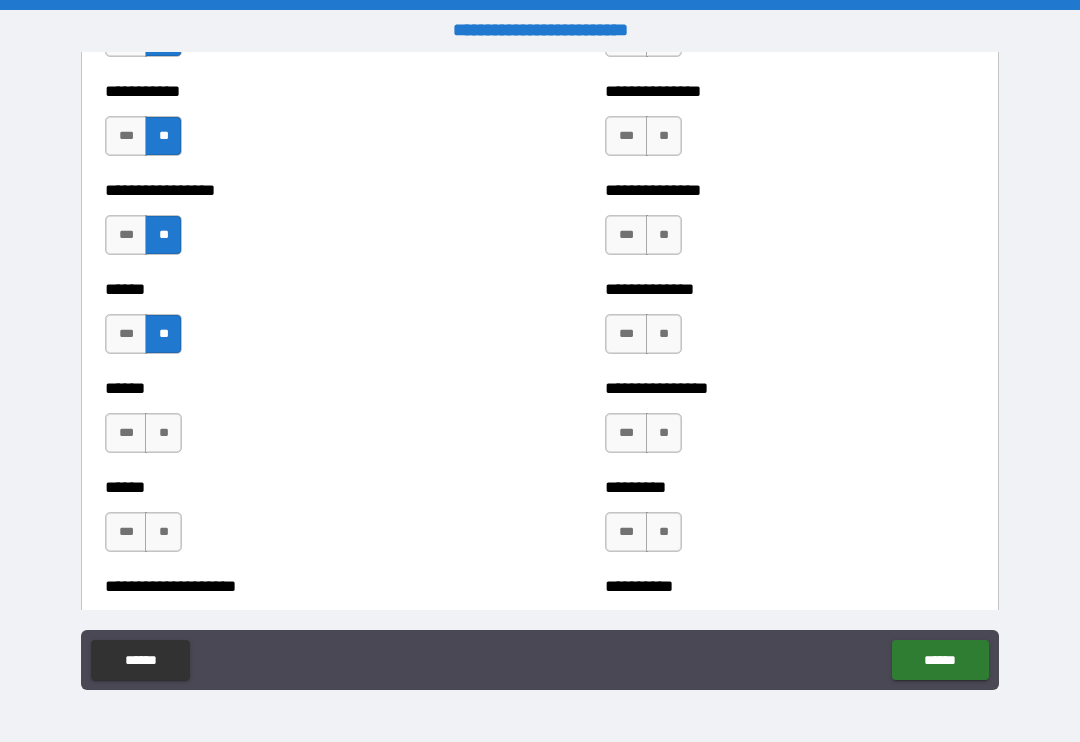 scroll, scrollTop: 2783, scrollLeft: 0, axis: vertical 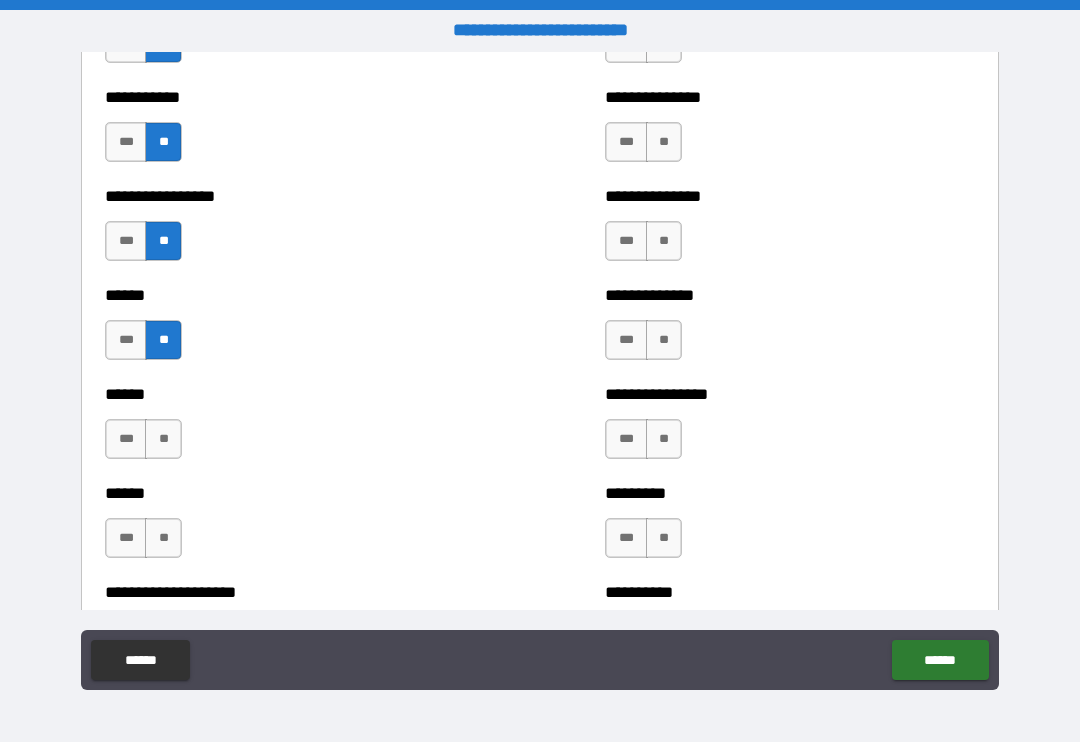 click on "**" at bounding box center (163, 439) 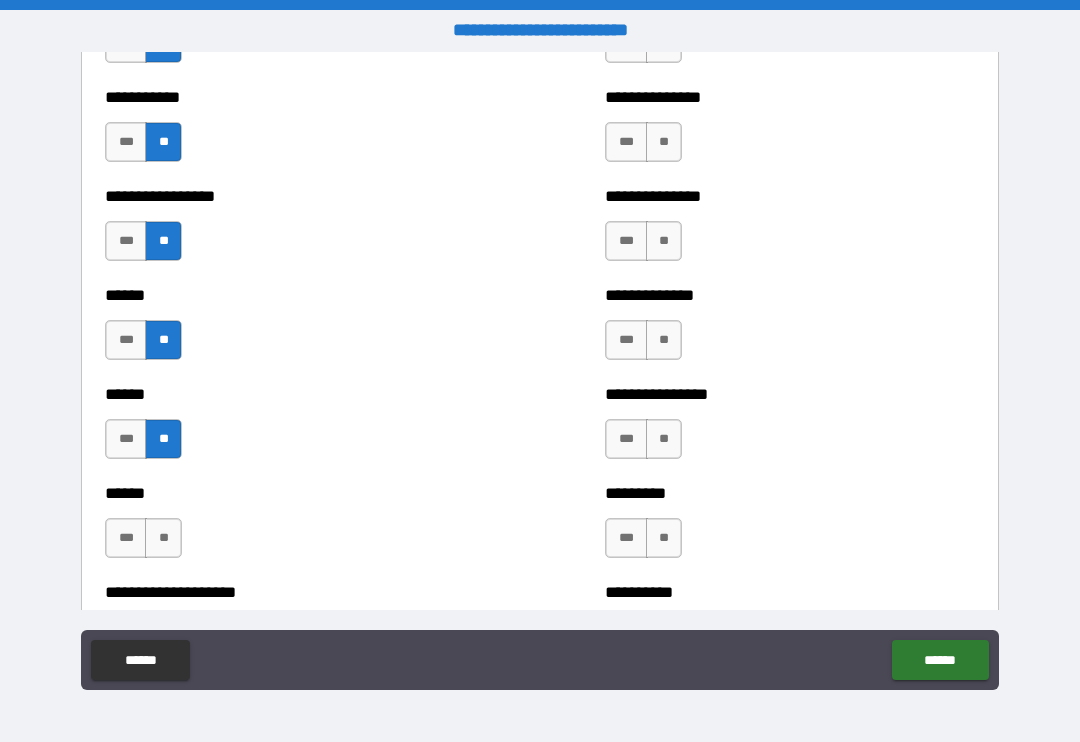 click on "**" at bounding box center (163, 538) 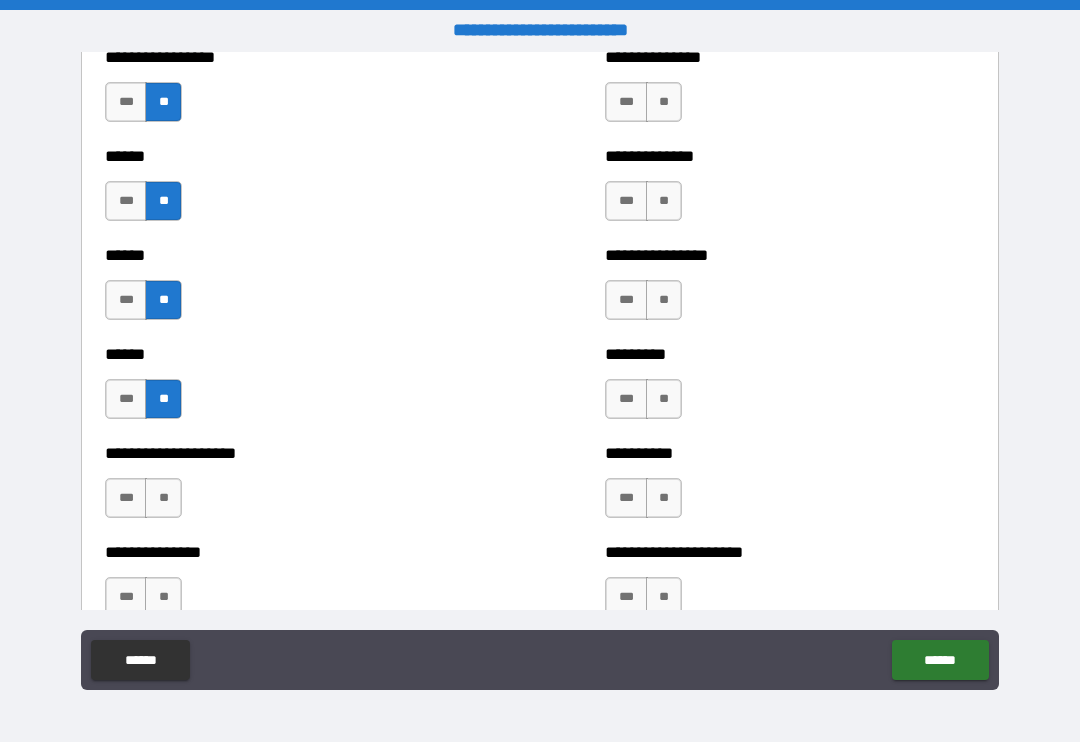 scroll, scrollTop: 2953, scrollLeft: 0, axis: vertical 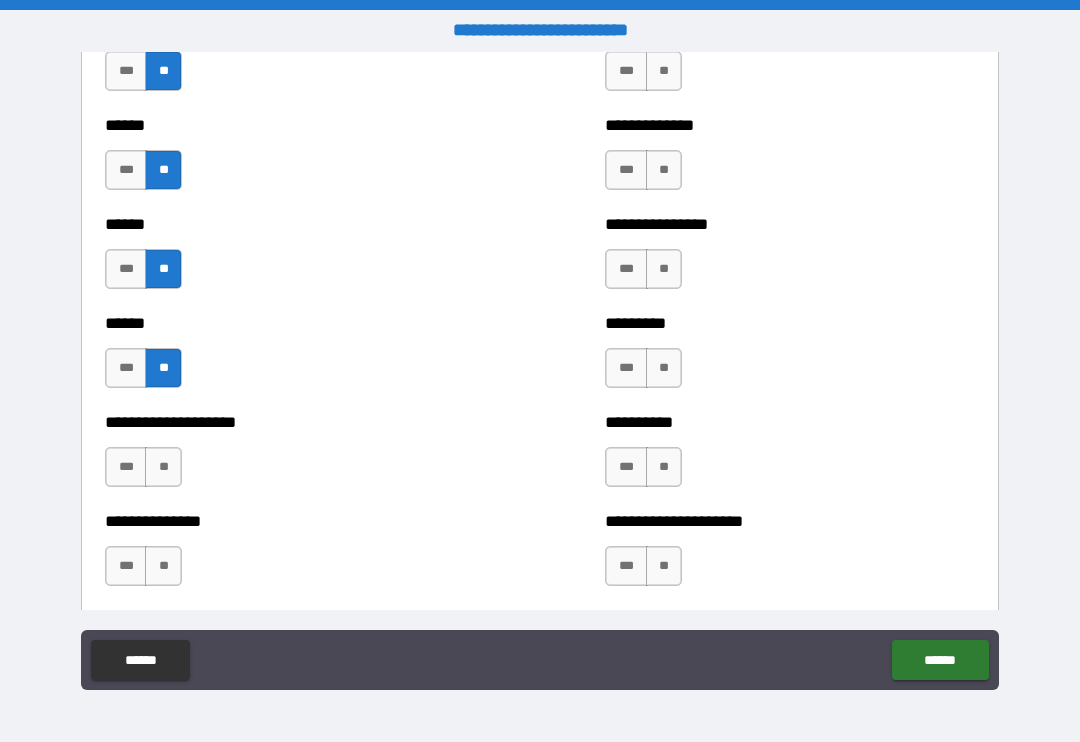 click on "**" at bounding box center (163, 467) 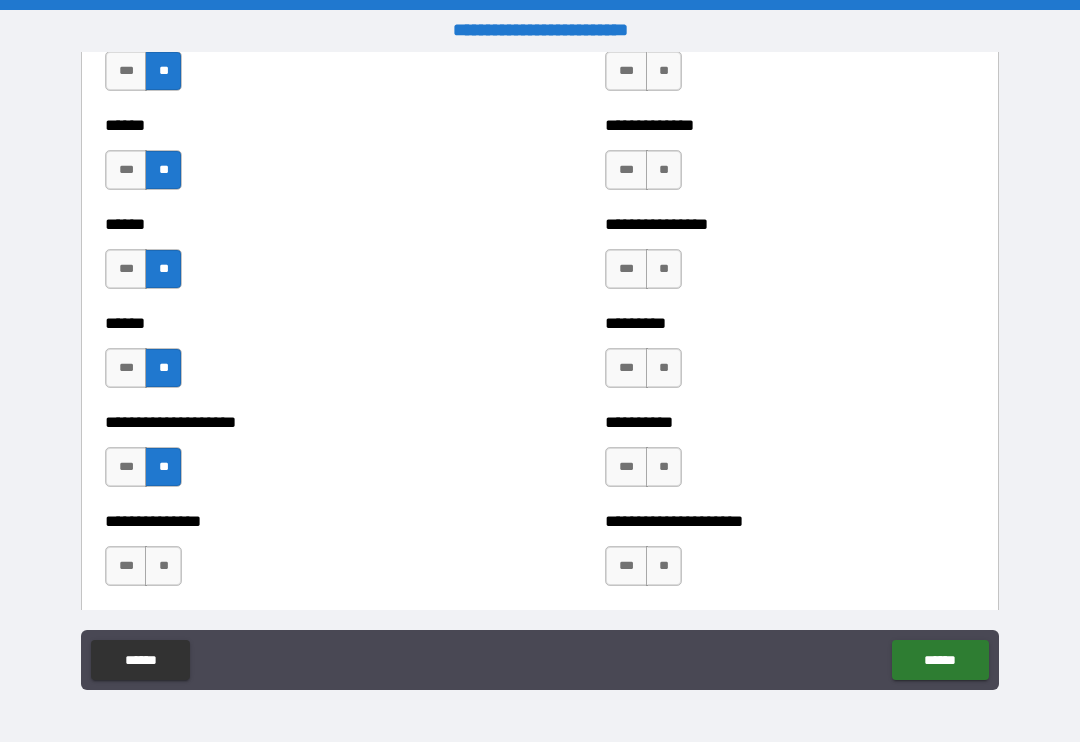 click on "**" at bounding box center [163, 566] 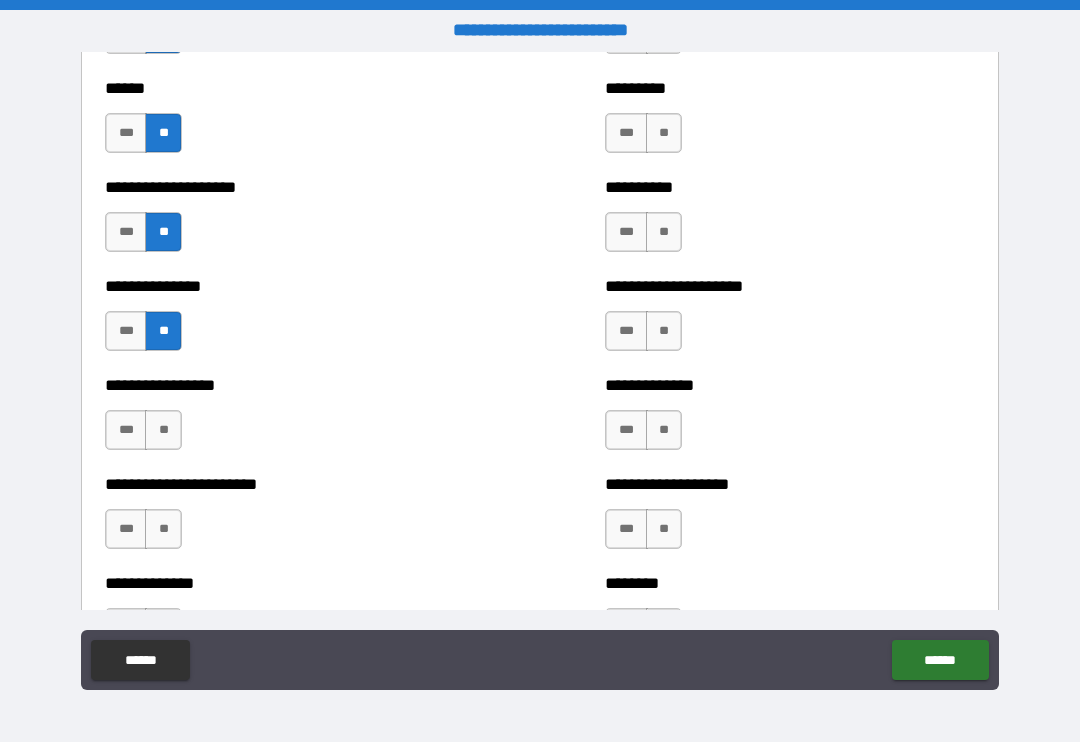 scroll, scrollTop: 3187, scrollLeft: 0, axis: vertical 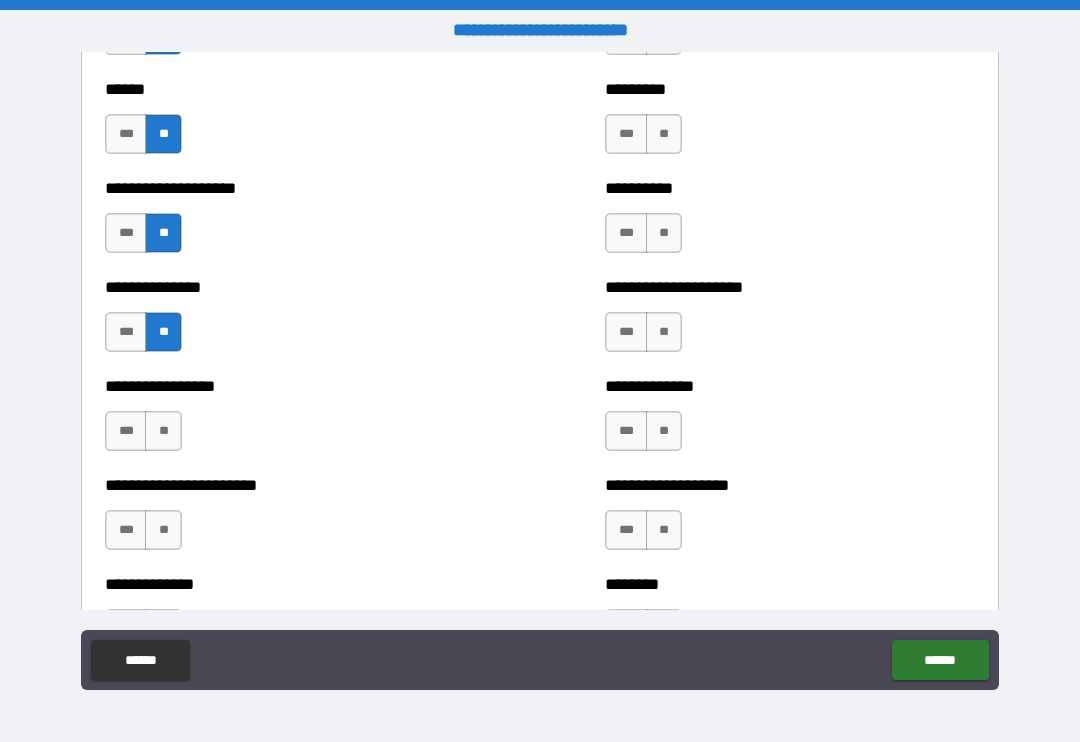 click on "**" at bounding box center [163, 431] 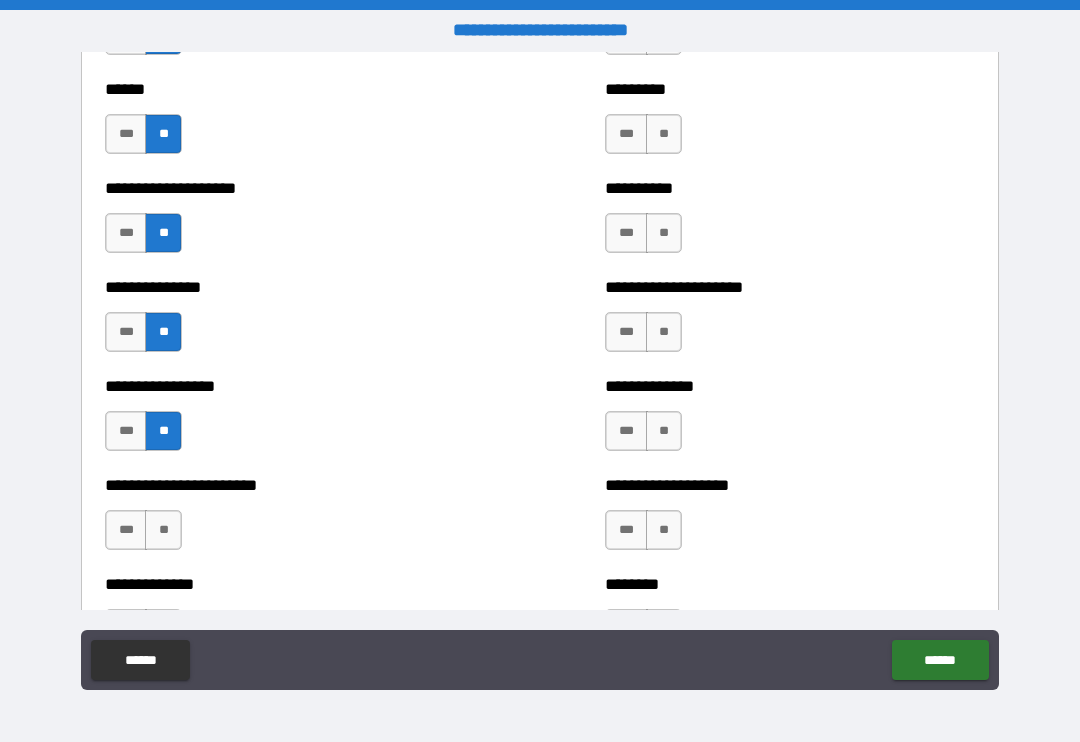 click on "**" at bounding box center (163, 530) 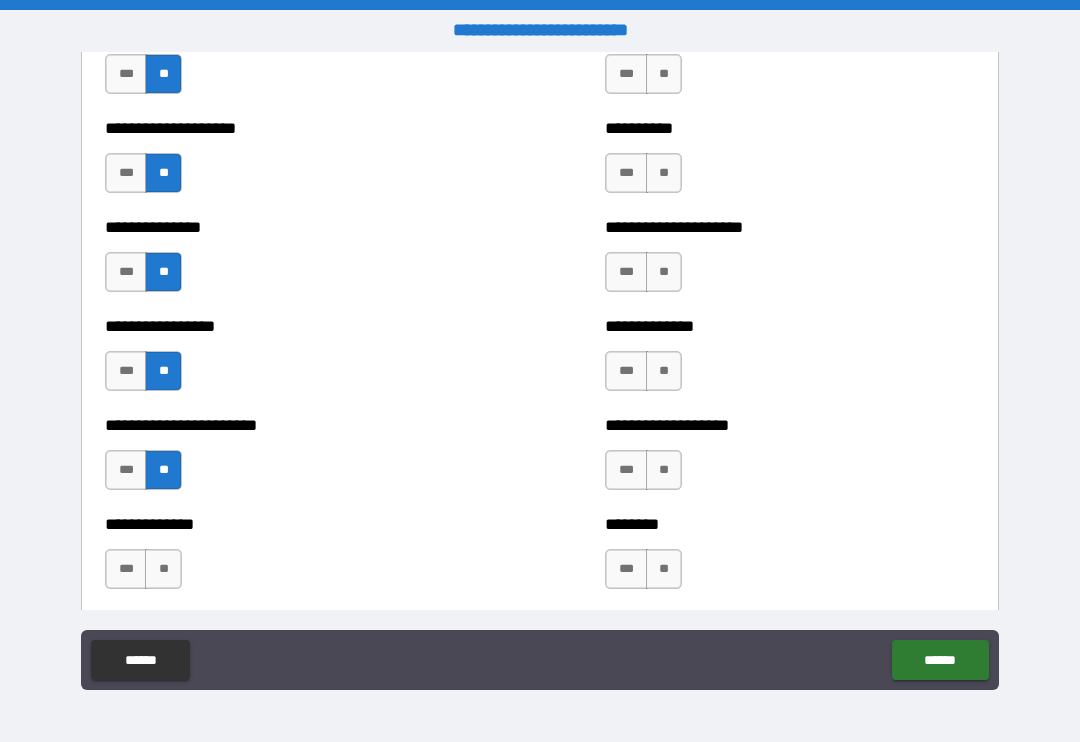 scroll, scrollTop: 3335, scrollLeft: 0, axis: vertical 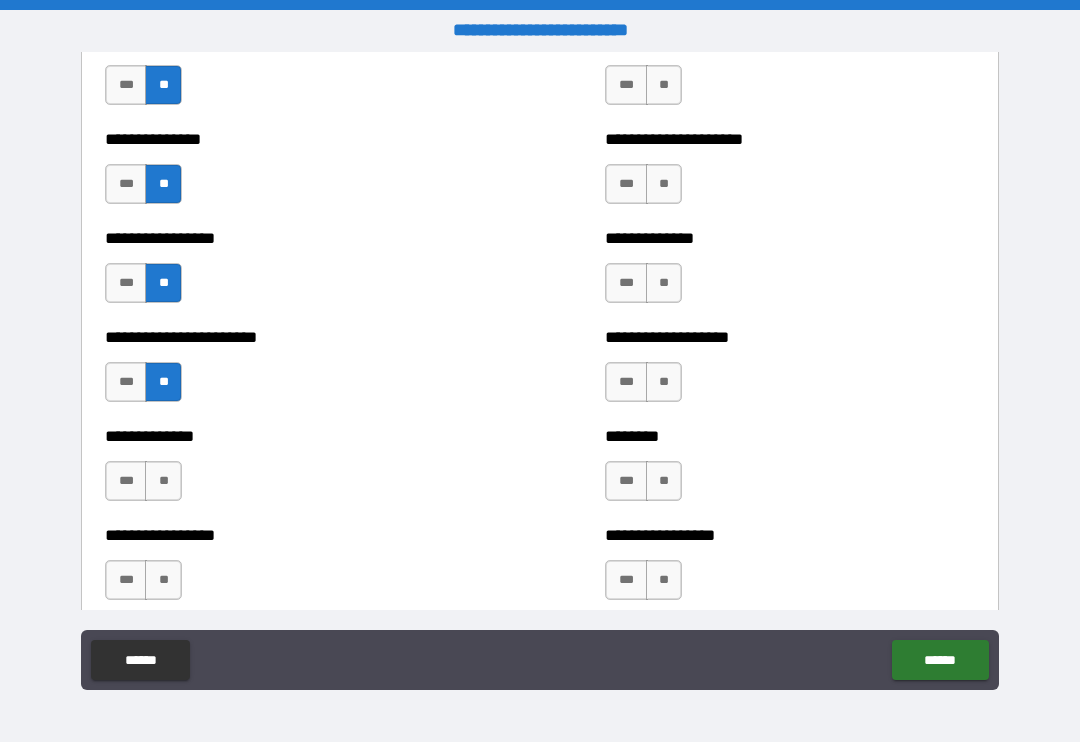 click on "**" at bounding box center (163, 481) 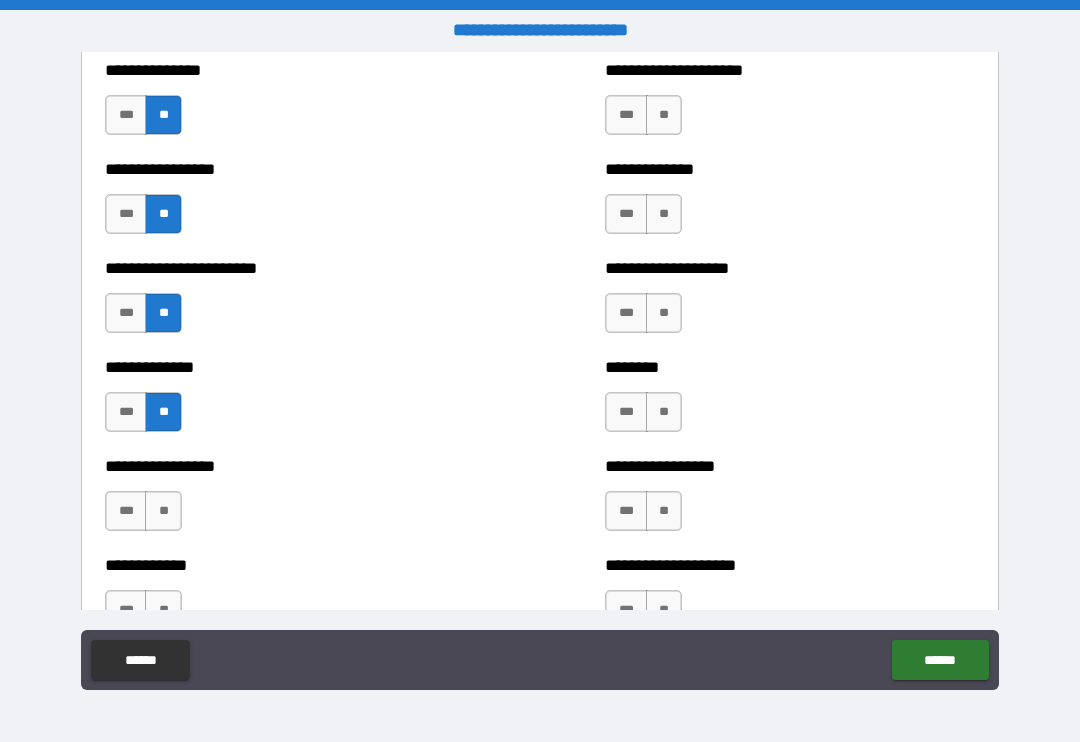scroll, scrollTop: 3406, scrollLeft: 0, axis: vertical 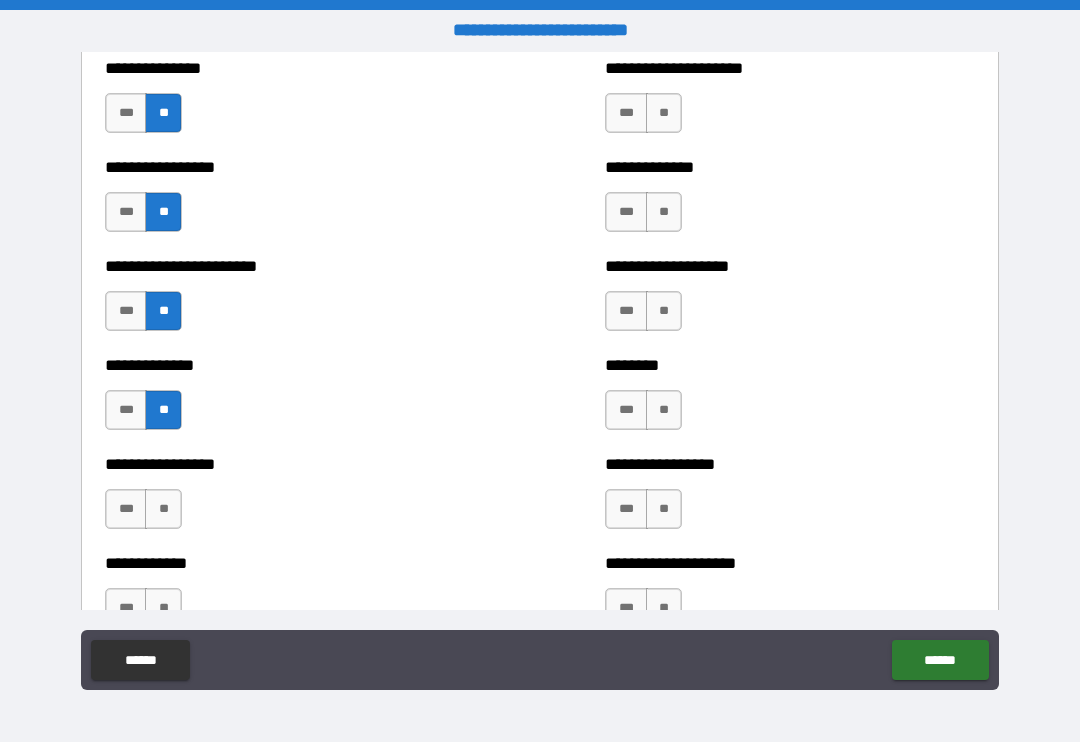 click on "**" at bounding box center (163, 509) 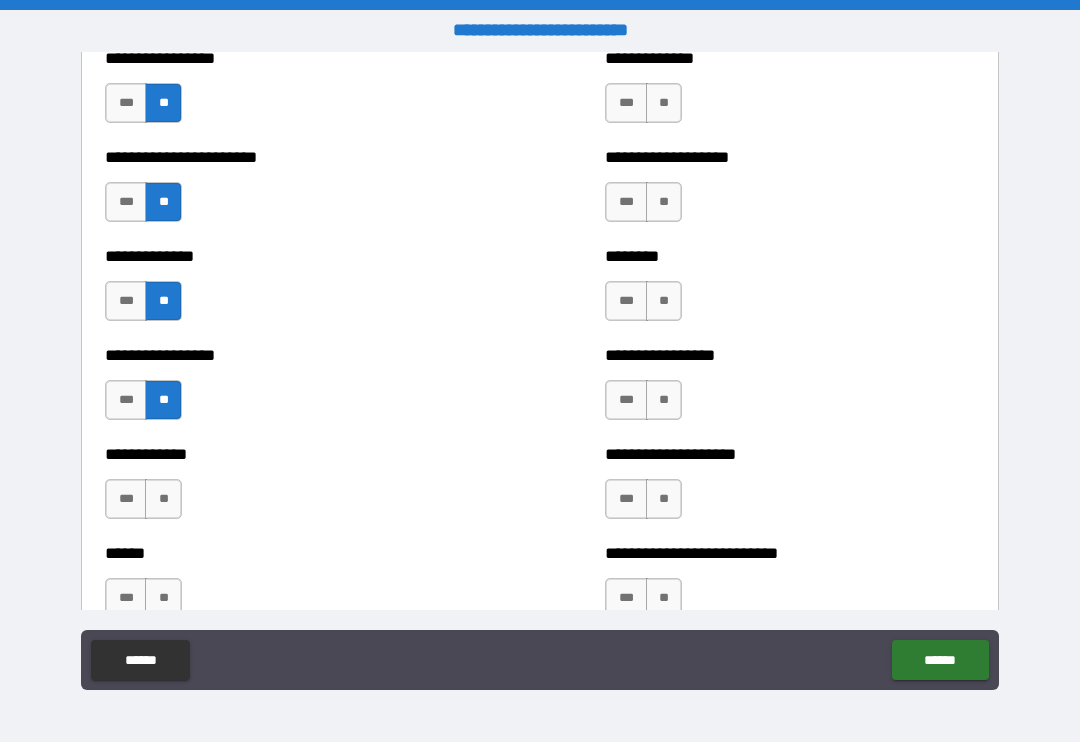 scroll, scrollTop: 3518, scrollLeft: 0, axis: vertical 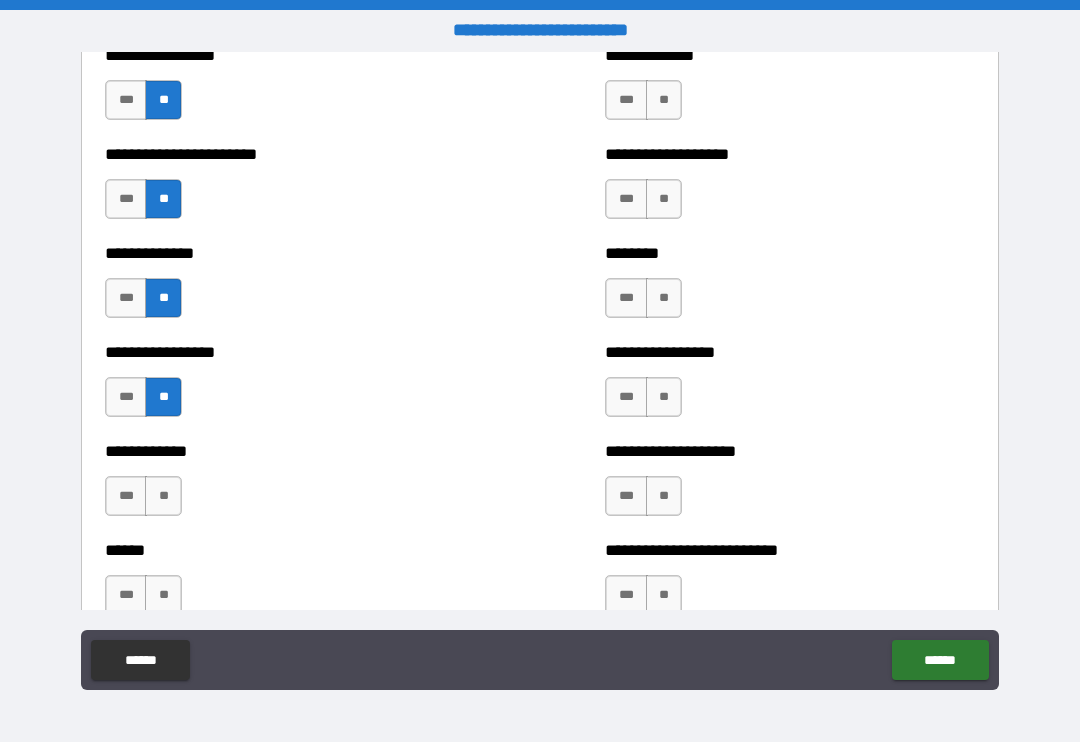 click on "**" at bounding box center [163, 496] 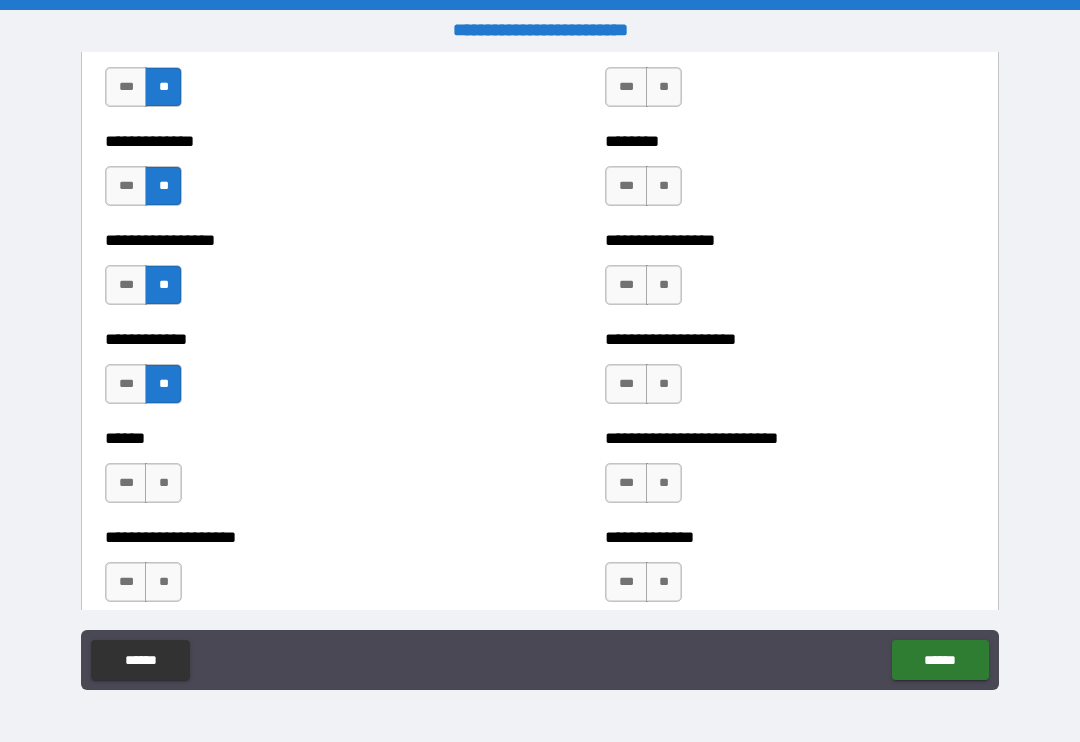 scroll, scrollTop: 3646, scrollLeft: 0, axis: vertical 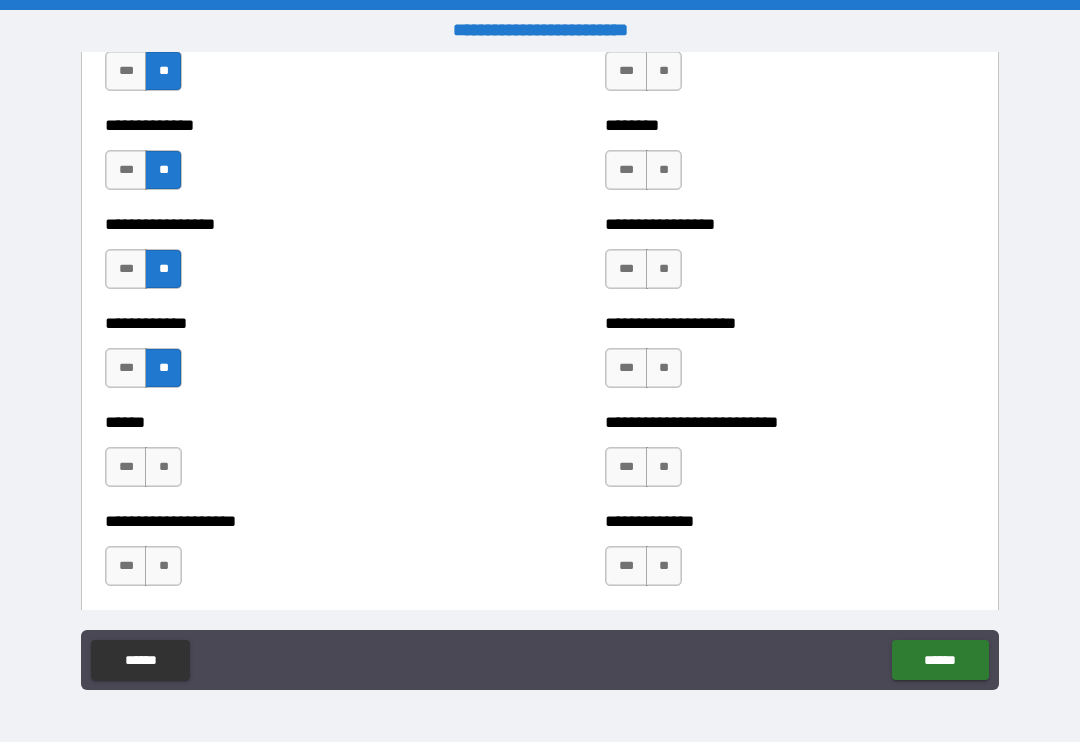 click on "**" at bounding box center [163, 467] 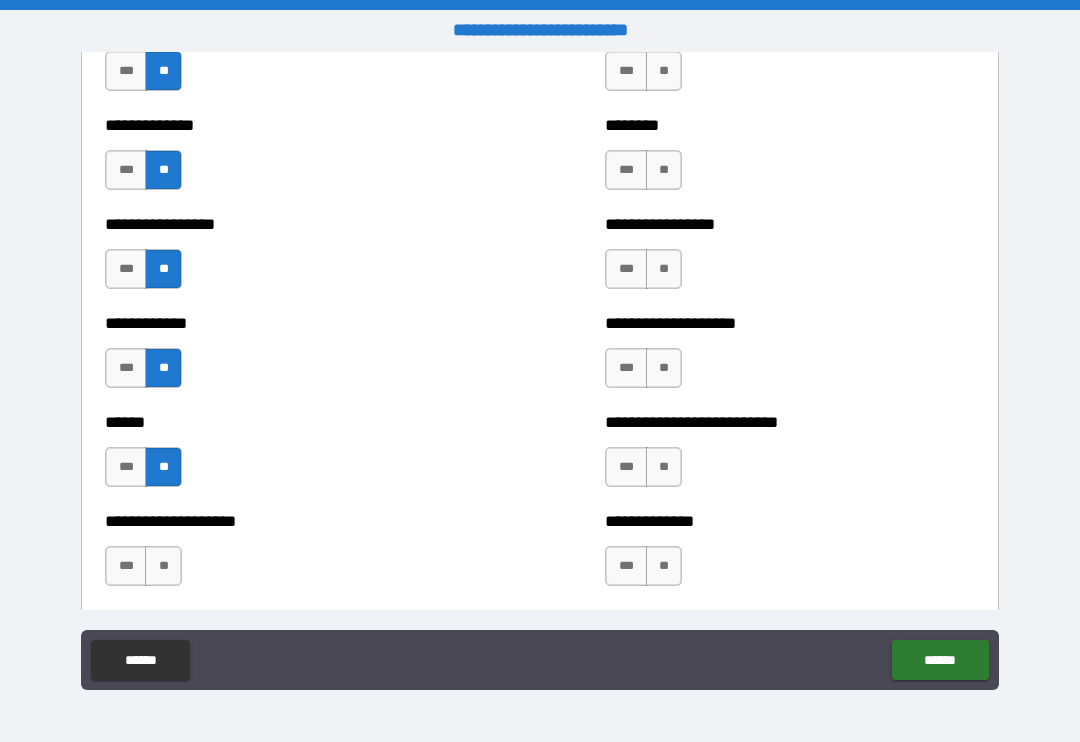 click on "***" at bounding box center [126, 467] 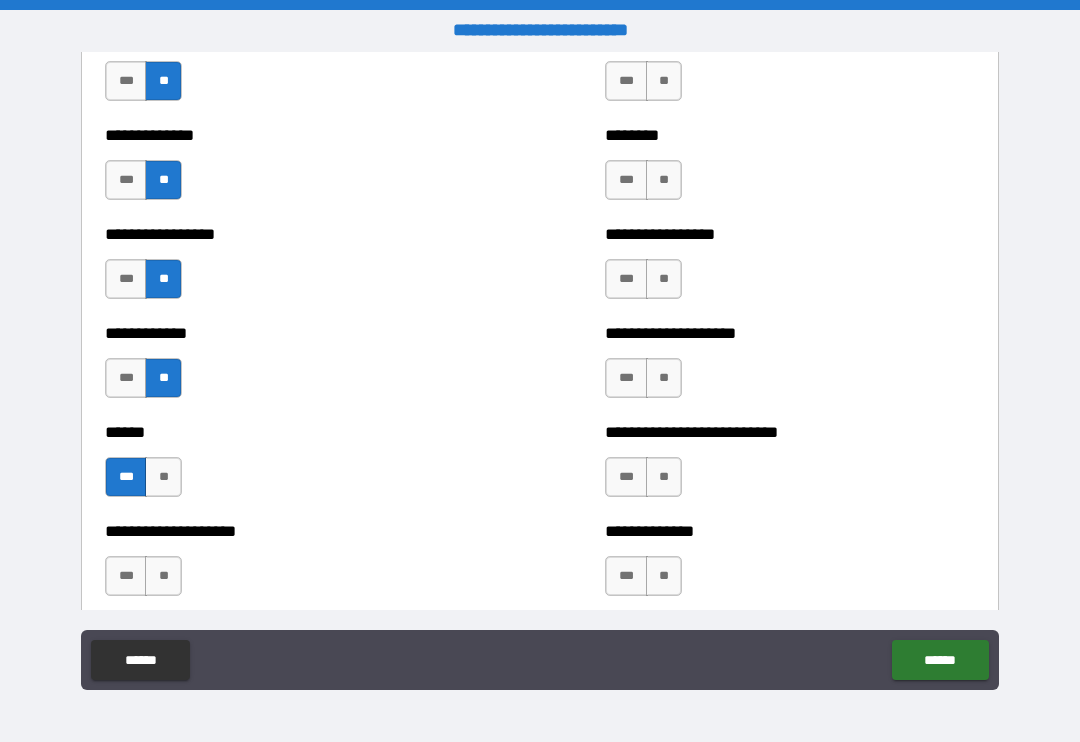 scroll, scrollTop: 3640, scrollLeft: 0, axis: vertical 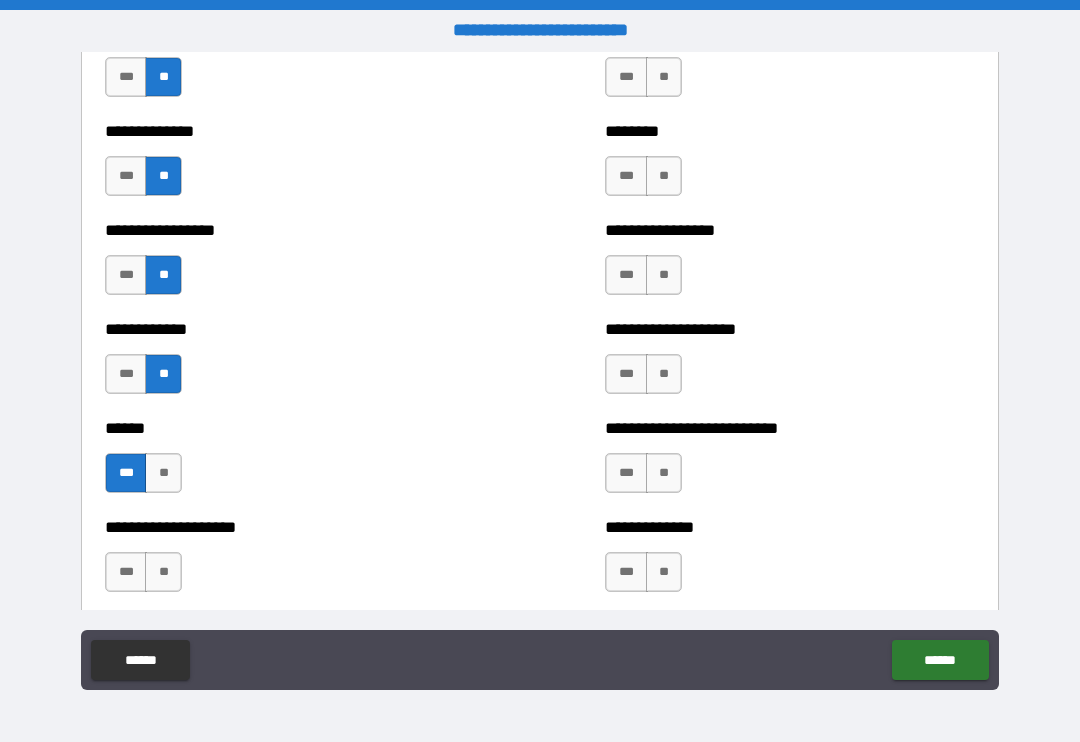 click on "**" at bounding box center [163, 473] 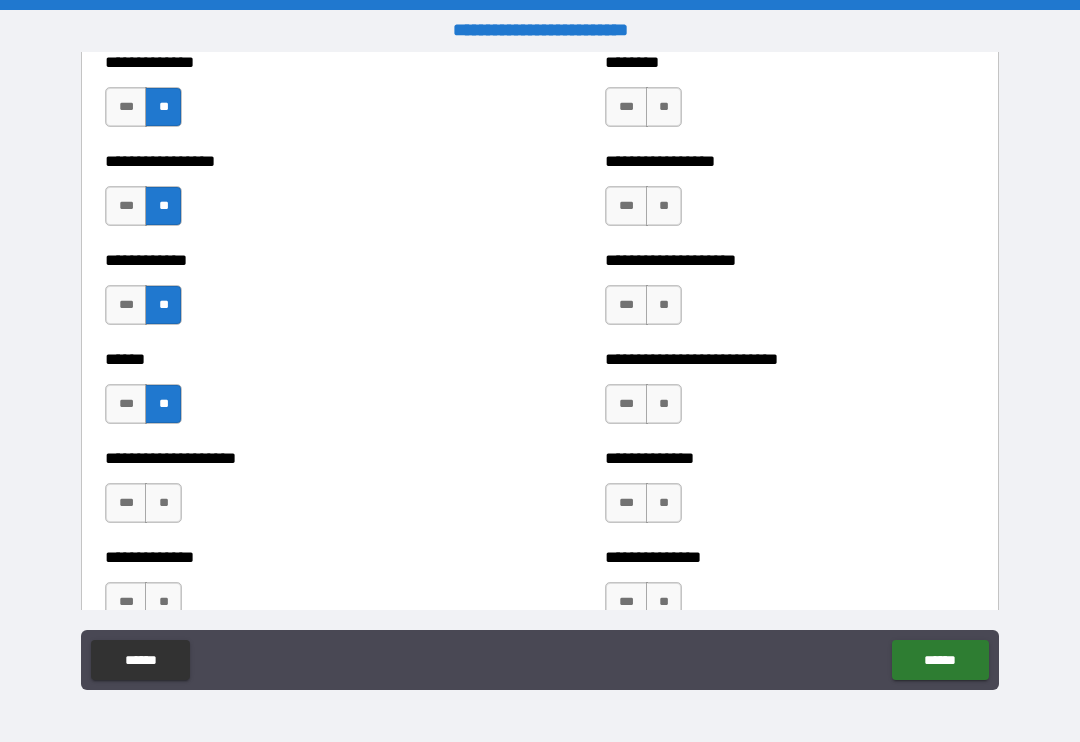 scroll, scrollTop: 3713, scrollLeft: 0, axis: vertical 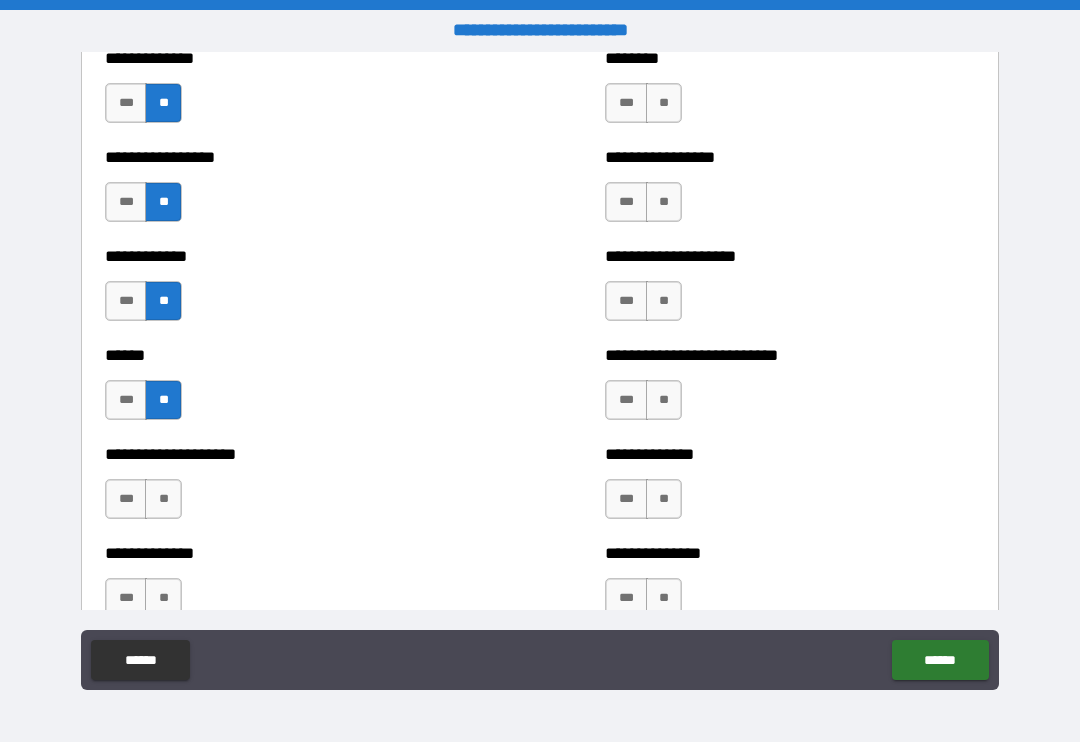 click on "**" at bounding box center (163, 499) 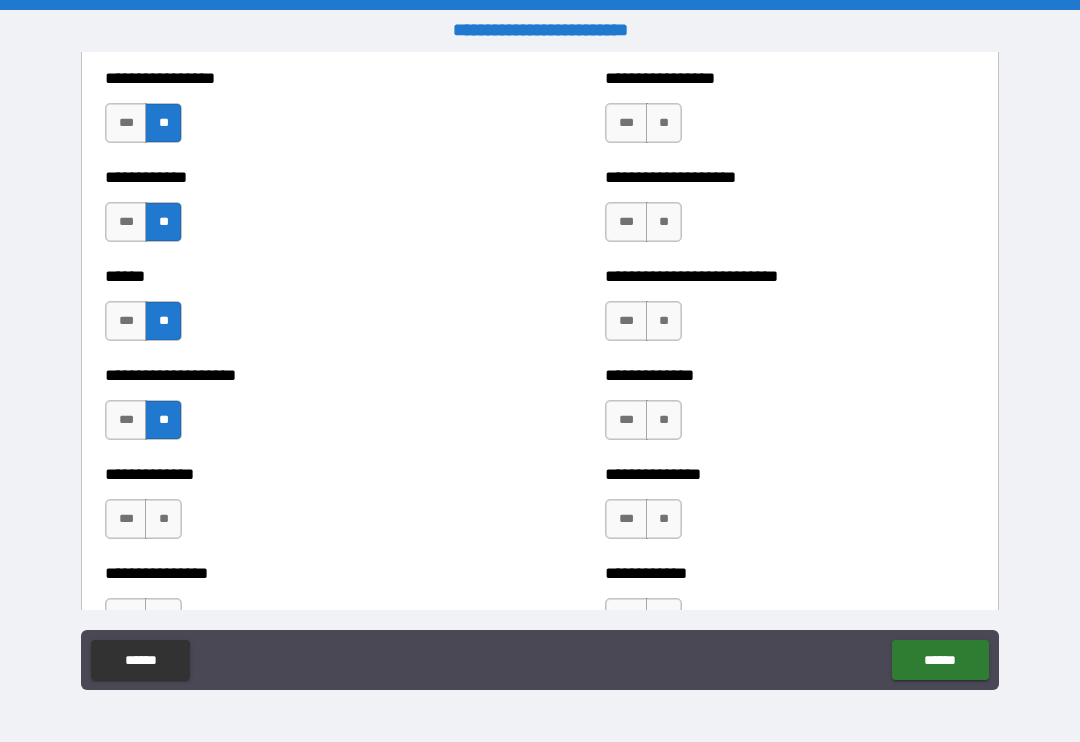 click on "**" at bounding box center (163, 519) 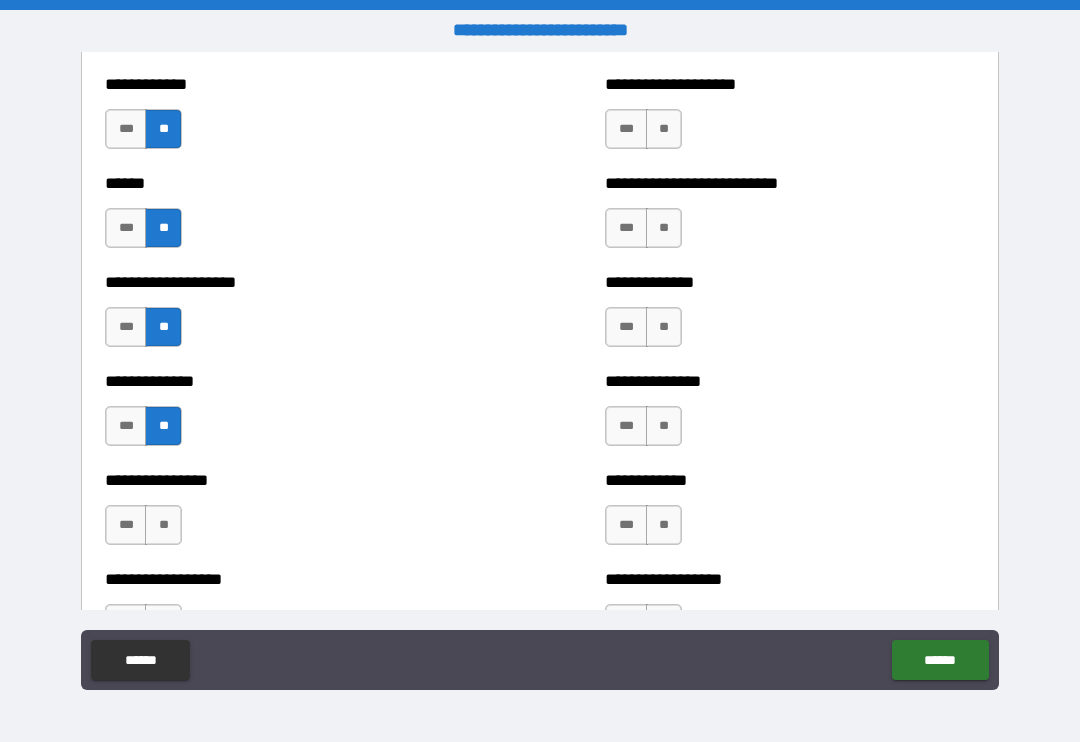 click on "**" at bounding box center (163, 525) 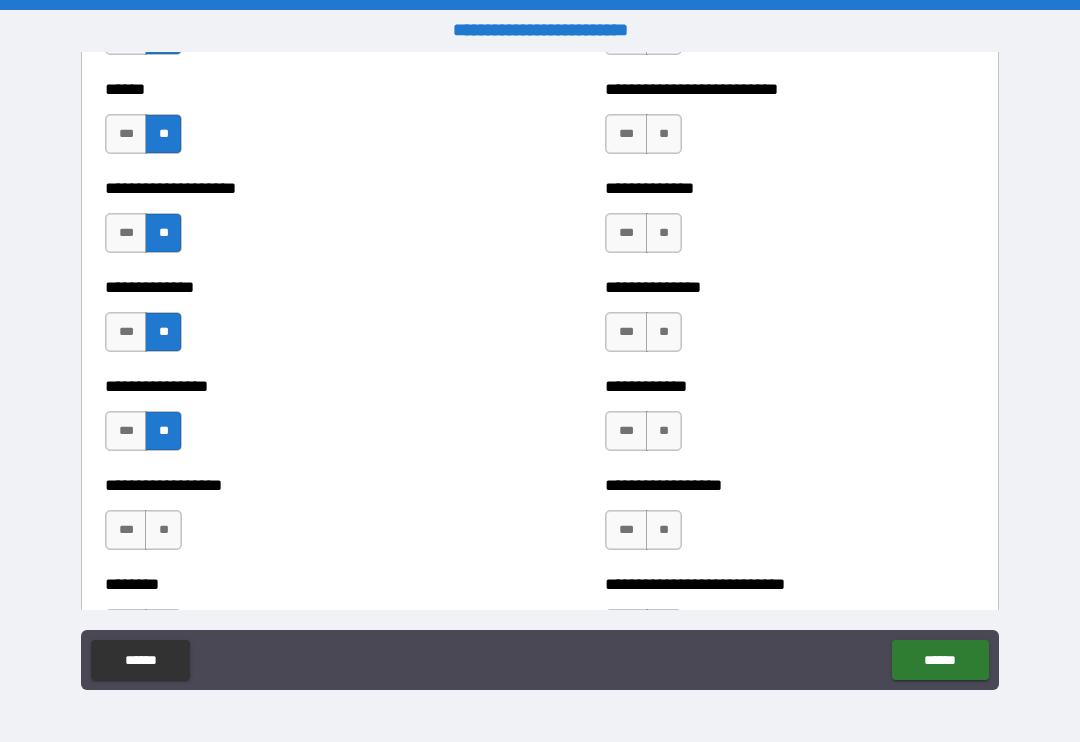 click on "**" at bounding box center (163, 530) 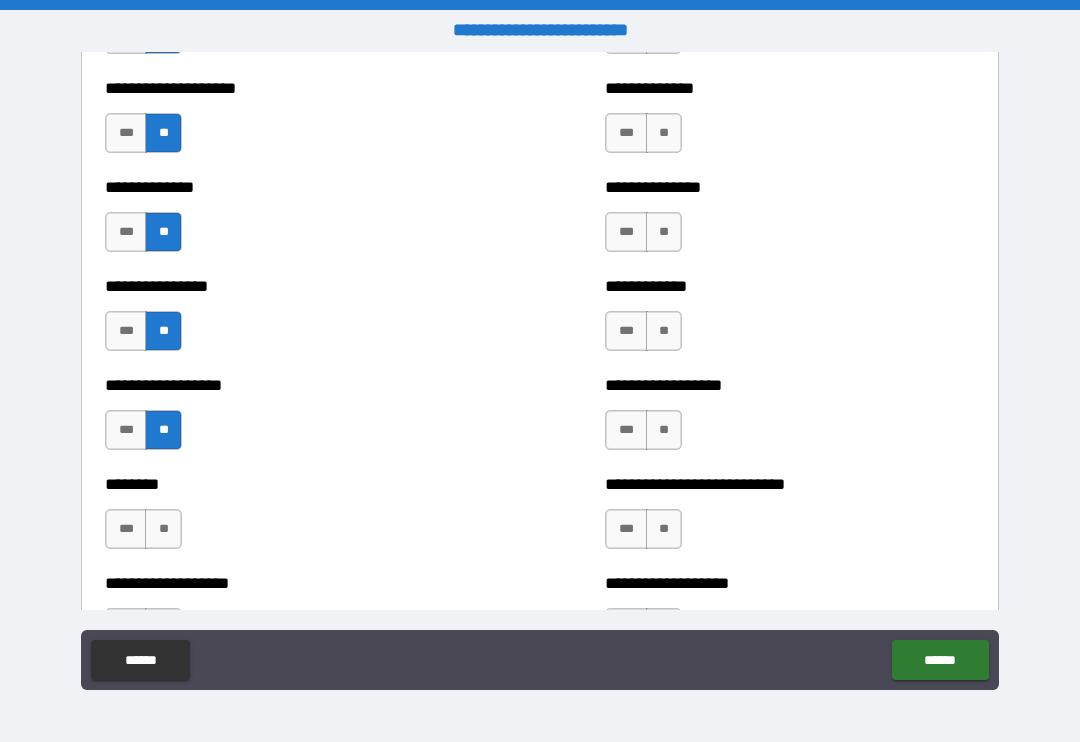 scroll, scrollTop: 4085, scrollLeft: 0, axis: vertical 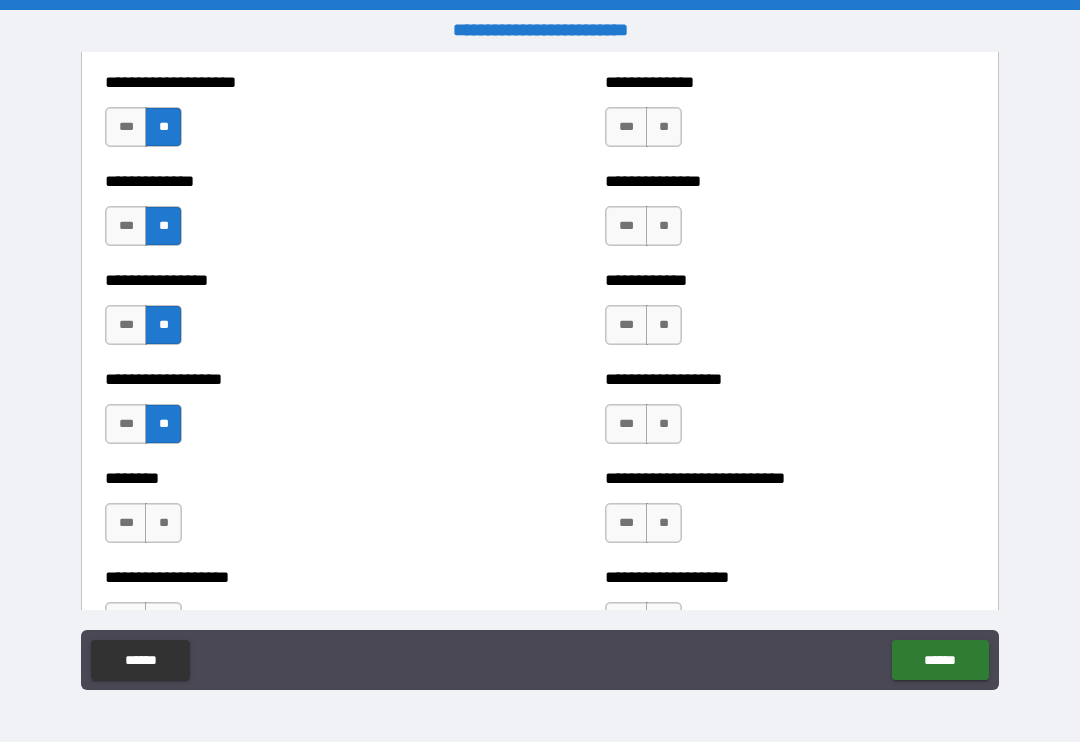 click on "**" at bounding box center [163, 523] 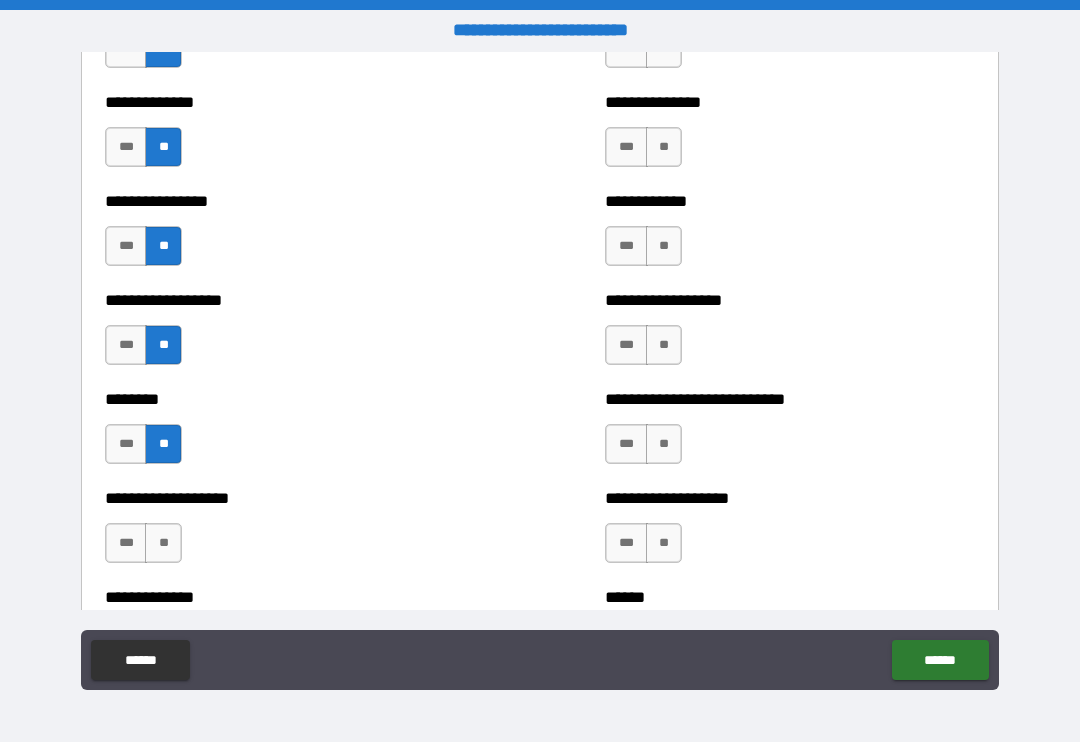 click on "**" at bounding box center [163, 543] 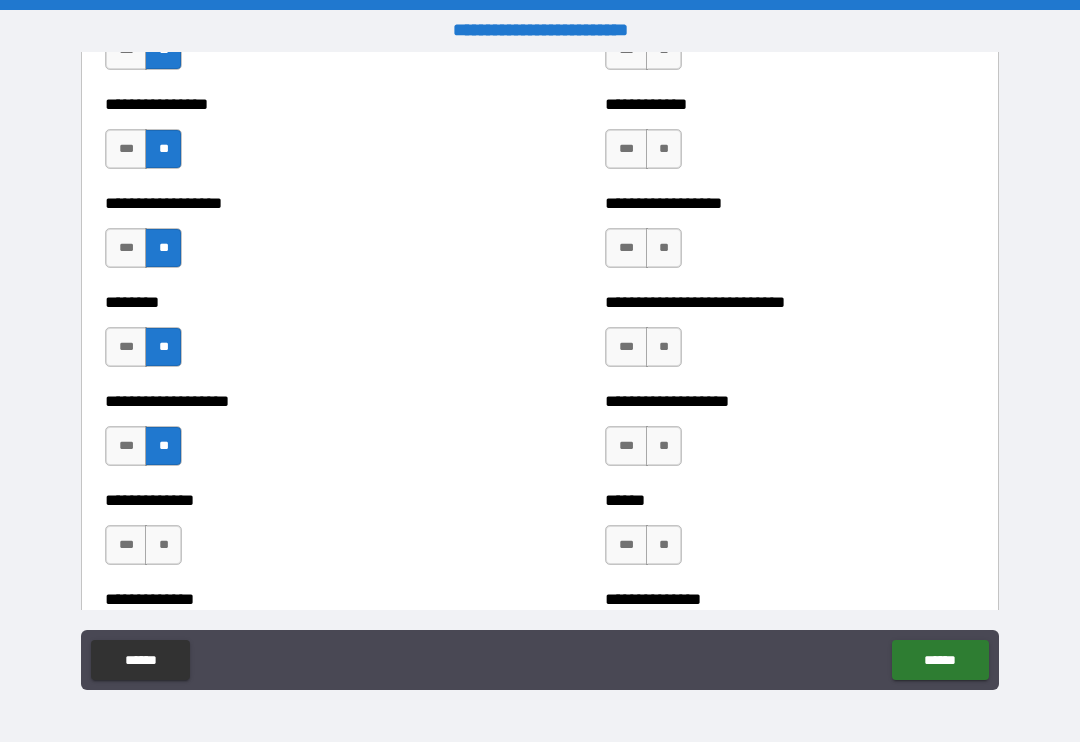 click on "**" at bounding box center (163, 545) 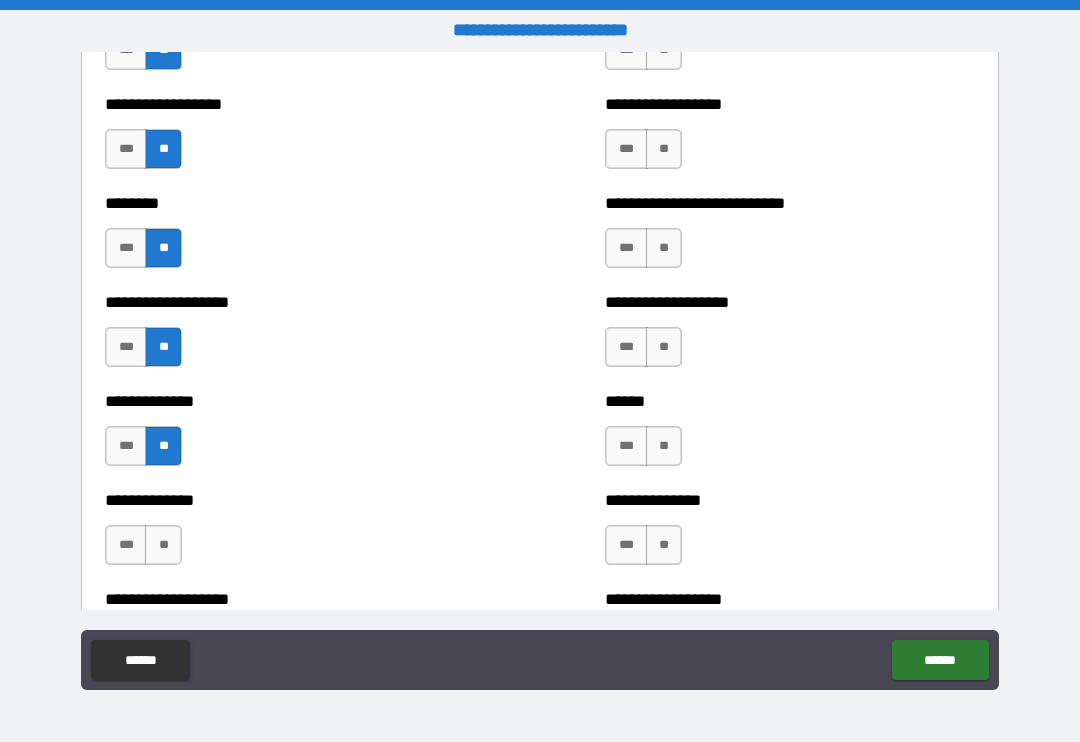 click on "**" at bounding box center (163, 545) 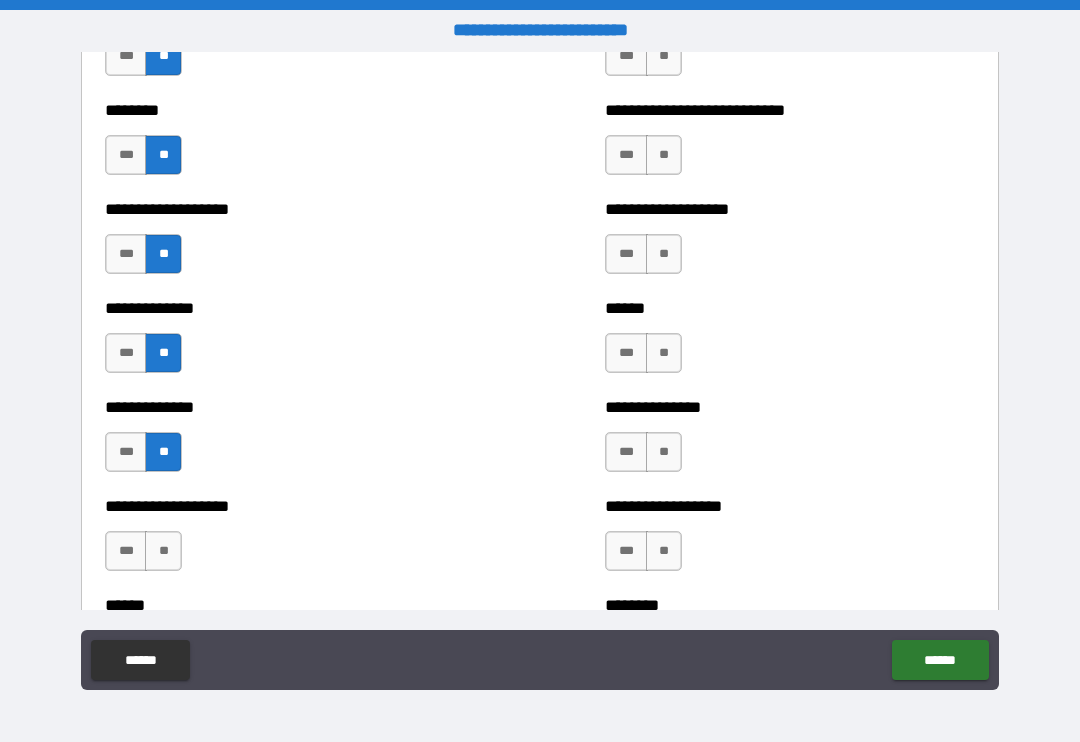 click on "**" at bounding box center (163, 551) 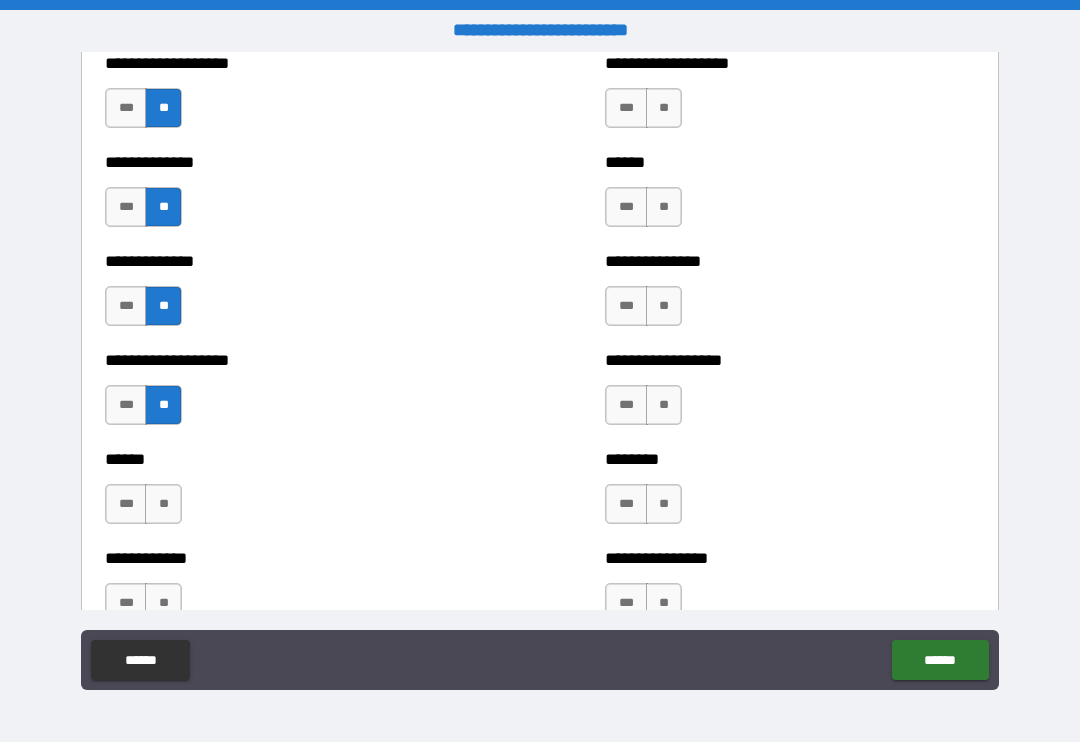 scroll, scrollTop: 4601, scrollLeft: 0, axis: vertical 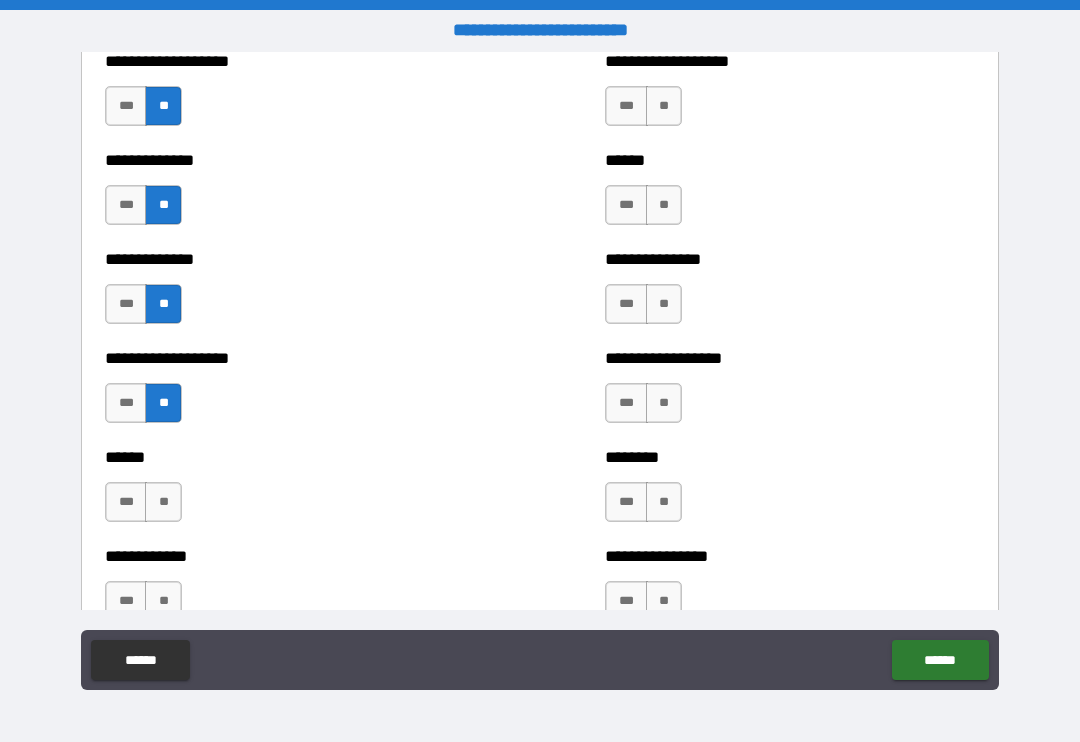 click on "**" at bounding box center (163, 502) 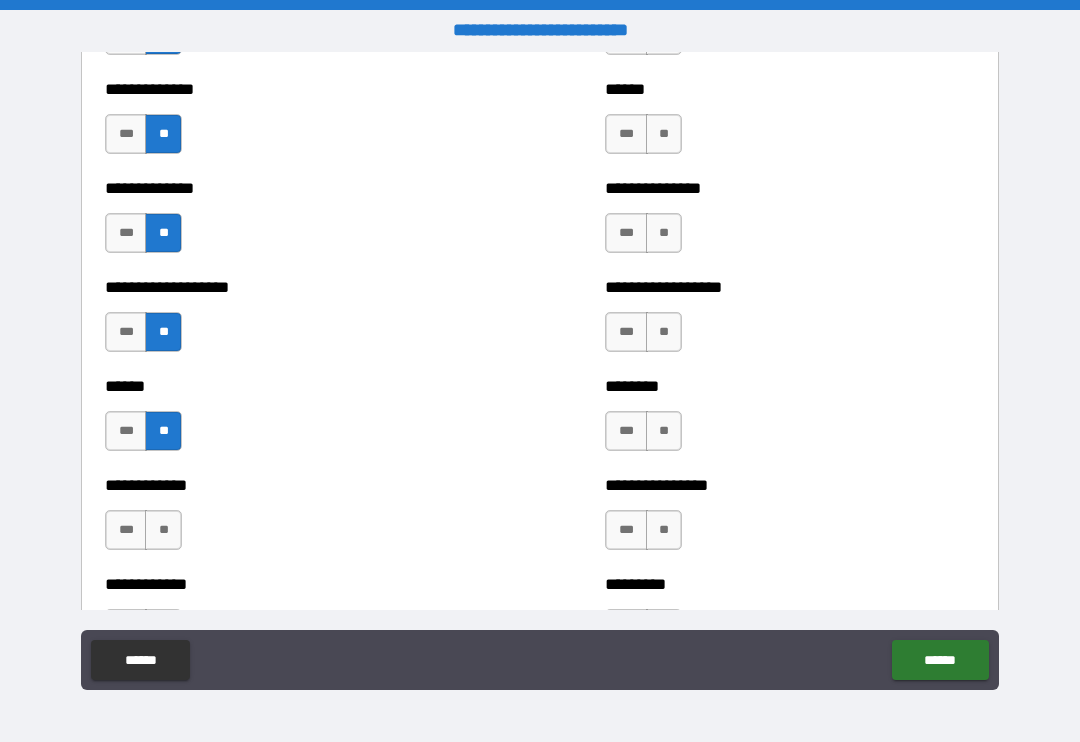 click on "**" at bounding box center [163, 530] 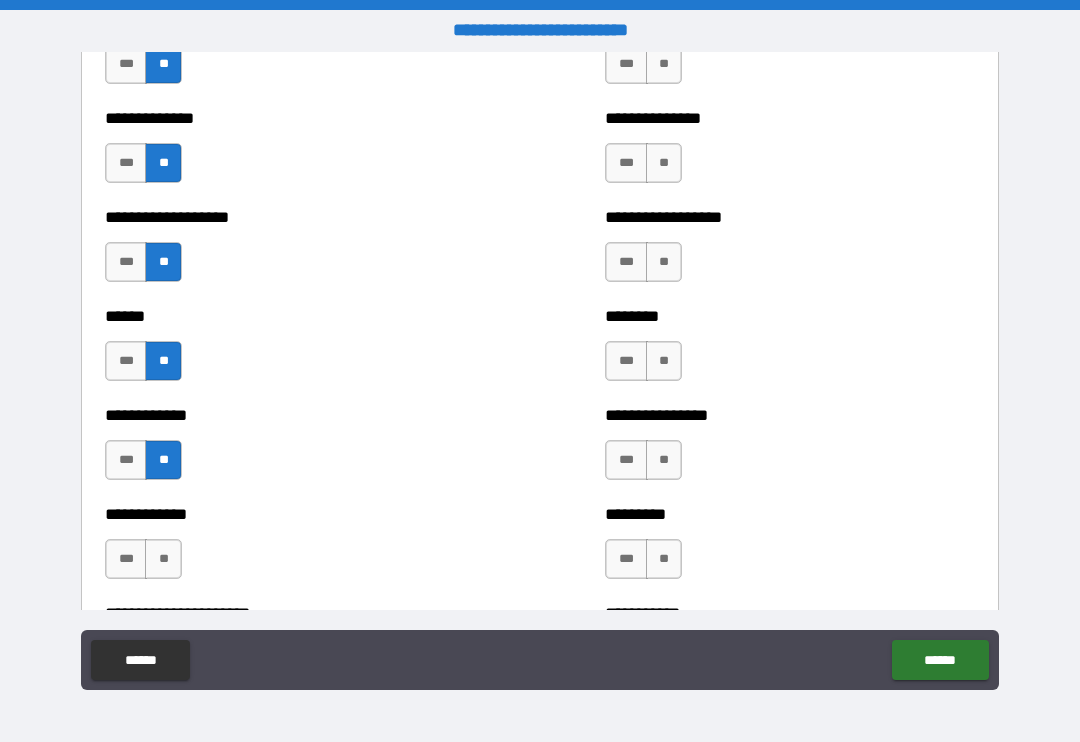 click on "**" at bounding box center [163, 559] 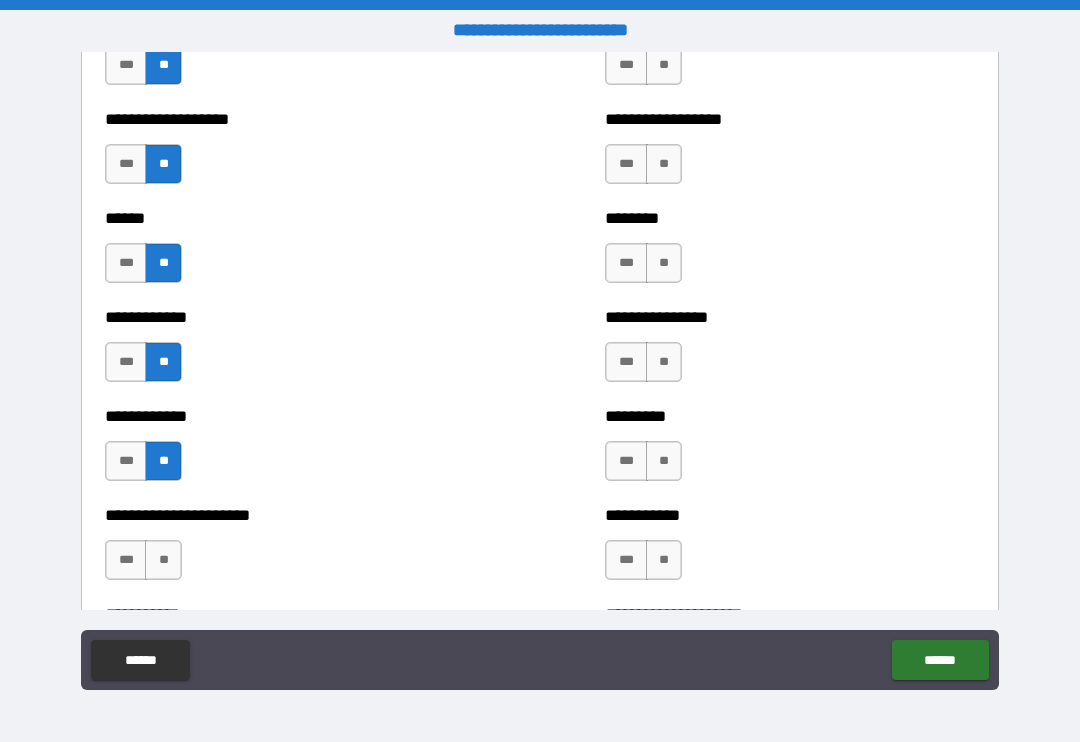 click on "**" at bounding box center [163, 560] 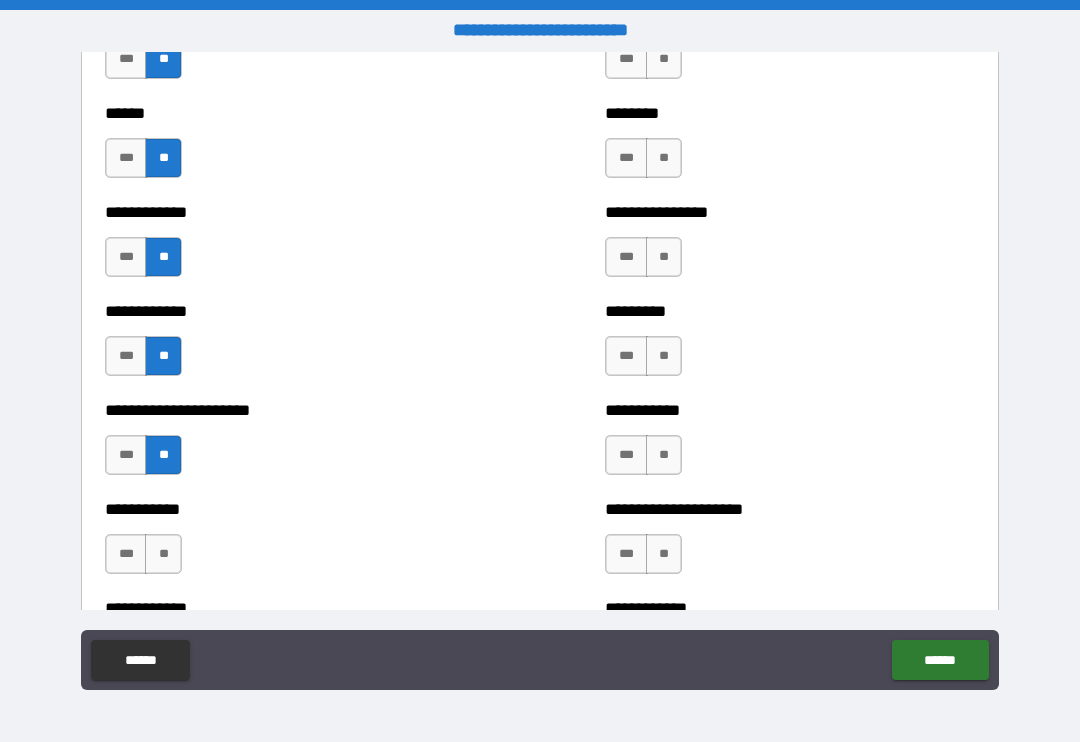 click on "**" at bounding box center [163, 554] 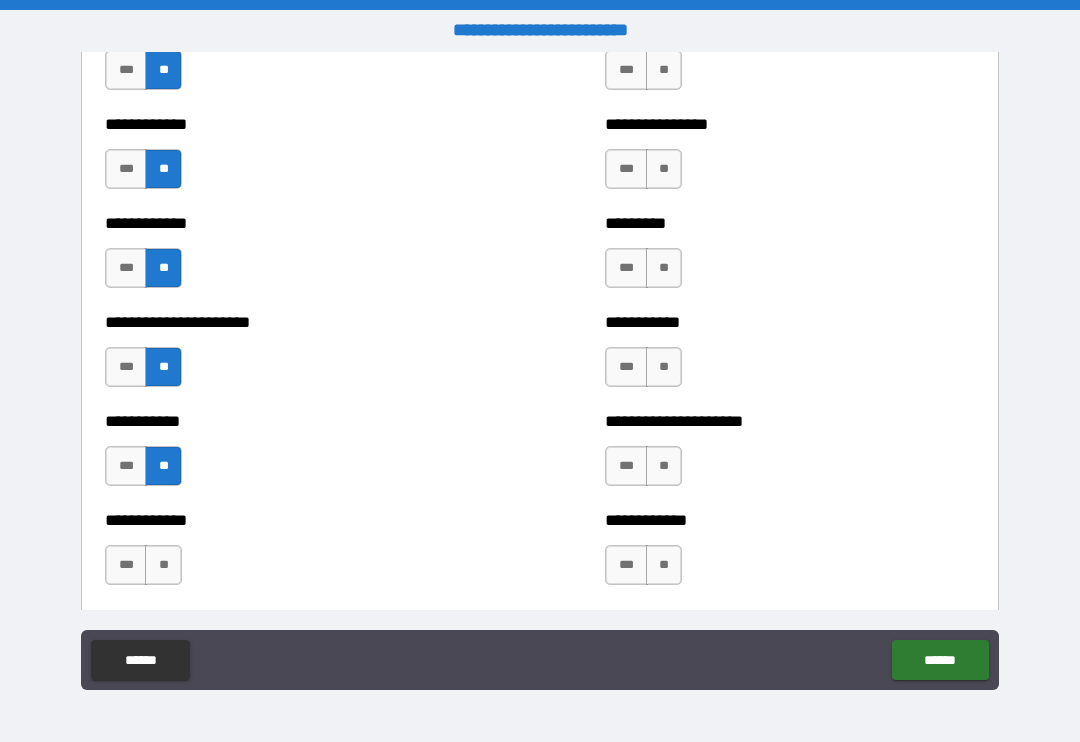 scroll, scrollTop: 5047, scrollLeft: 0, axis: vertical 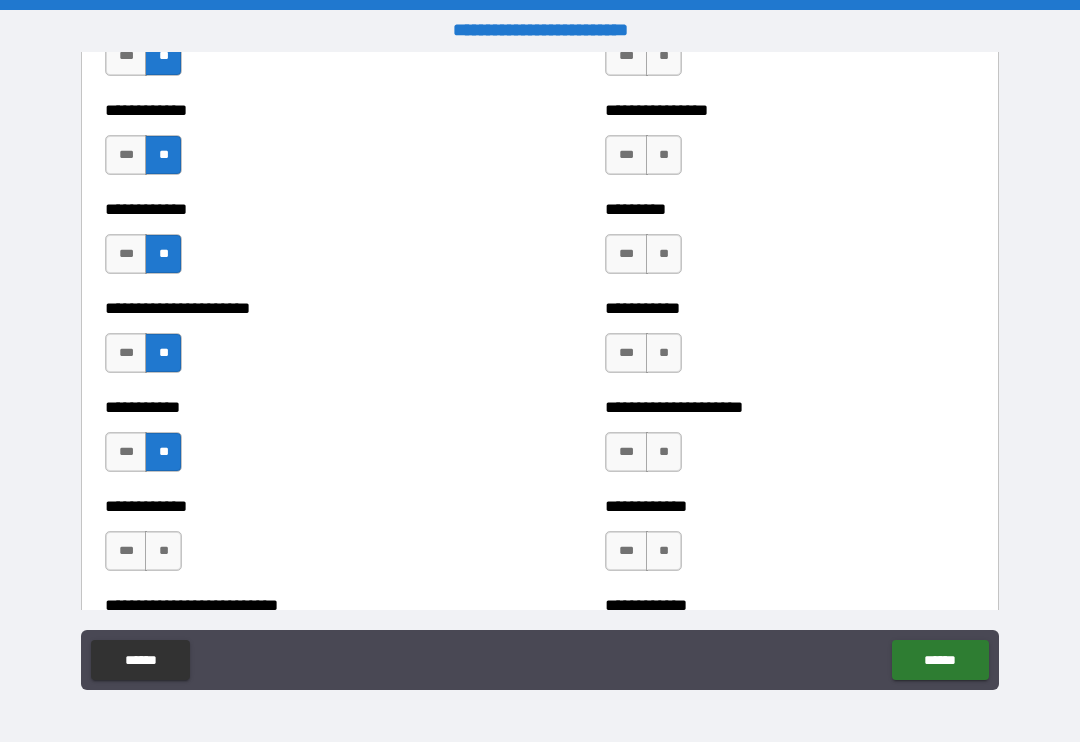 click on "**" at bounding box center (163, 551) 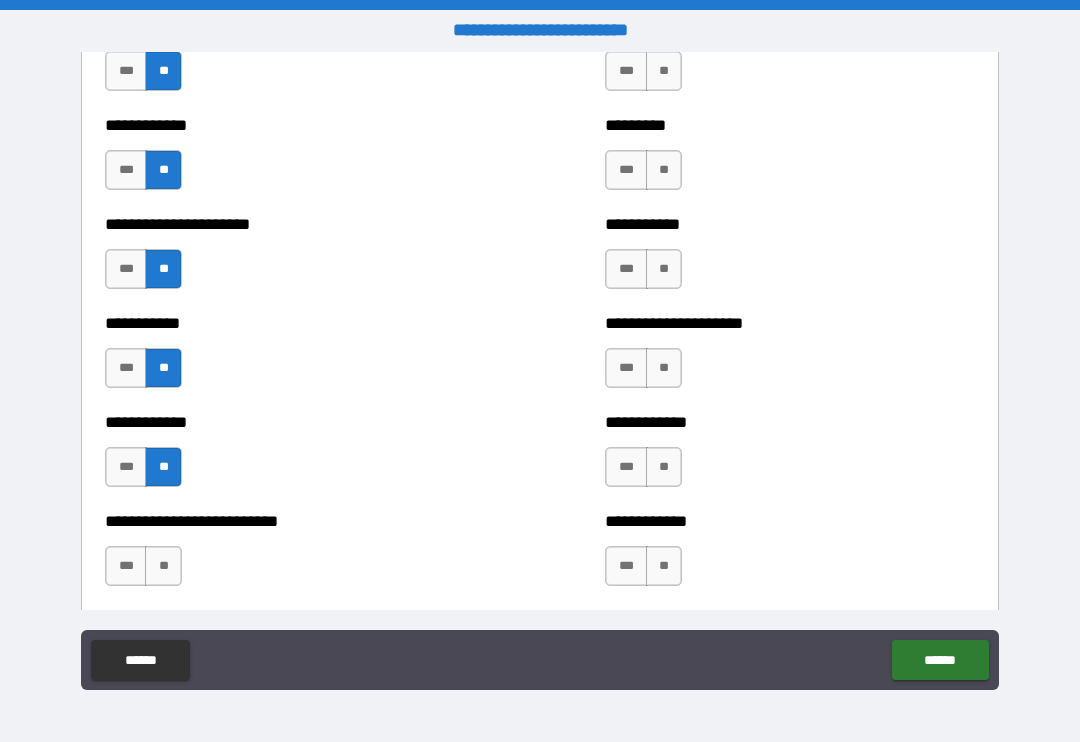 scroll, scrollTop: 5134, scrollLeft: 0, axis: vertical 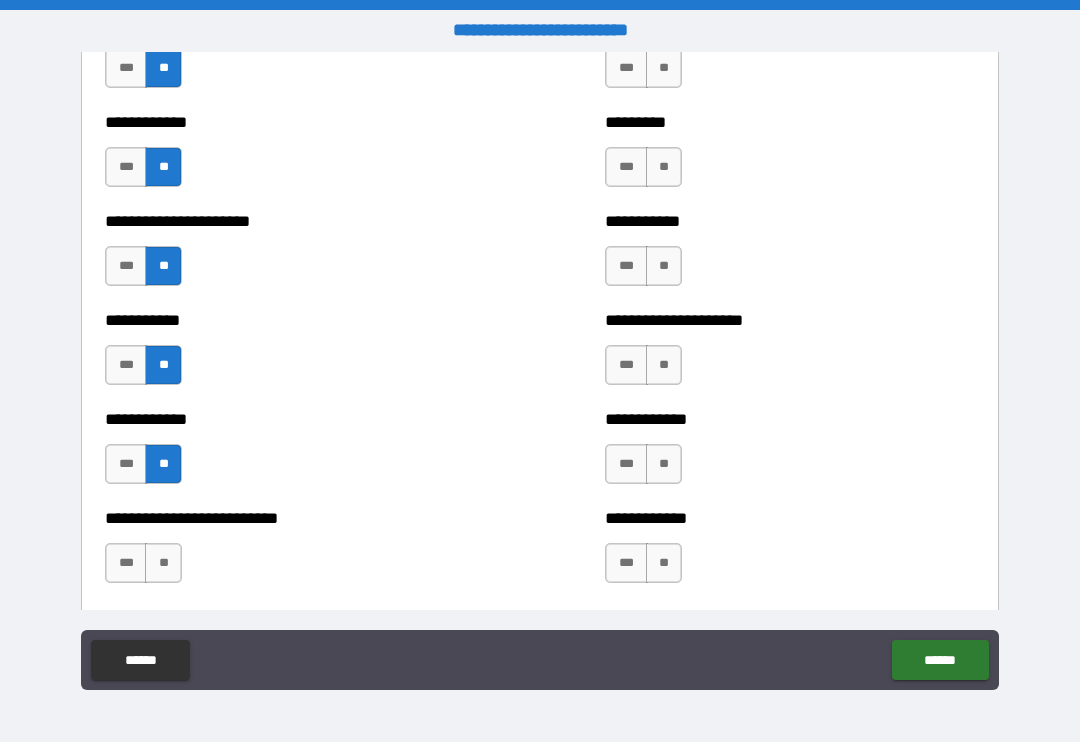 click on "**" at bounding box center [163, 563] 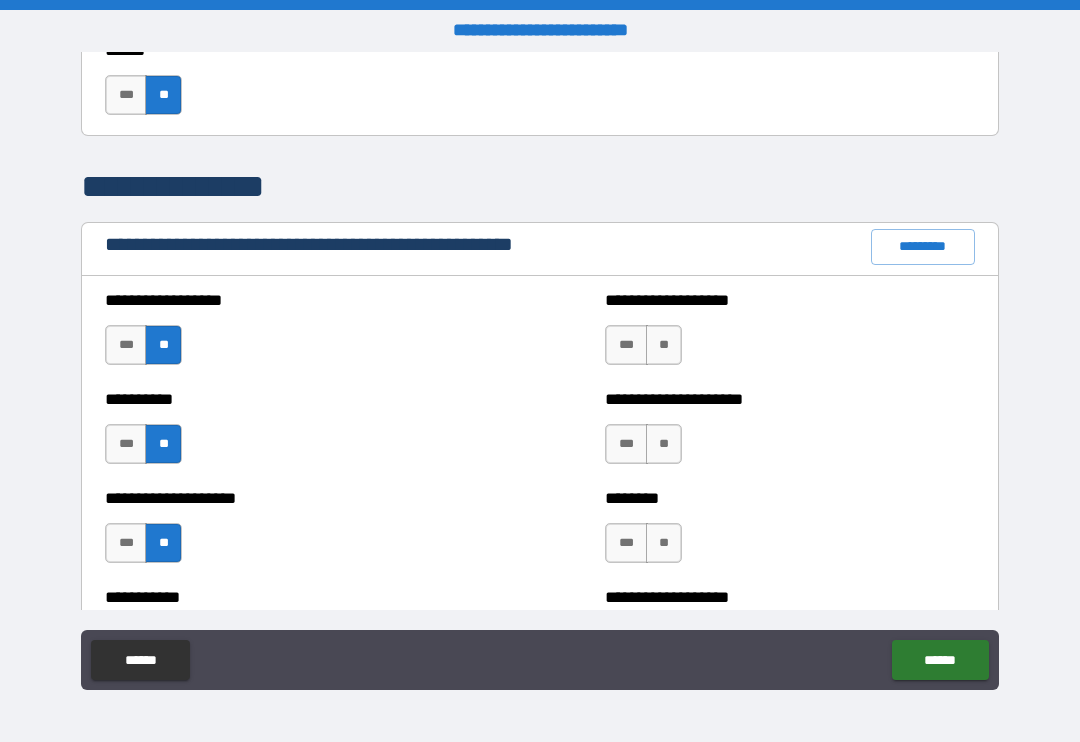 scroll, scrollTop: 2183, scrollLeft: 0, axis: vertical 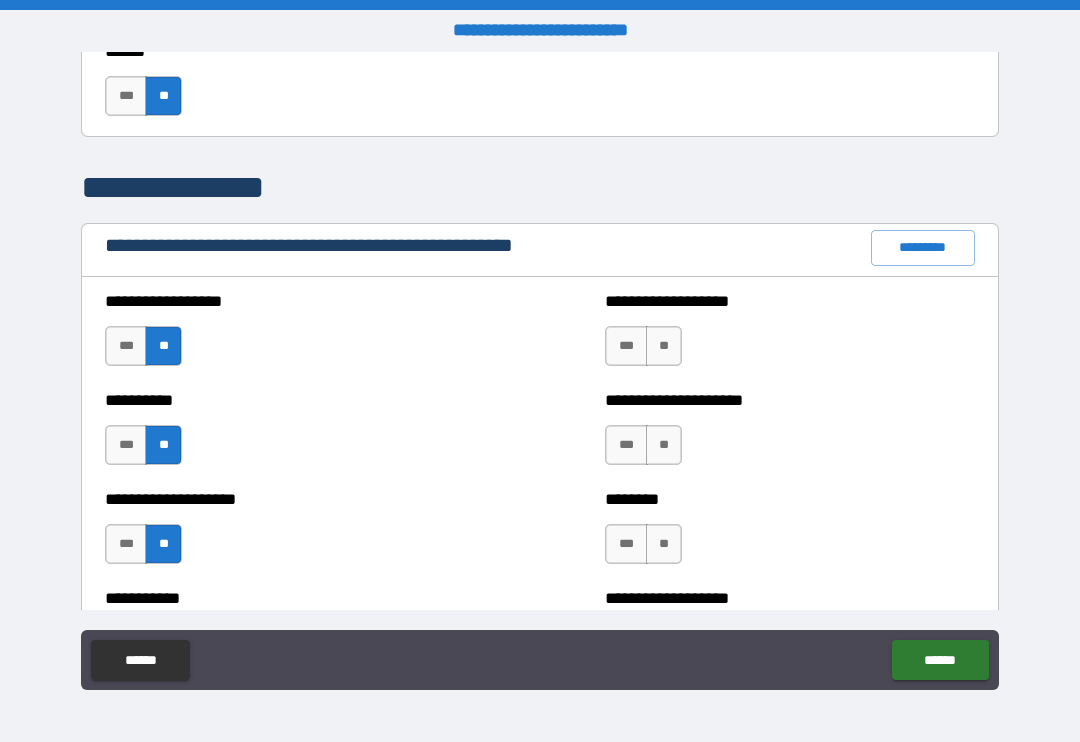 click on "**" at bounding box center (664, 346) 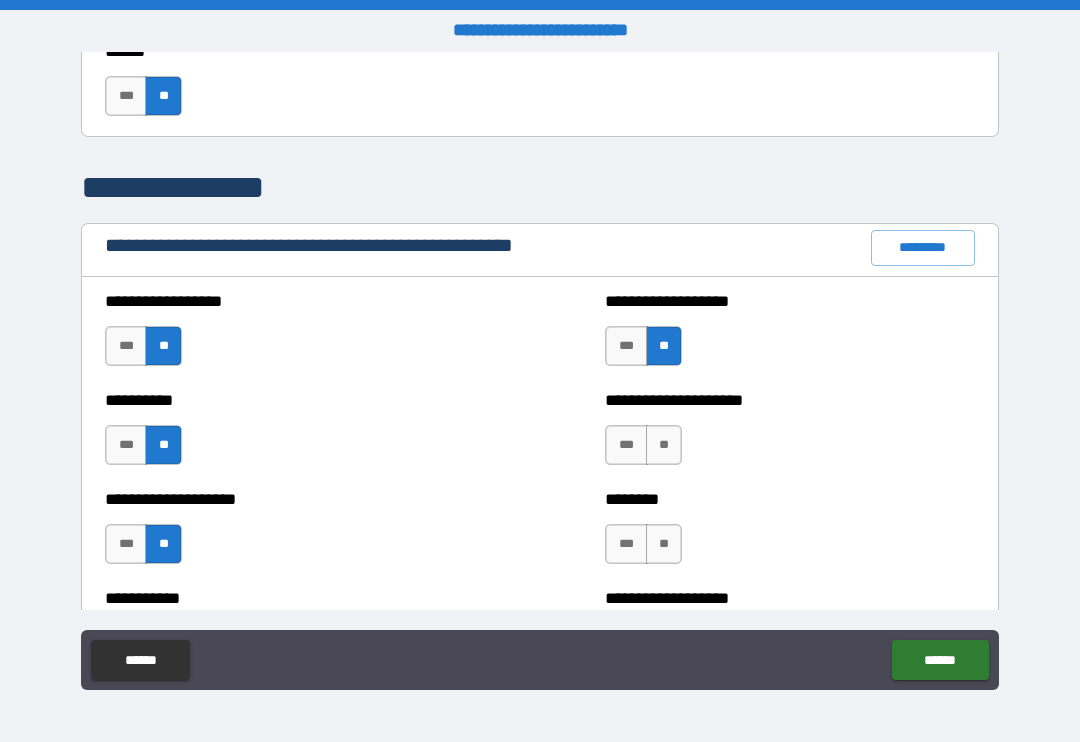 click on "**" at bounding box center (664, 445) 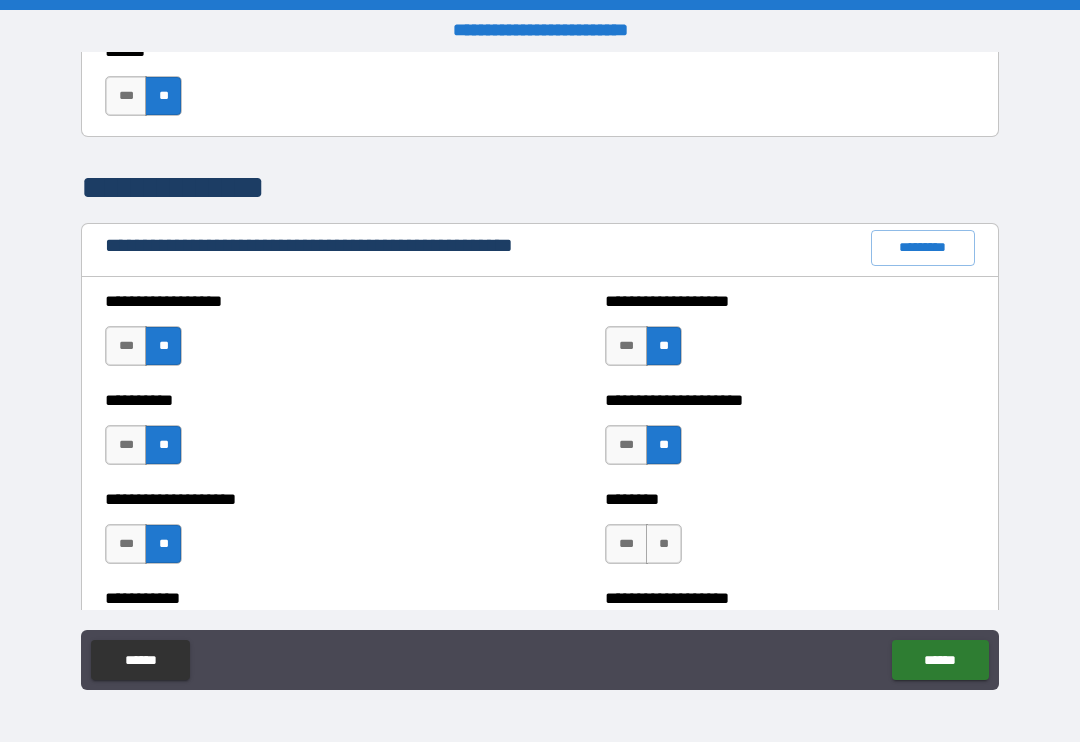 click on "**" at bounding box center [664, 544] 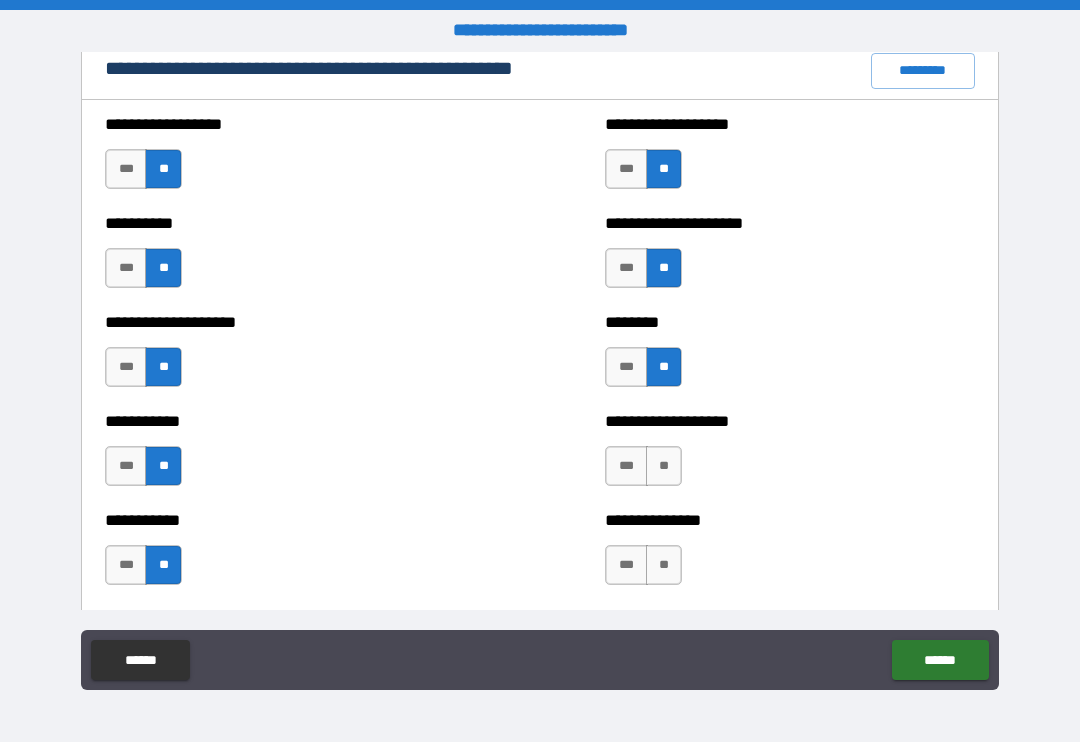 scroll, scrollTop: 2362, scrollLeft: 0, axis: vertical 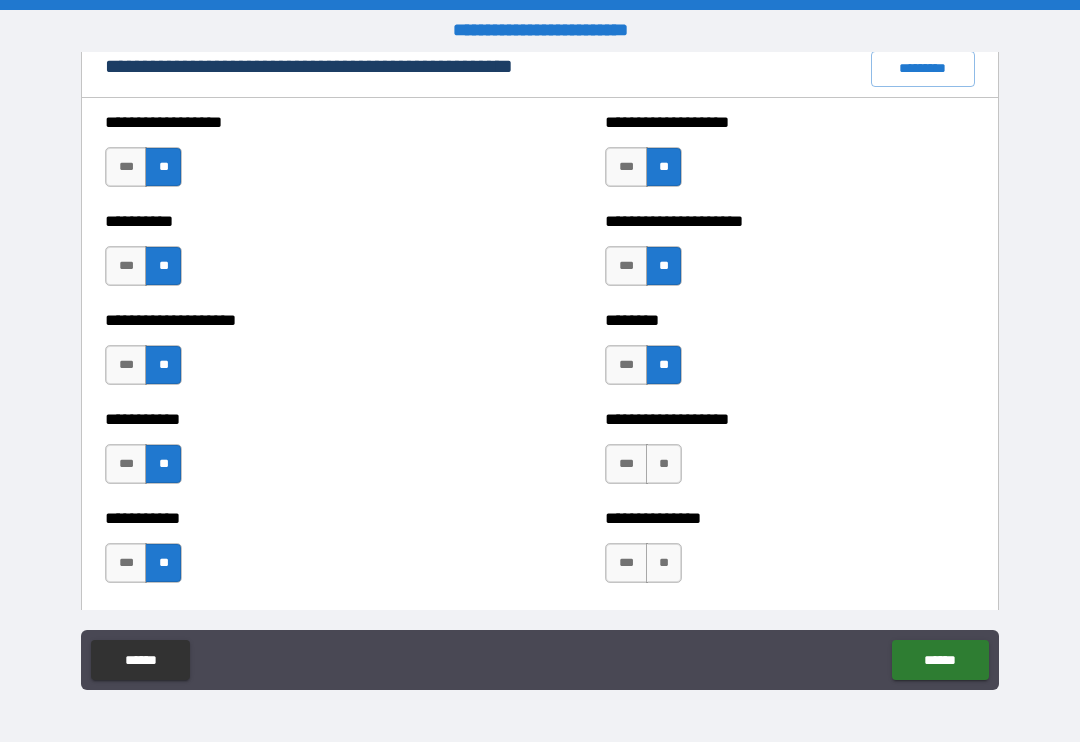 click on "***" at bounding box center (626, 464) 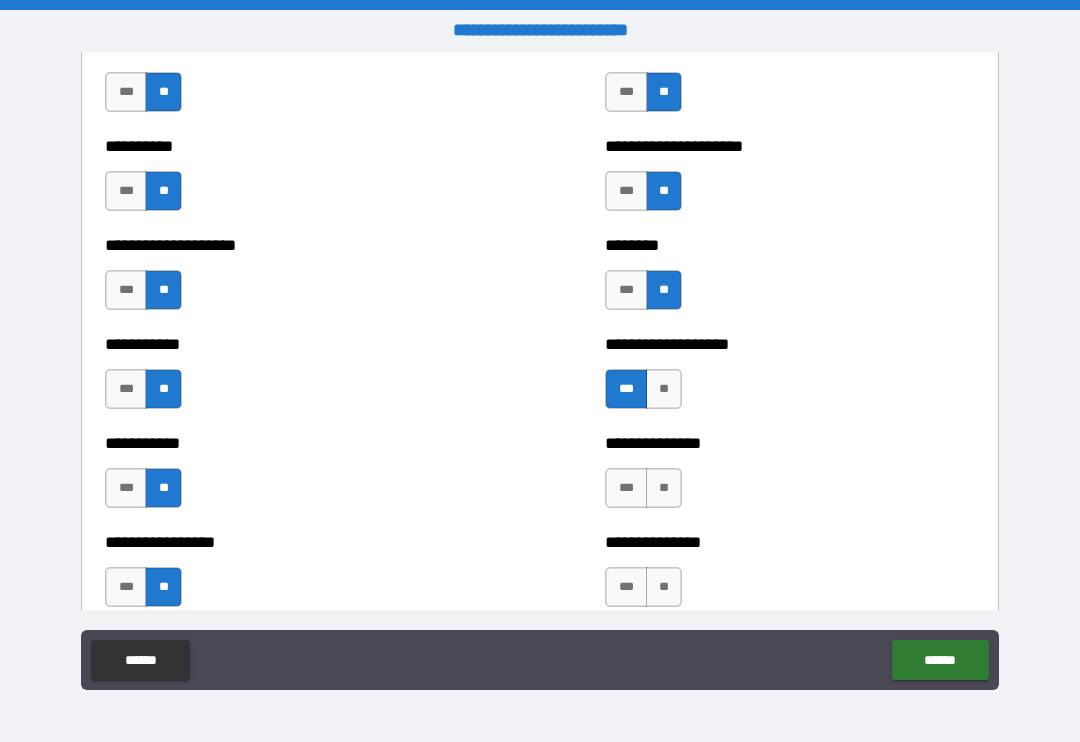 scroll, scrollTop: 2444, scrollLeft: 0, axis: vertical 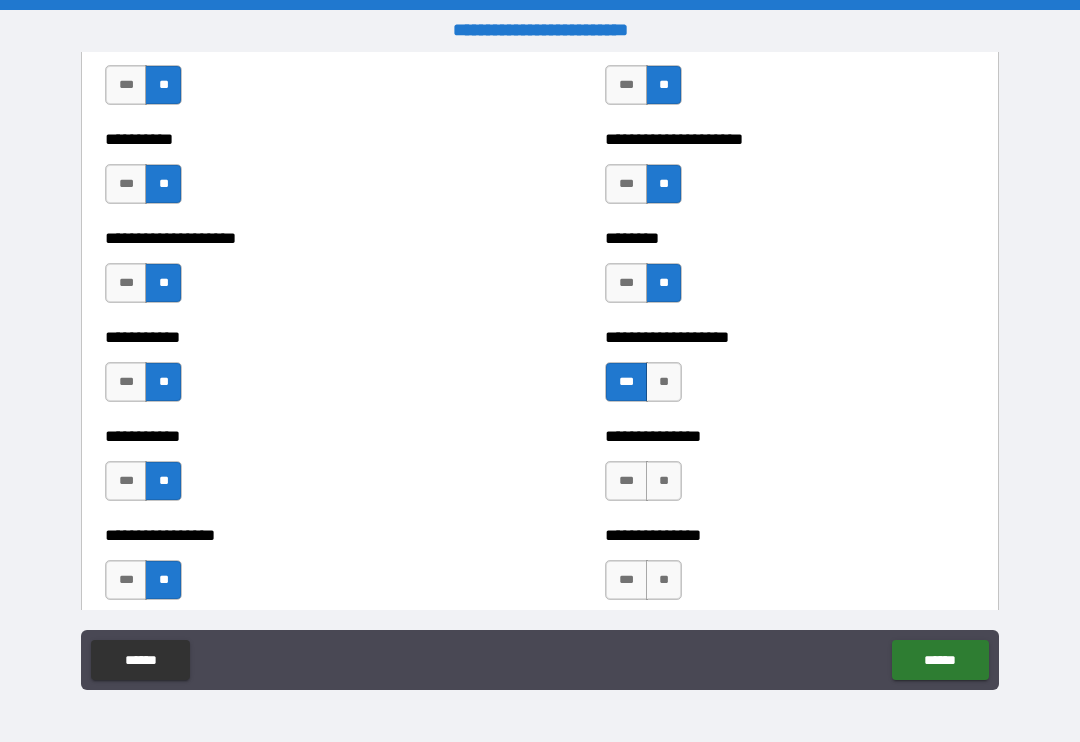 click on "**" at bounding box center (664, 481) 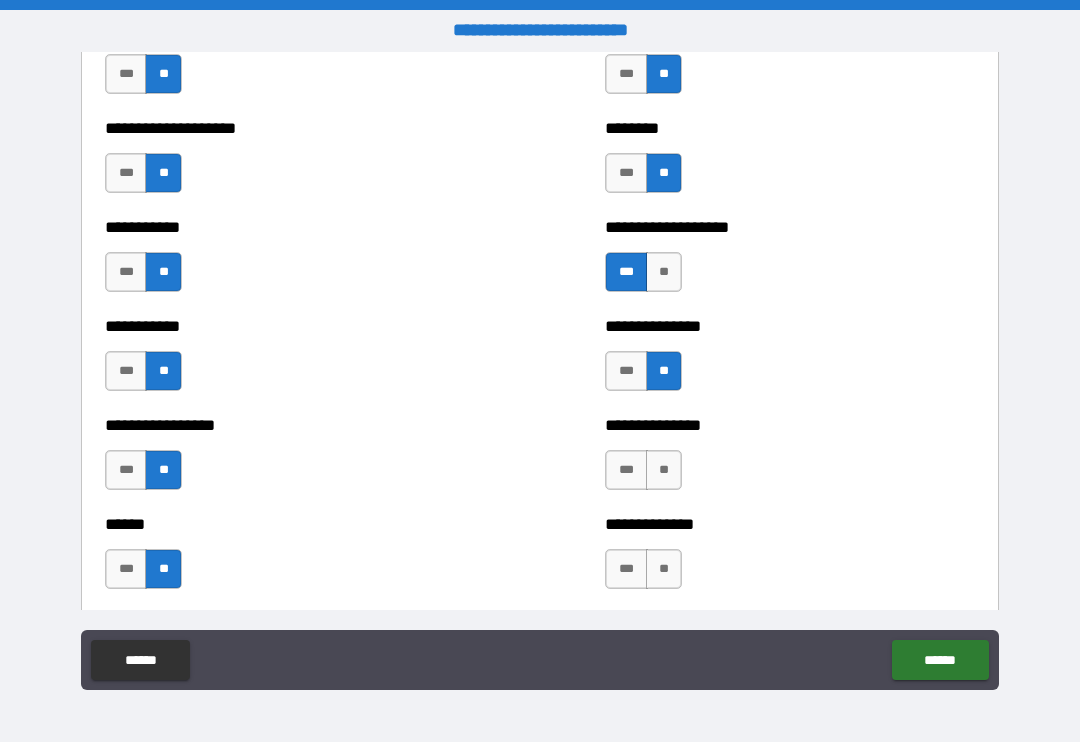 scroll, scrollTop: 2558, scrollLeft: 0, axis: vertical 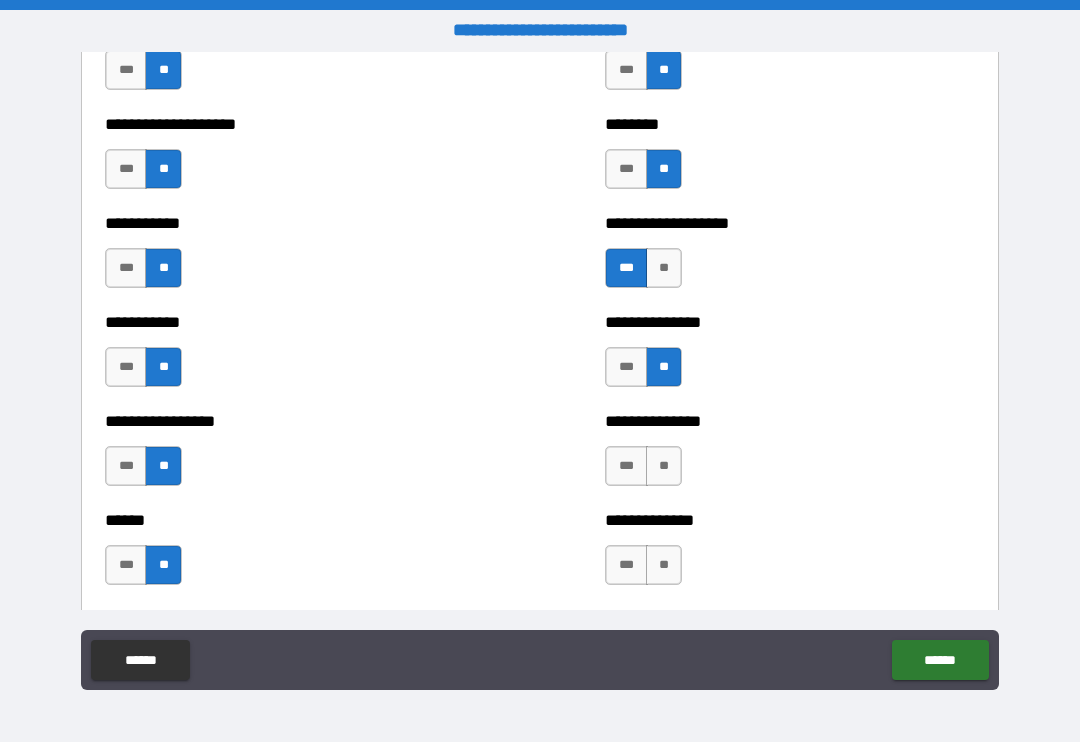 click on "**" at bounding box center [664, 466] 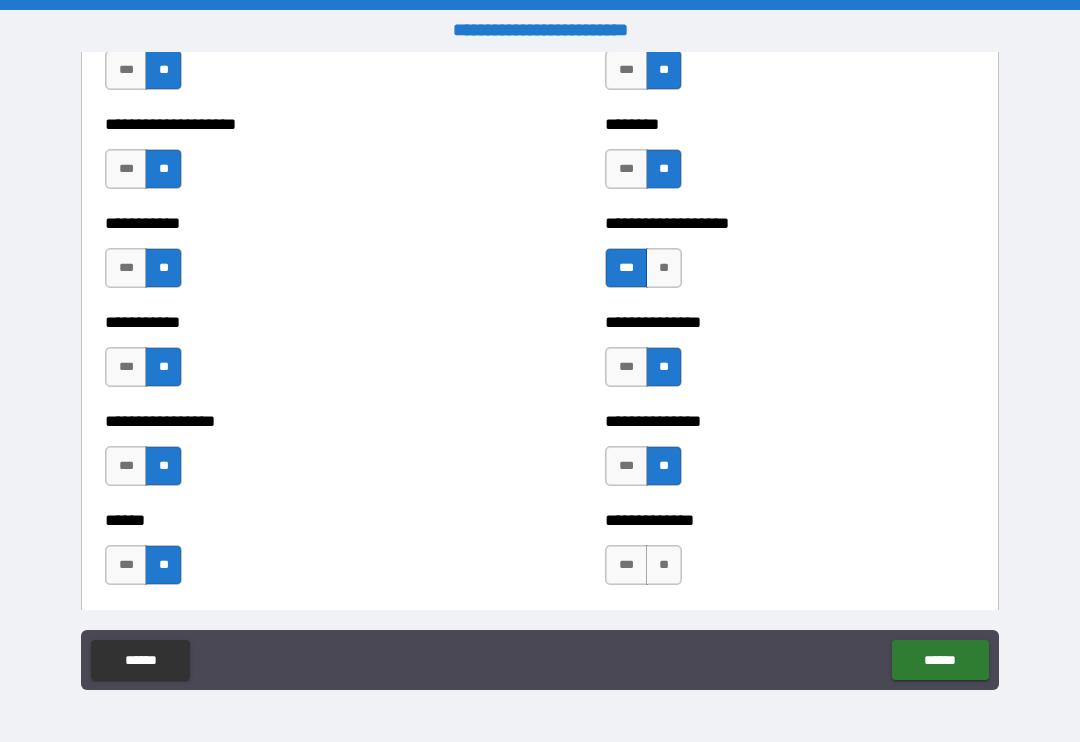 click on "**" at bounding box center [664, 565] 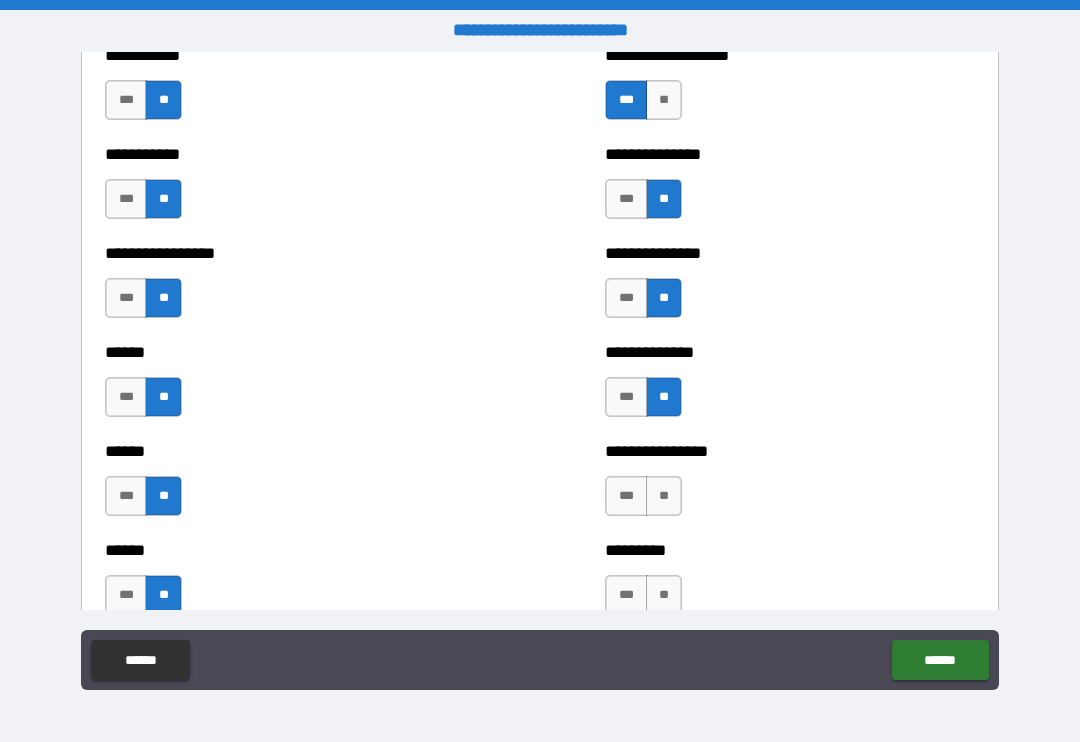 scroll, scrollTop: 2732, scrollLeft: 0, axis: vertical 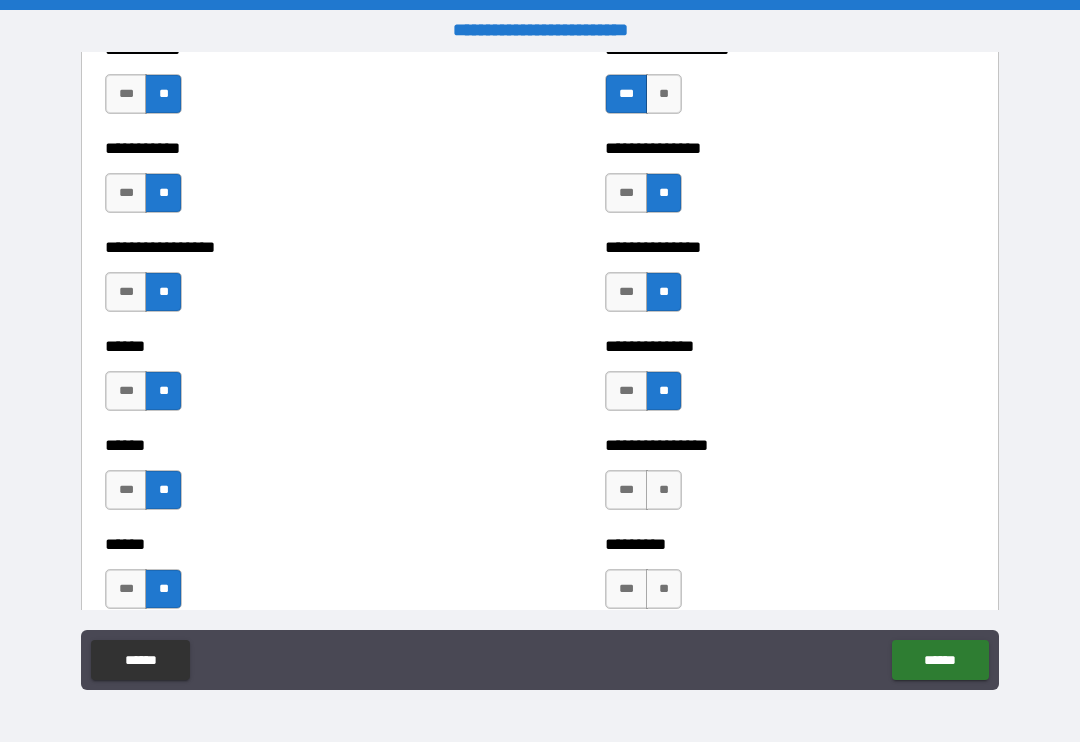 click on "**" at bounding box center (664, 490) 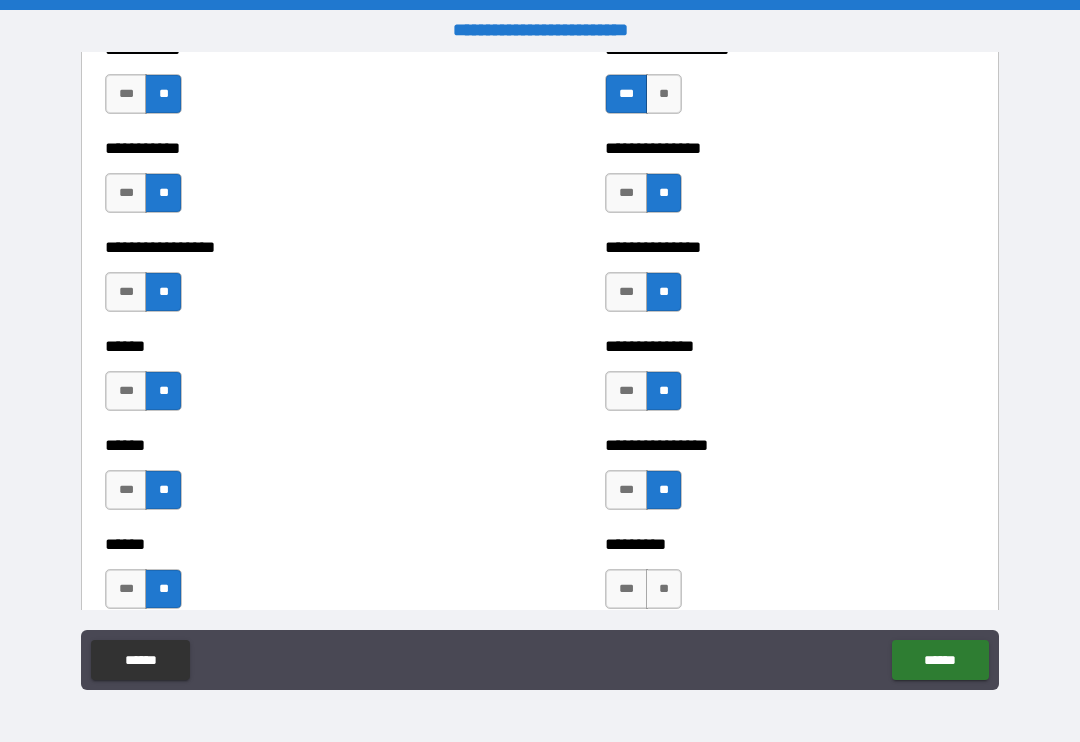 click on "**" at bounding box center [664, 589] 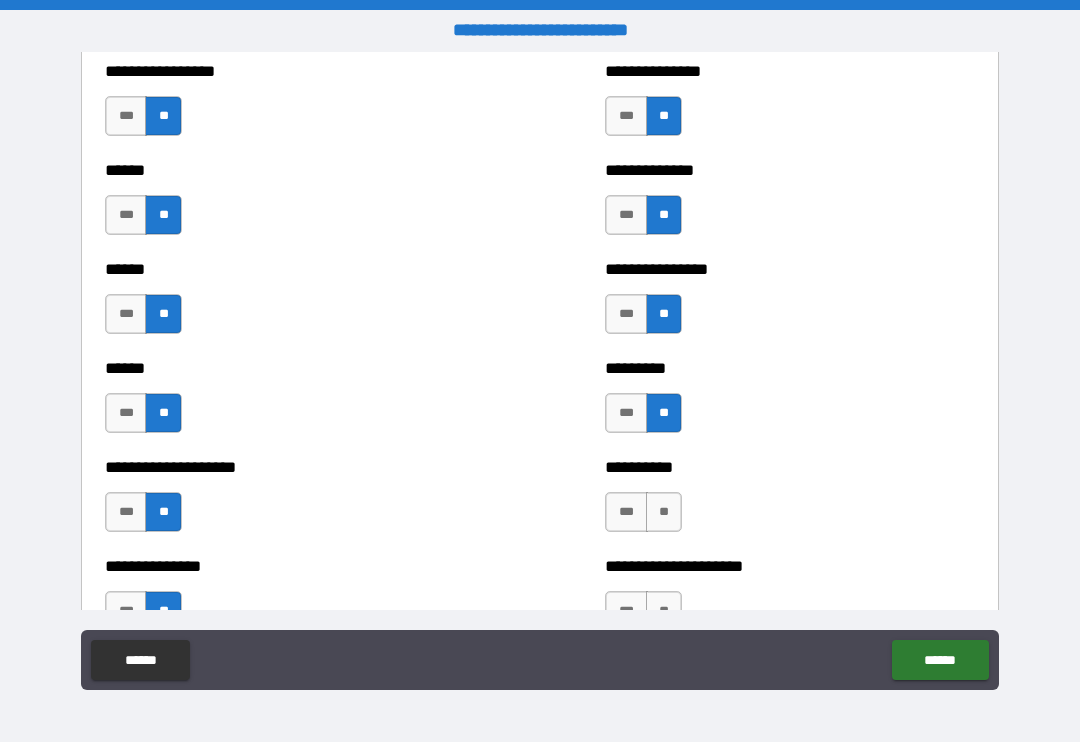 scroll, scrollTop: 2914, scrollLeft: 0, axis: vertical 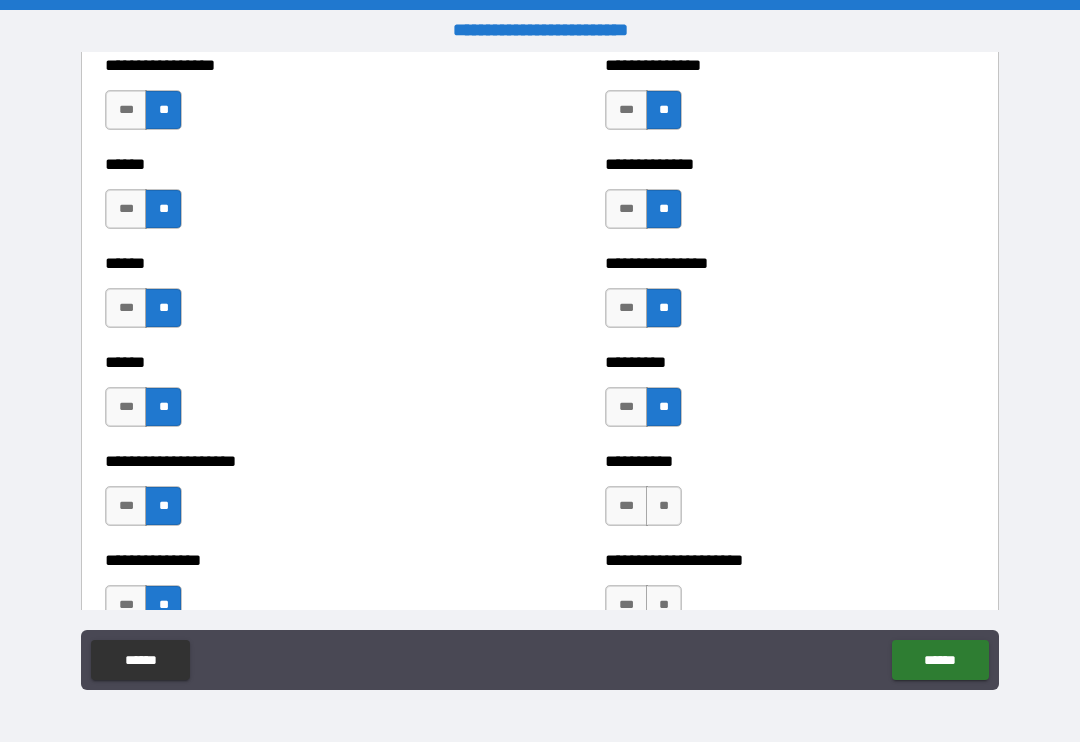 click on "**" at bounding box center [664, 506] 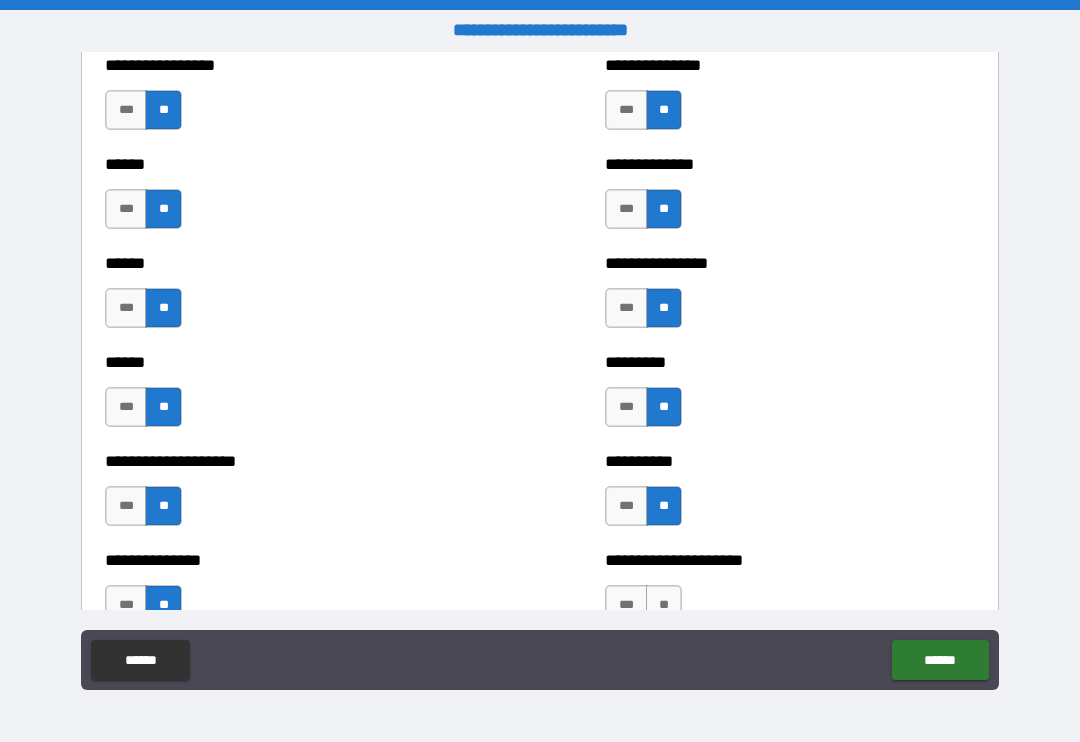 click on "**" at bounding box center [664, 605] 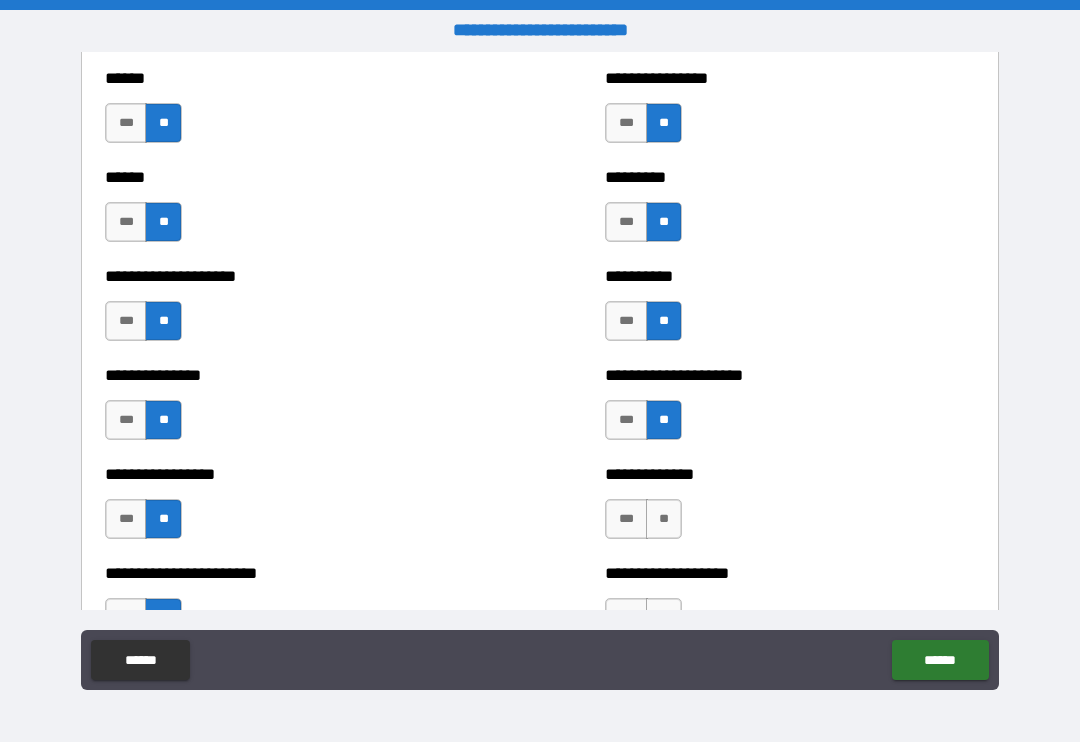 click on "**" at bounding box center (664, 519) 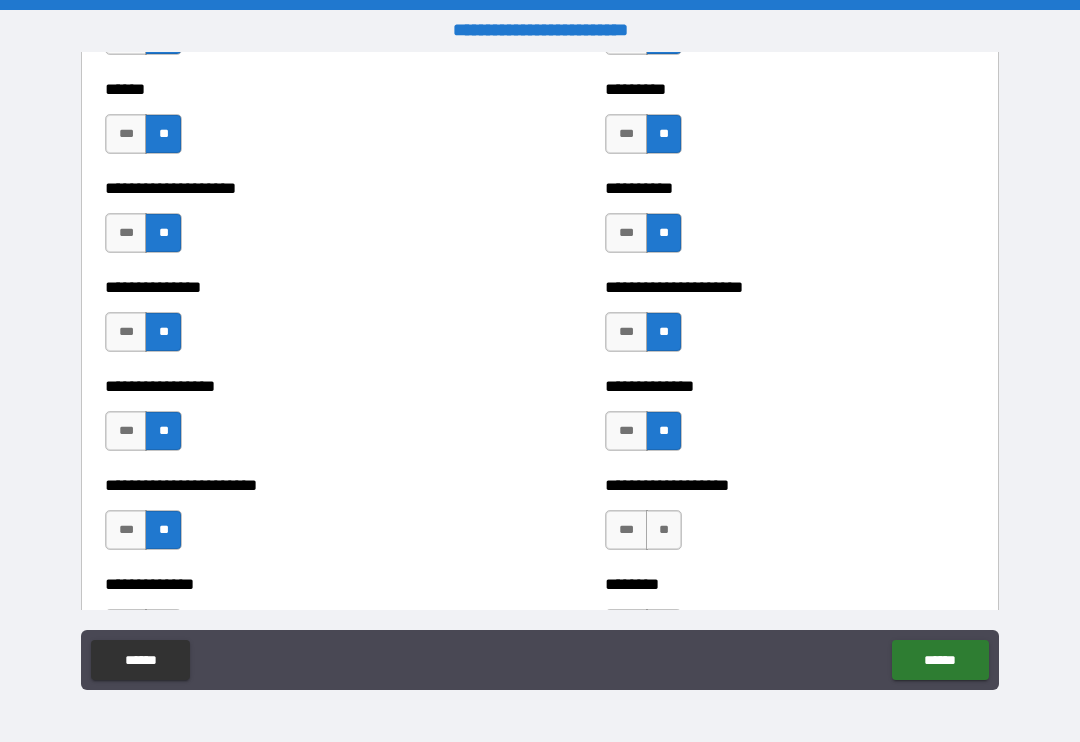 scroll, scrollTop: 3218, scrollLeft: 0, axis: vertical 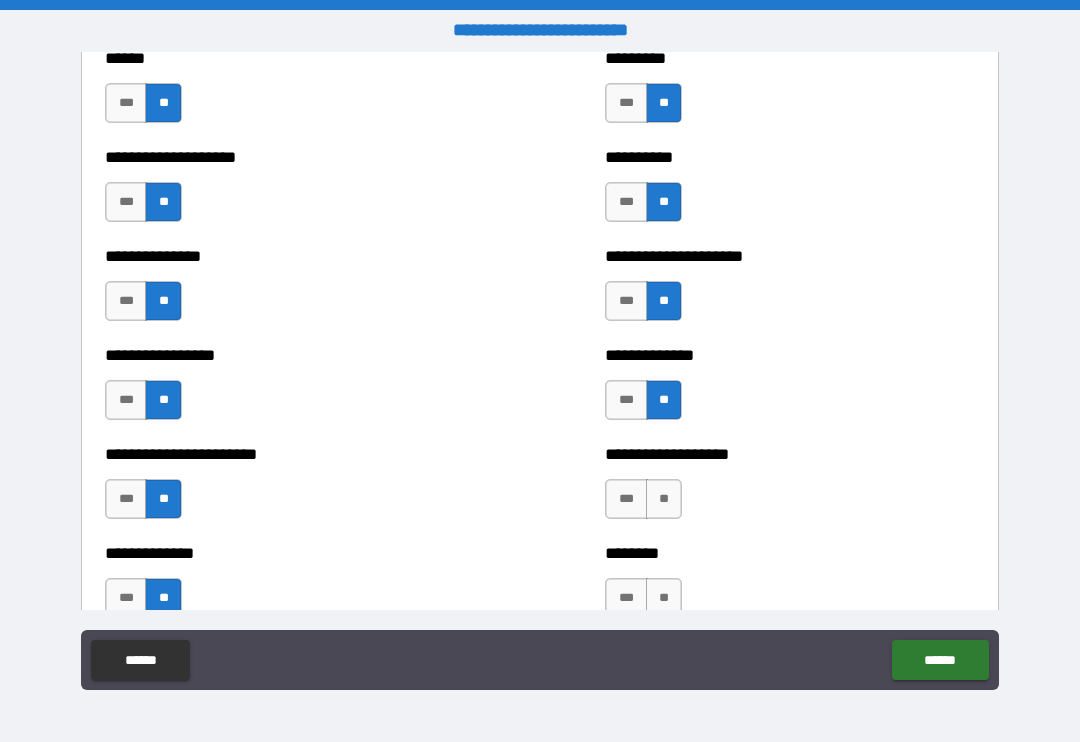 click on "**" at bounding box center (664, 499) 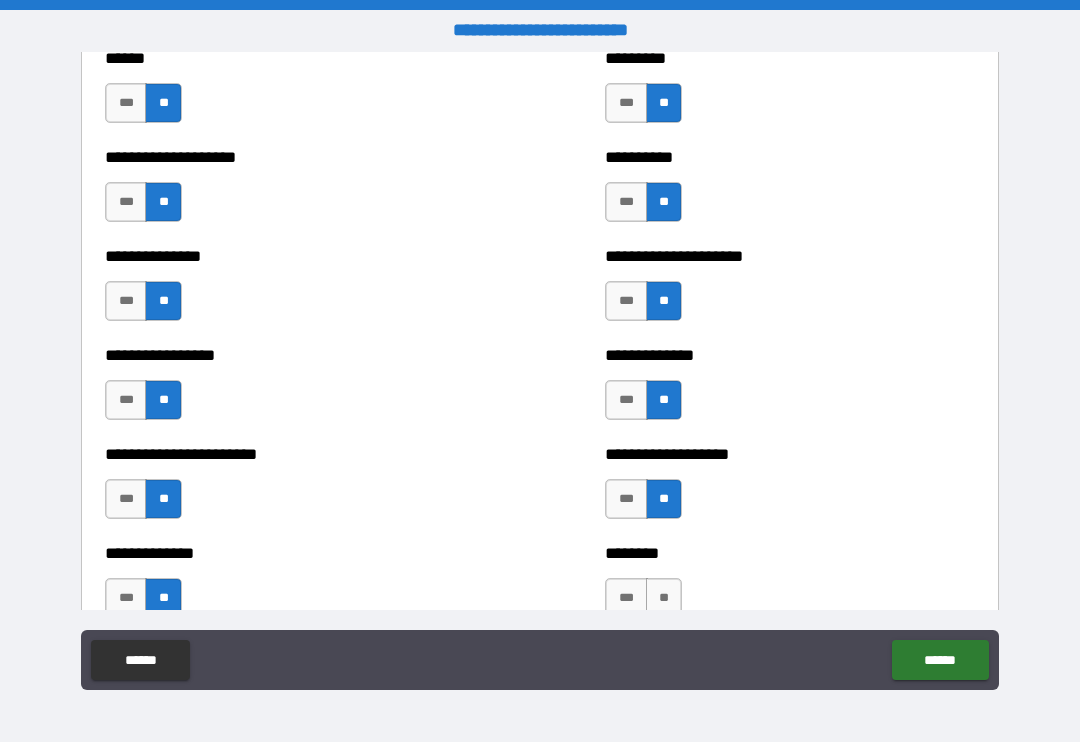 click on "**" at bounding box center (664, 598) 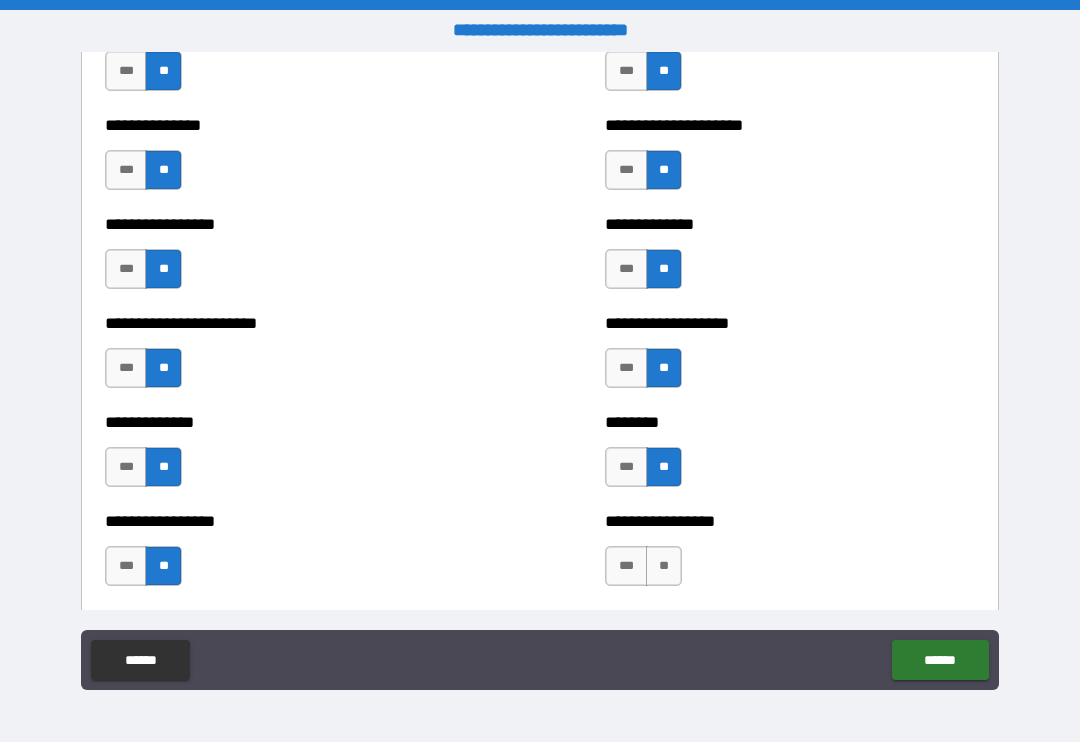click on "**" at bounding box center (664, 566) 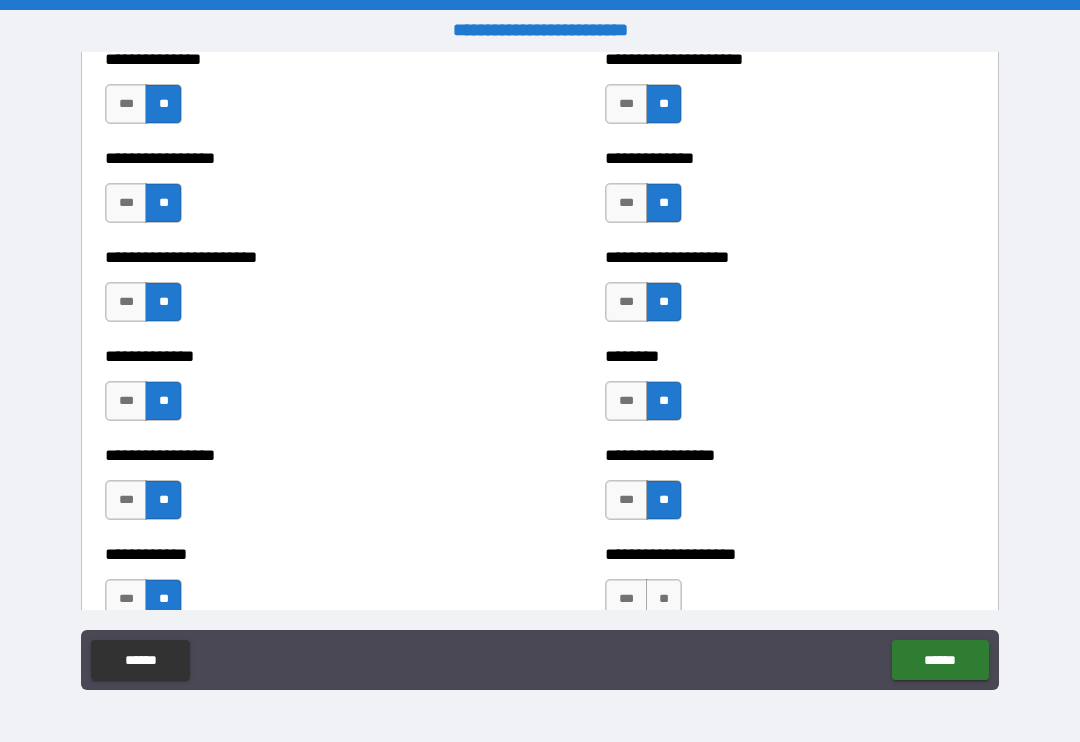 scroll, scrollTop: 3471, scrollLeft: 0, axis: vertical 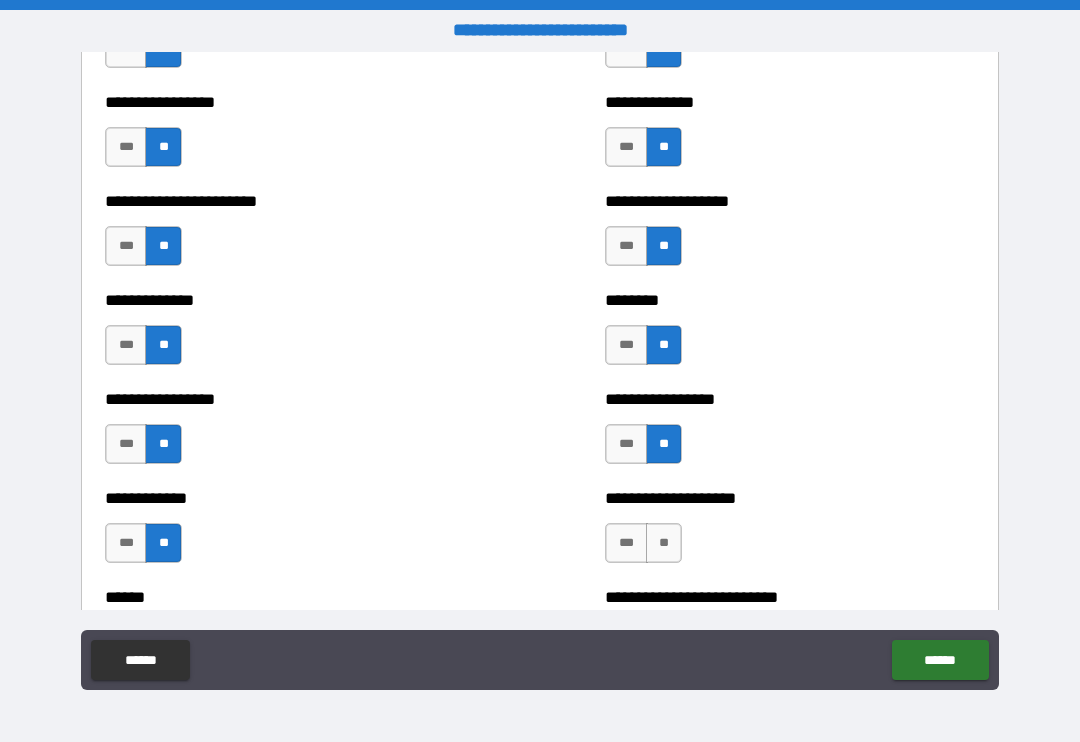 click on "**" at bounding box center [664, 543] 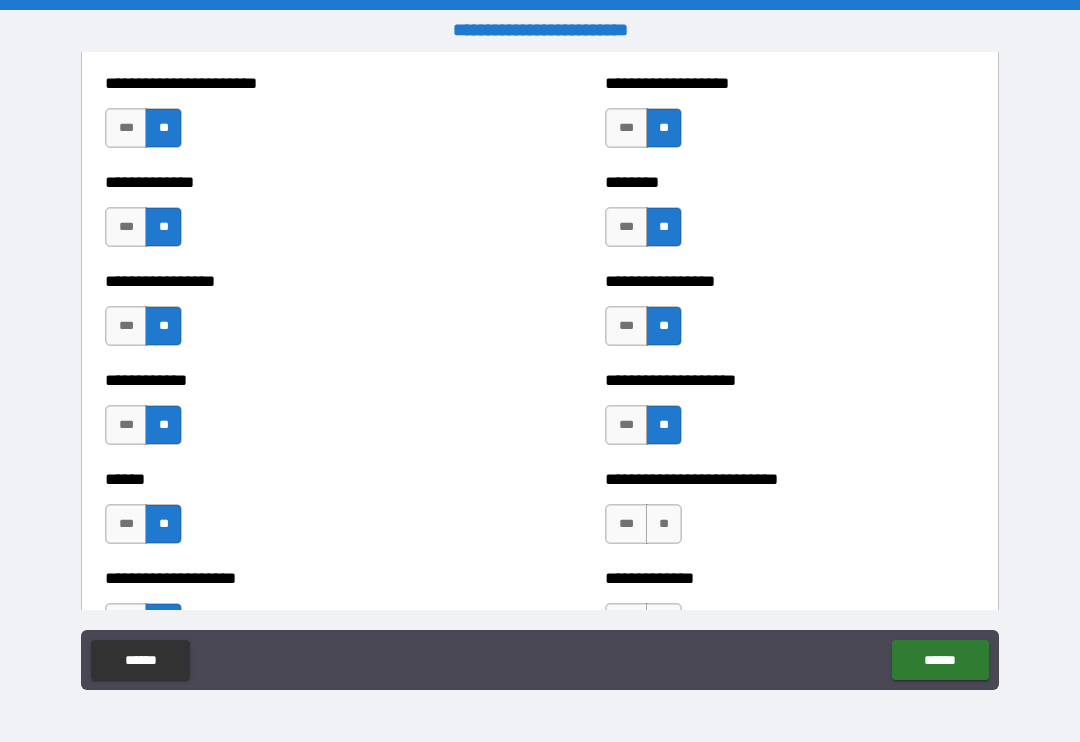 click on "**" at bounding box center (664, 524) 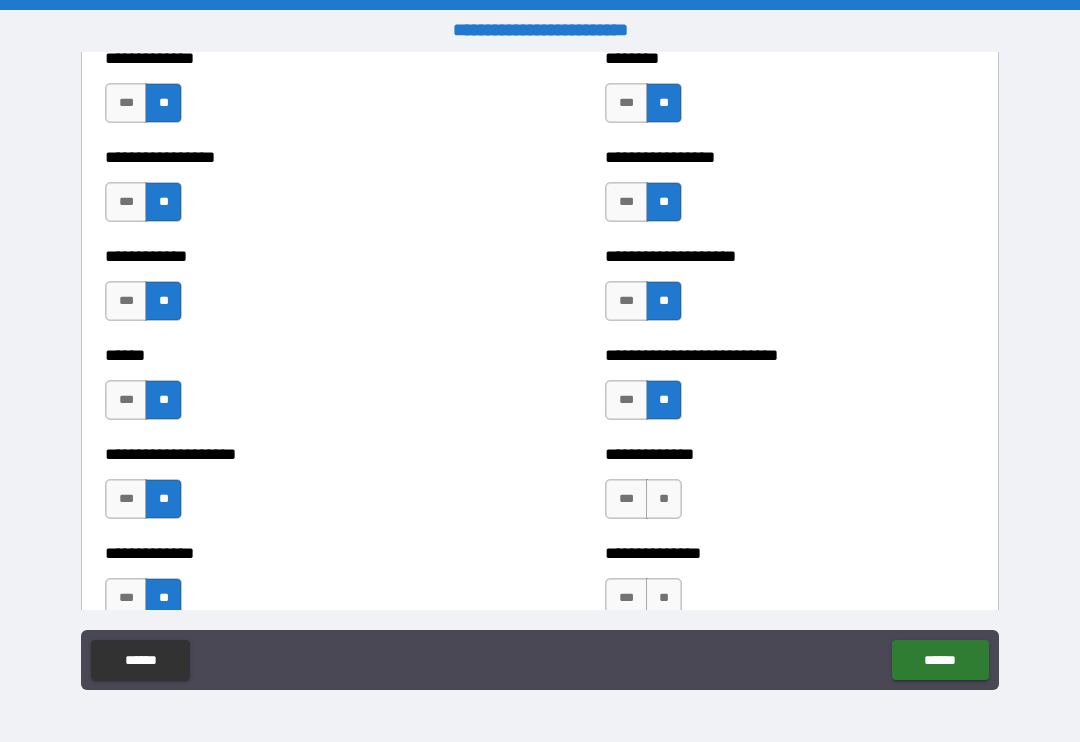 scroll, scrollTop: 3712, scrollLeft: 0, axis: vertical 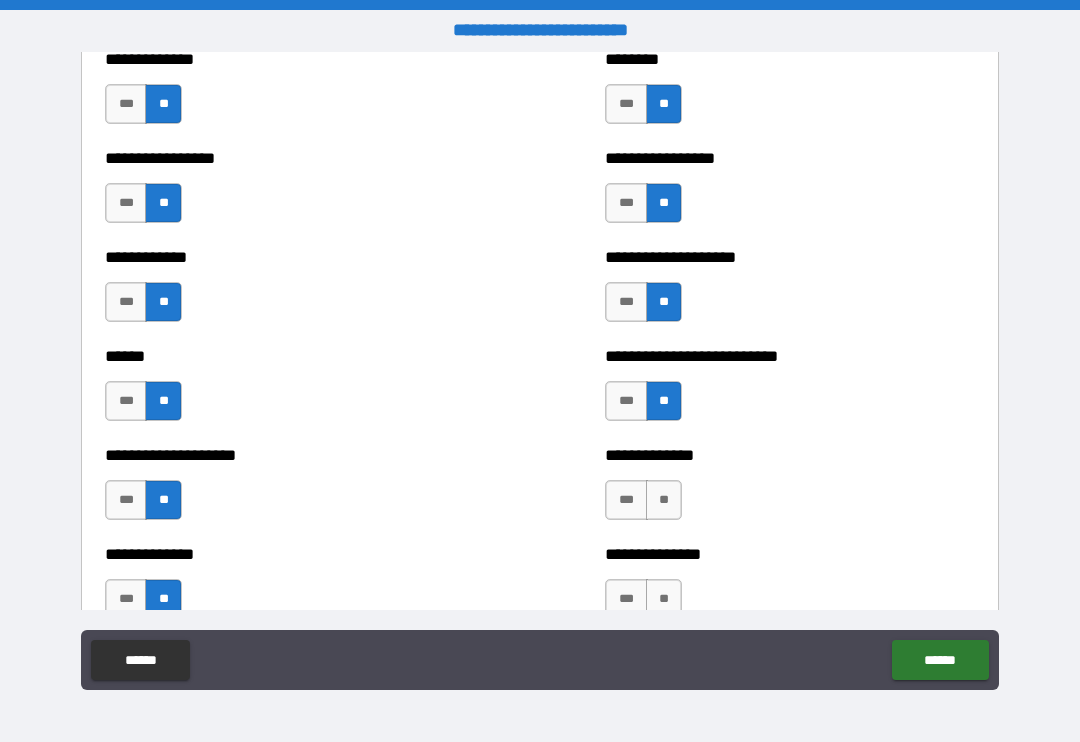 click on "**" at bounding box center (664, 500) 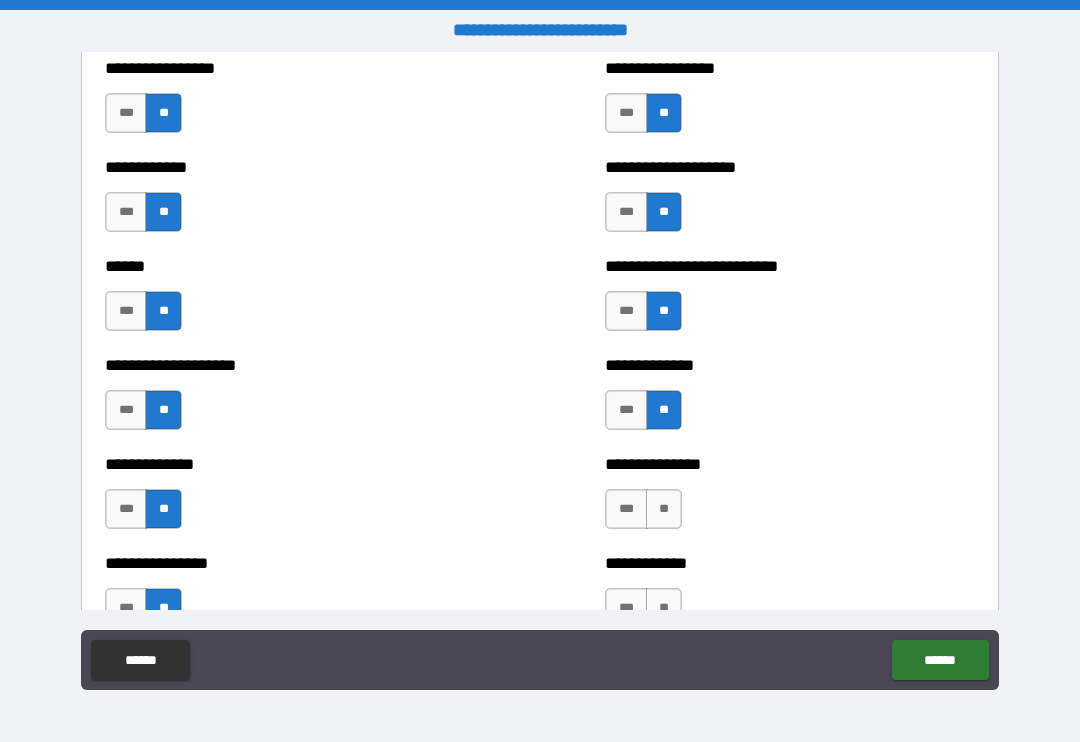 click on "**" at bounding box center [664, 509] 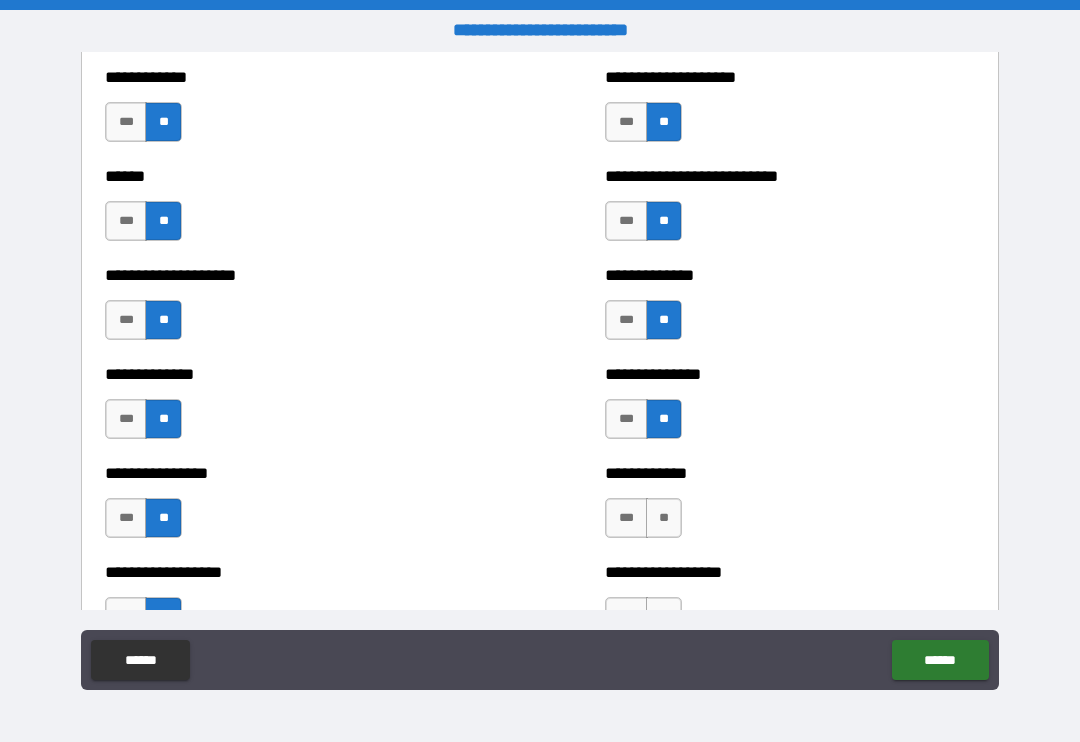 click on "**" at bounding box center [664, 518] 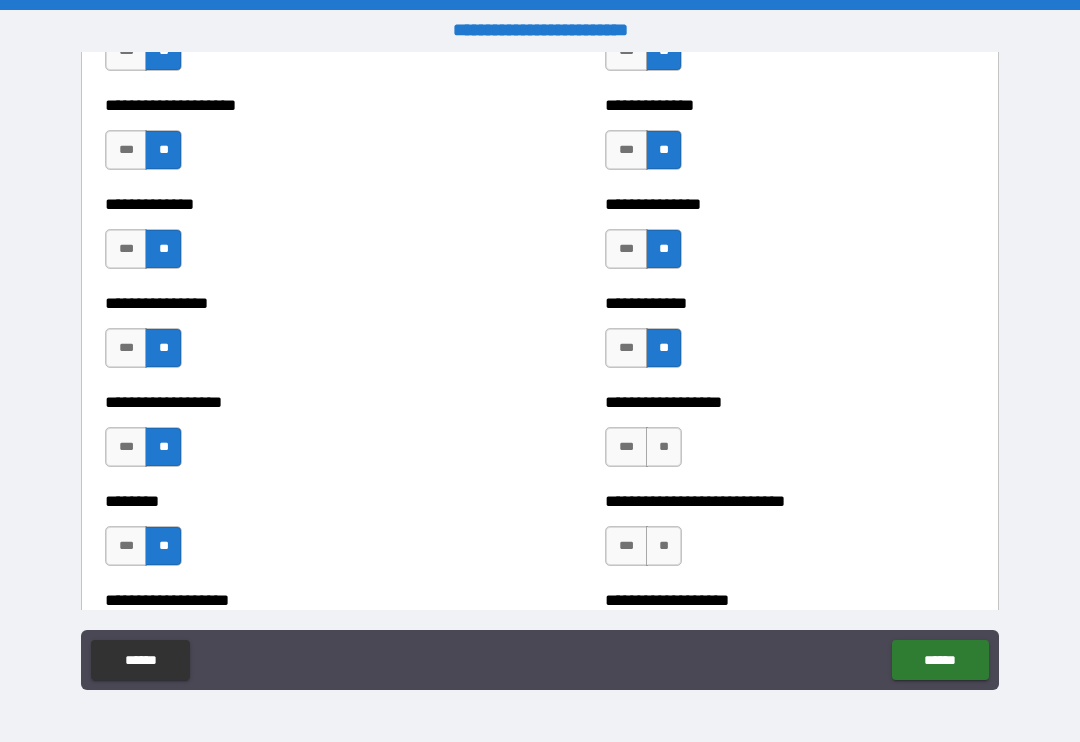 scroll, scrollTop: 4064, scrollLeft: 0, axis: vertical 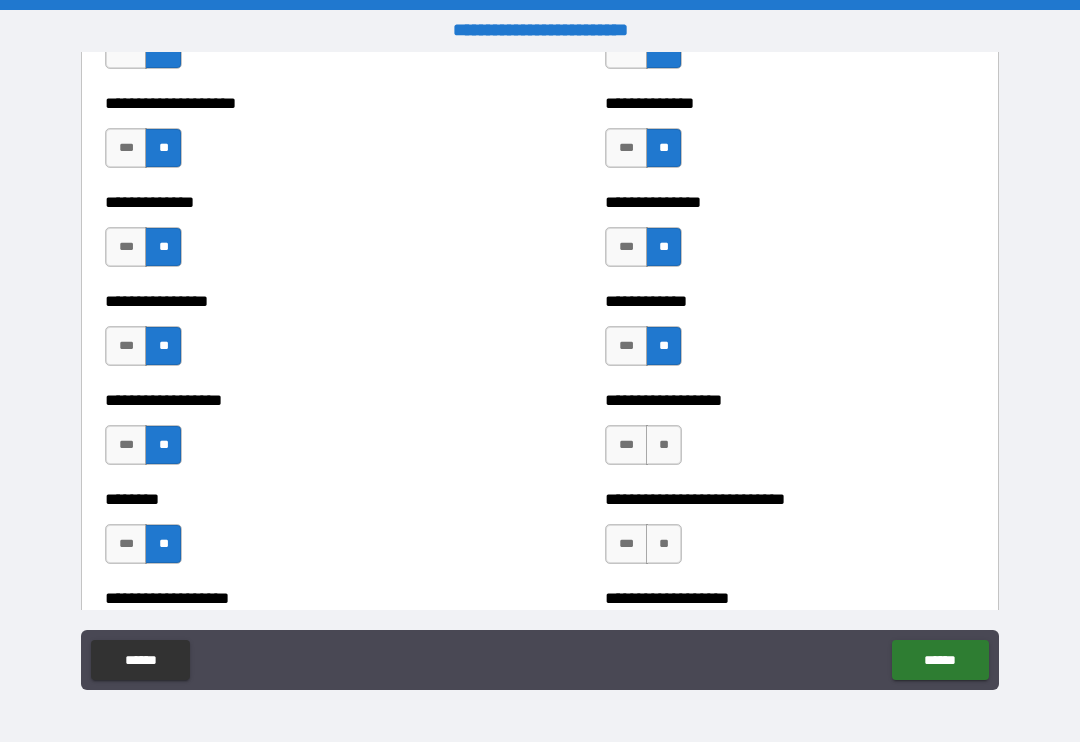 click on "**" at bounding box center (664, 445) 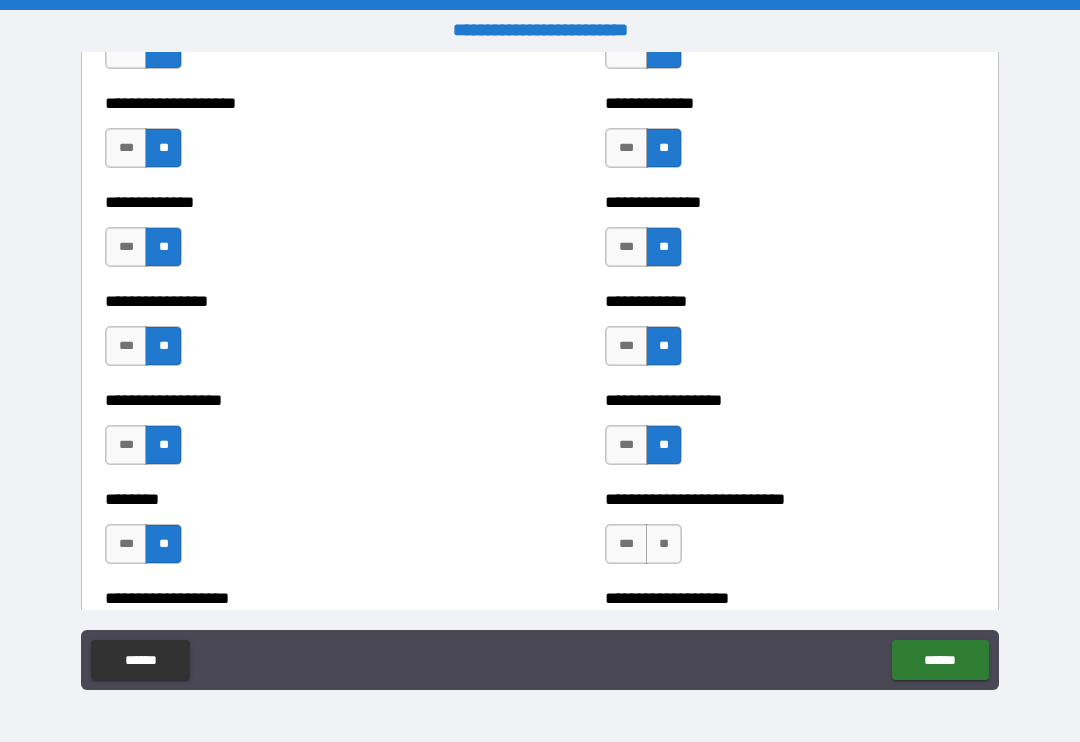 click on "**" at bounding box center [664, 544] 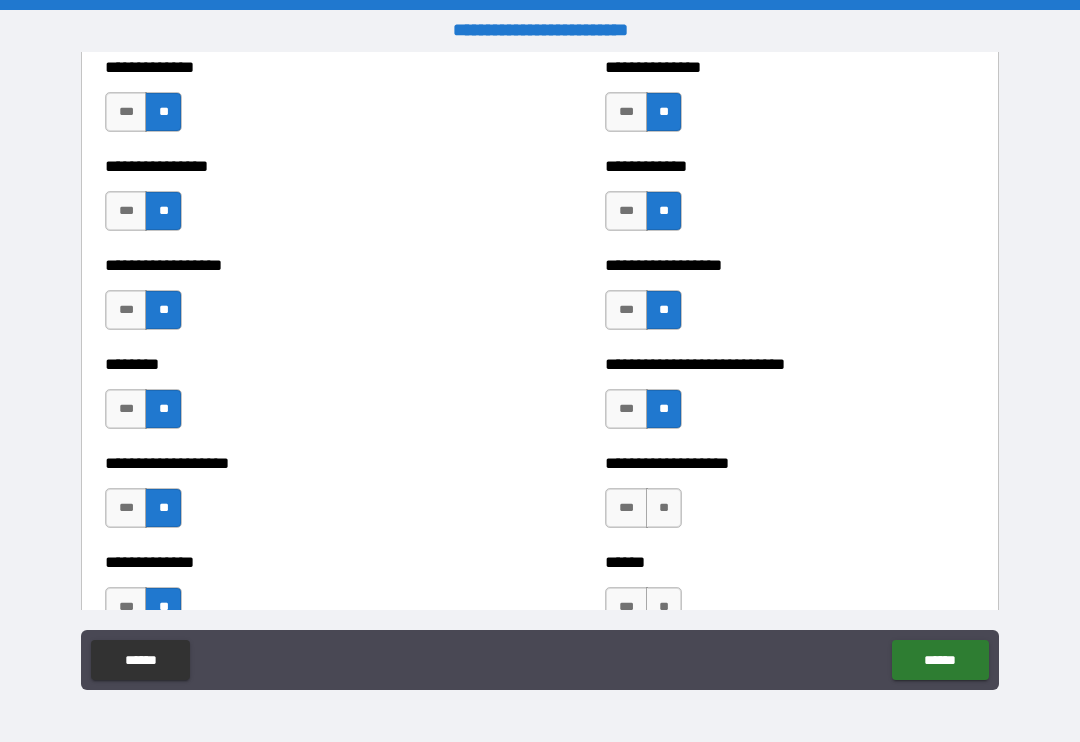 scroll, scrollTop: 4226, scrollLeft: 0, axis: vertical 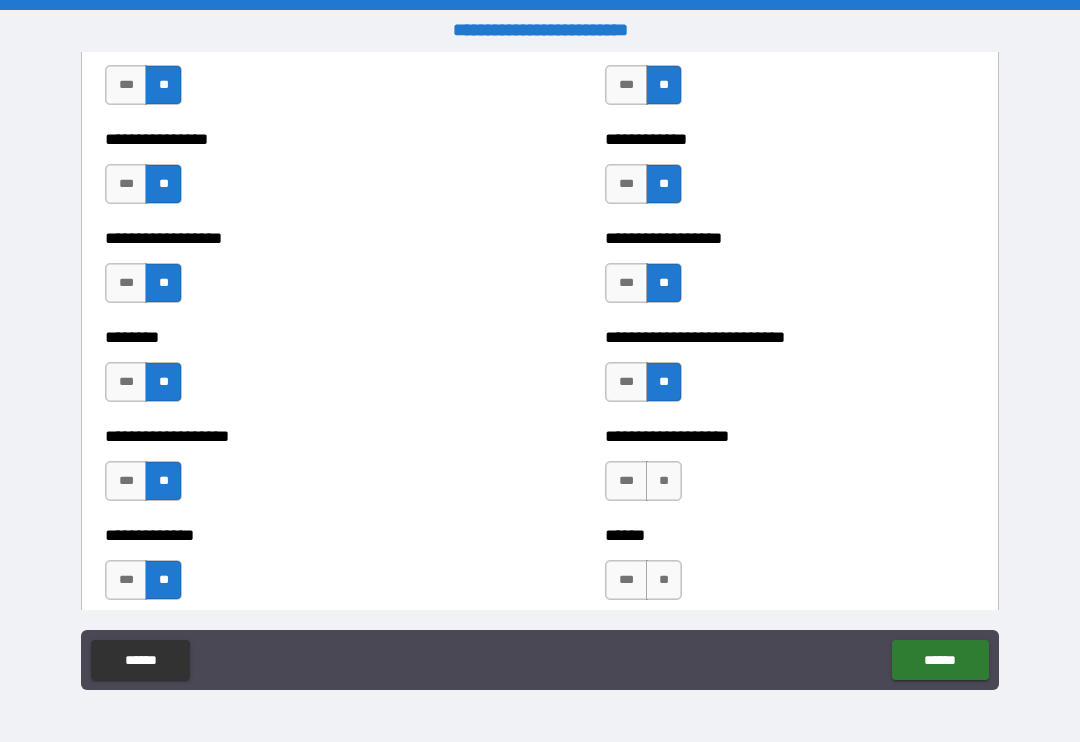 click on "**" at bounding box center [664, 481] 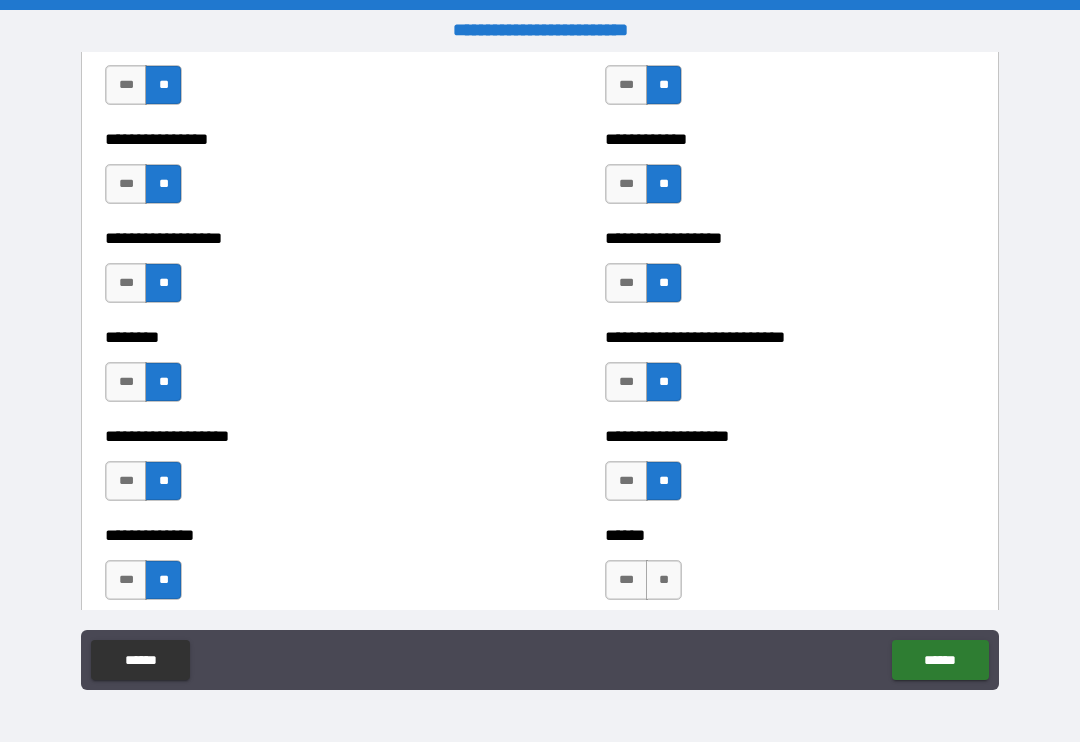 click on "**" at bounding box center [664, 580] 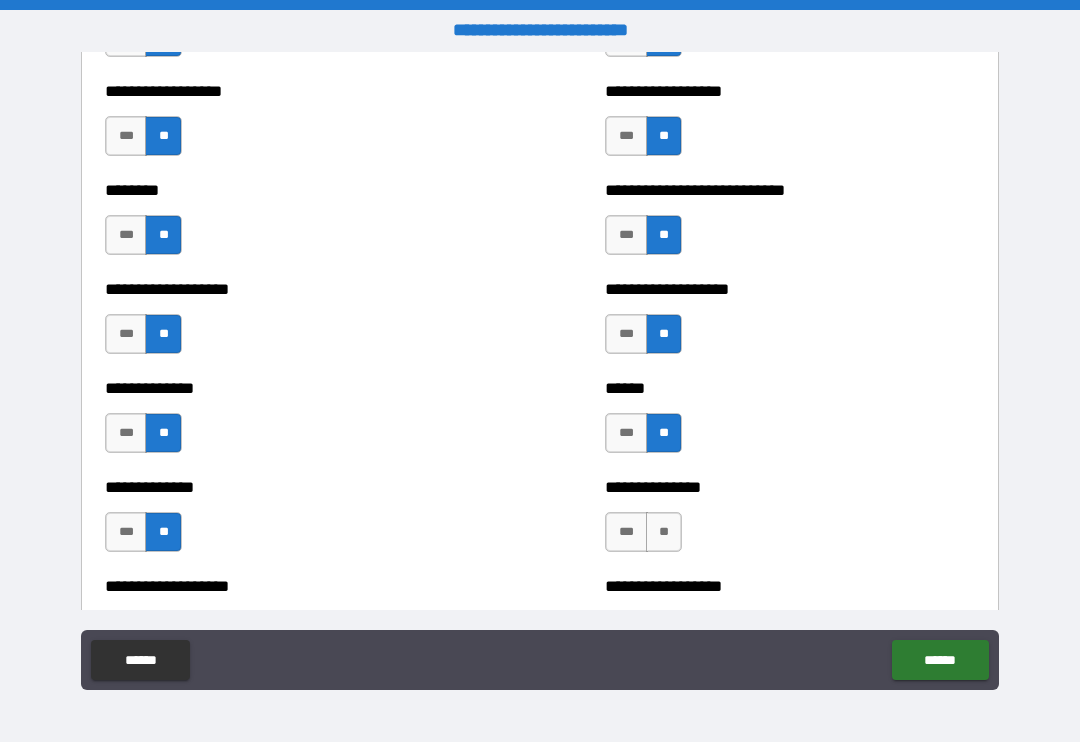 scroll, scrollTop: 4388, scrollLeft: 0, axis: vertical 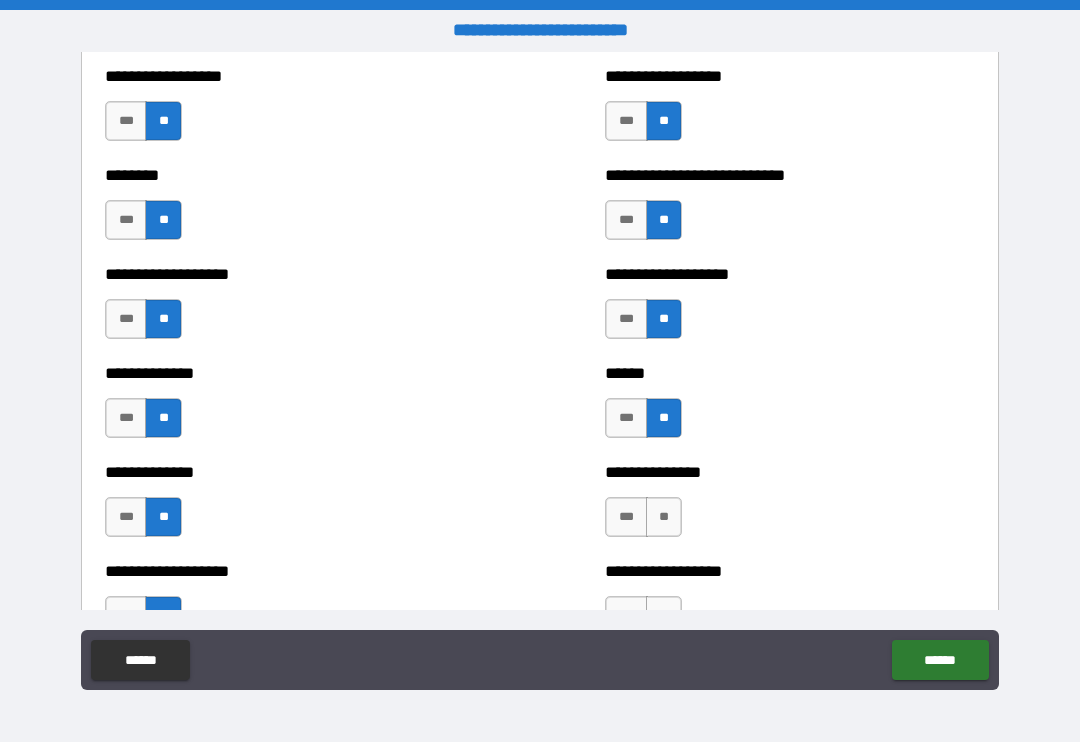 click on "**" at bounding box center [664, 517] 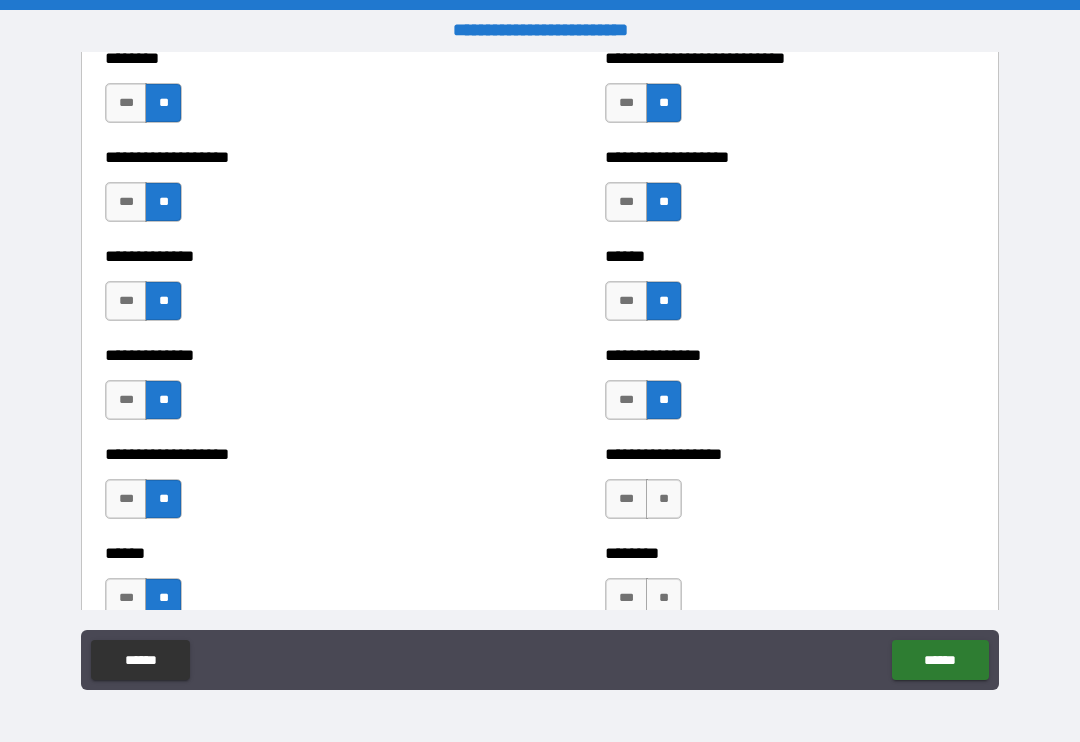 scroll, scrollTop: 4507, scrollLeft: 0, axis: vertical 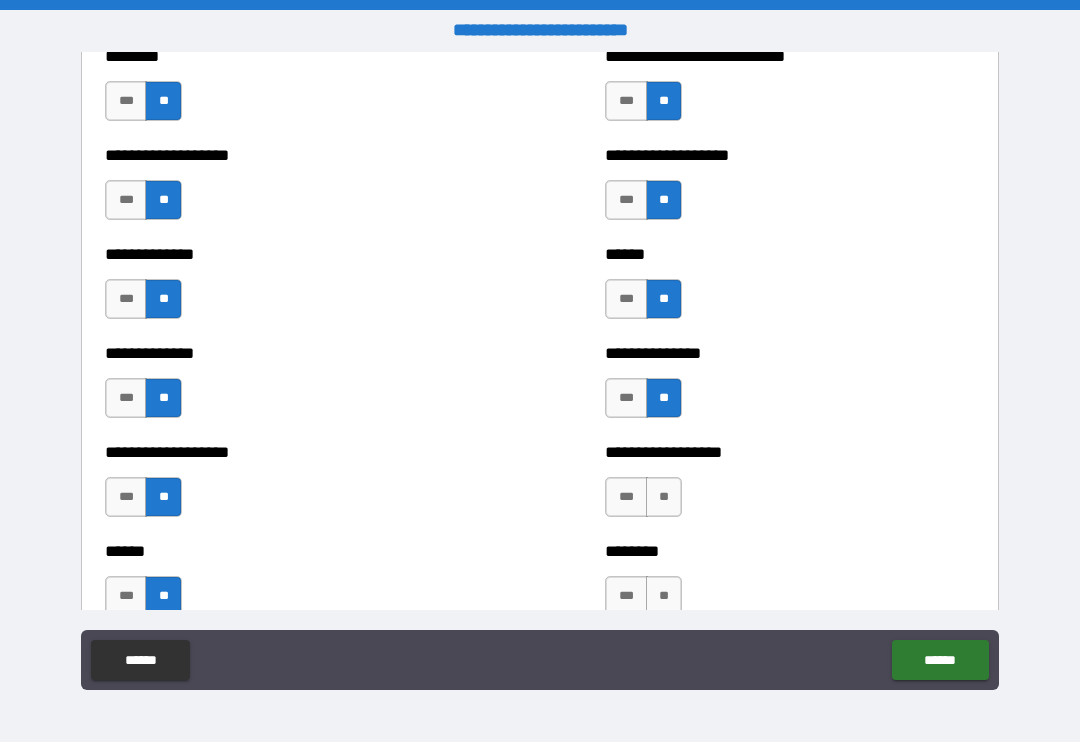 click on "**" at bounding box center [664, 497] 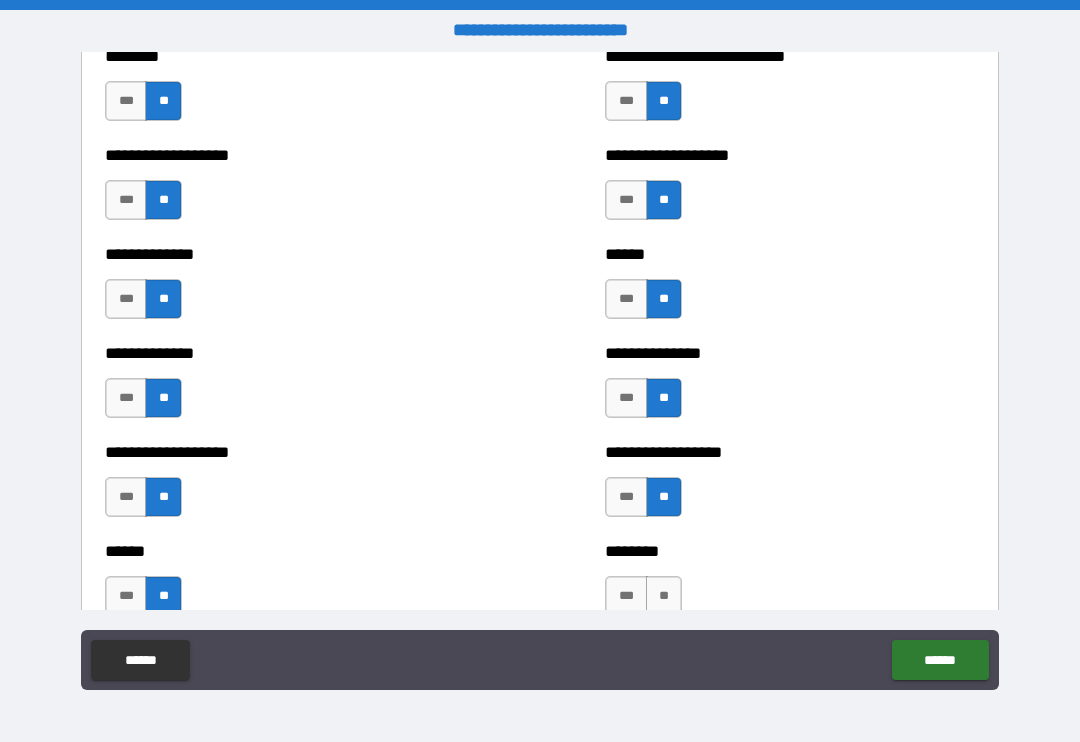 click on "**" at bounding box center (664, 596) 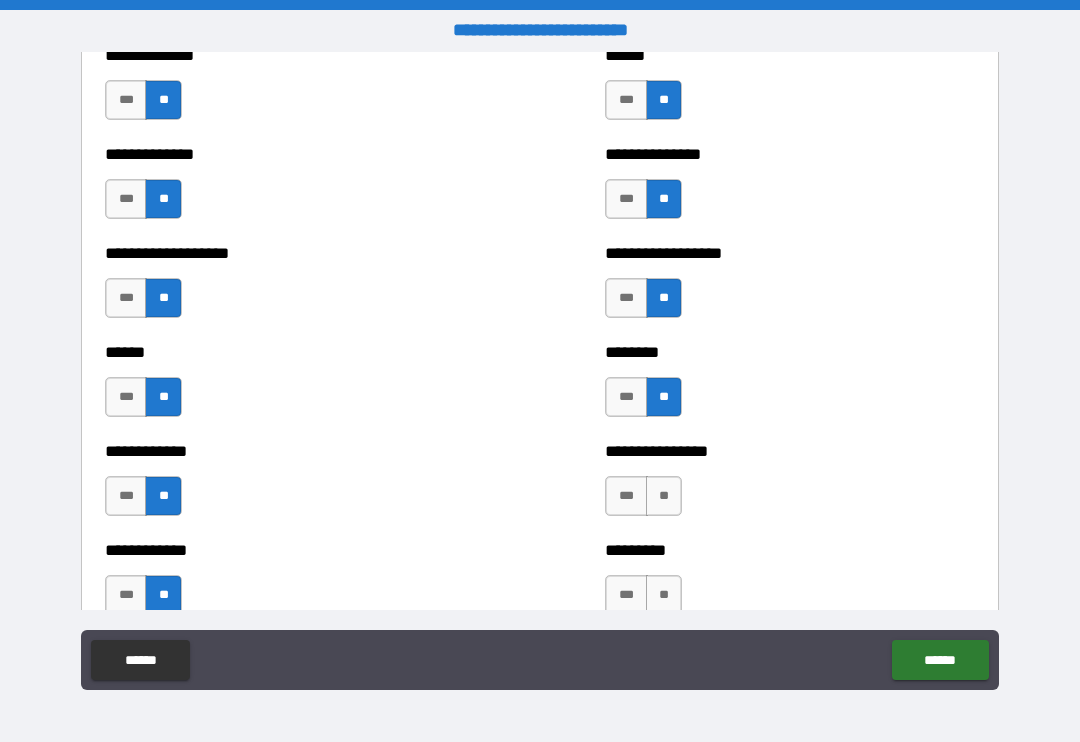 scroll, scrollTop: 4709, scrollLeft: 0, axis: vertical 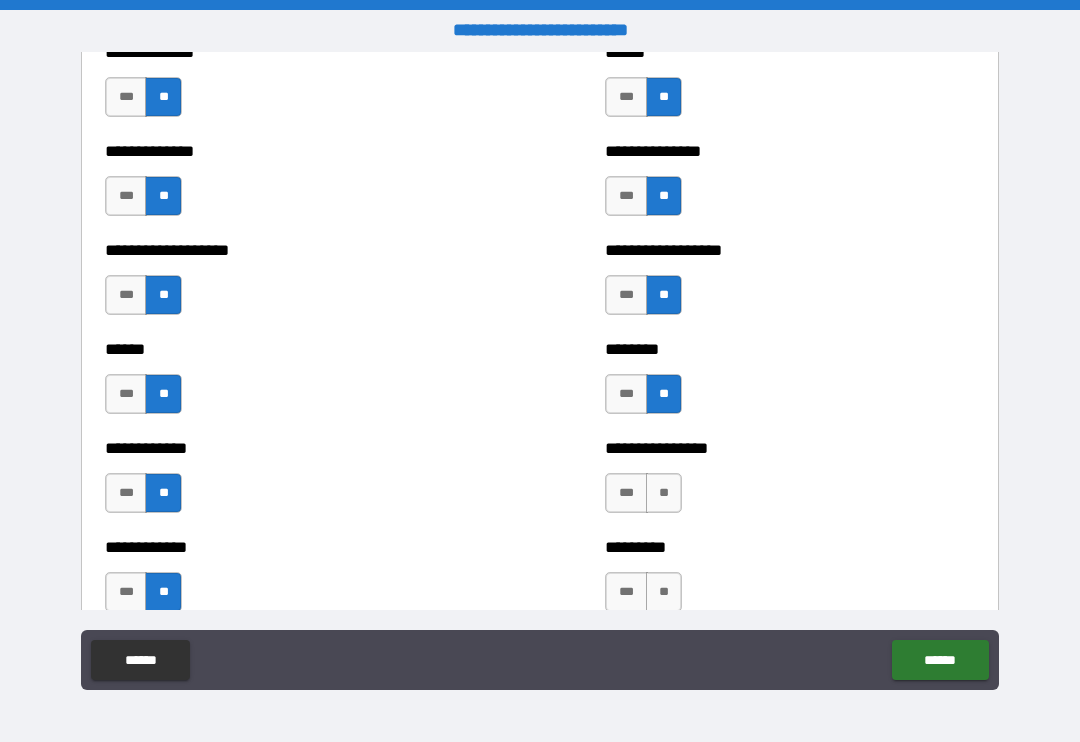 click on "**" at bounding box center (664, 493) 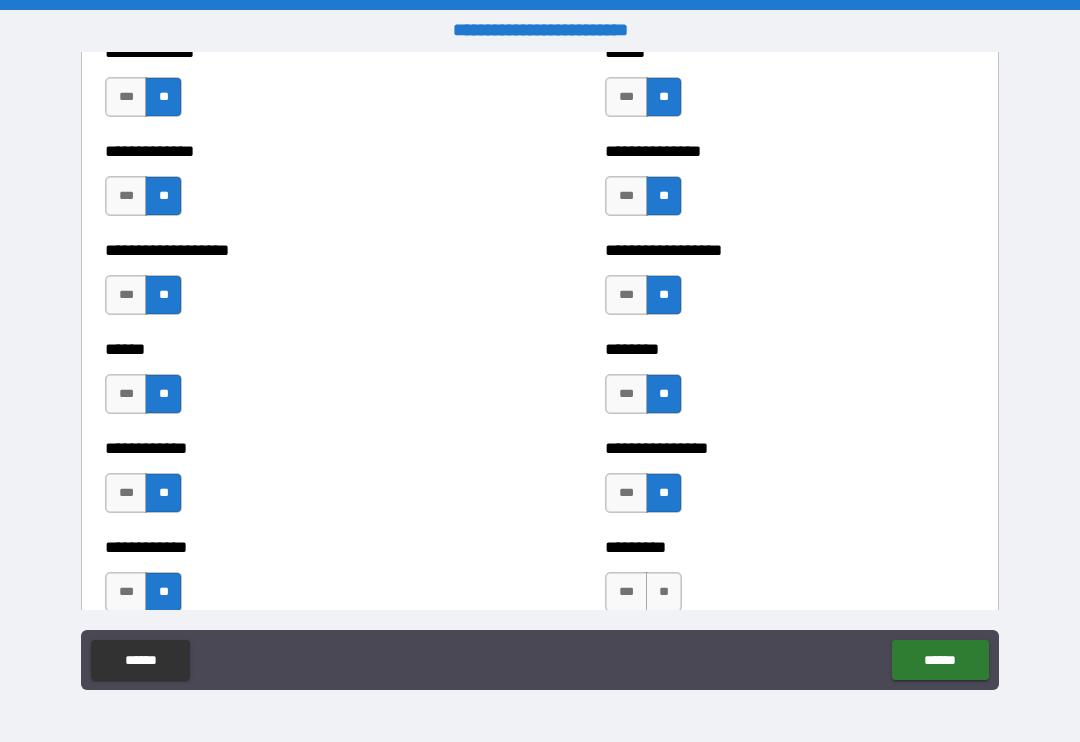 click on "**" at bounding box center [664, 592] 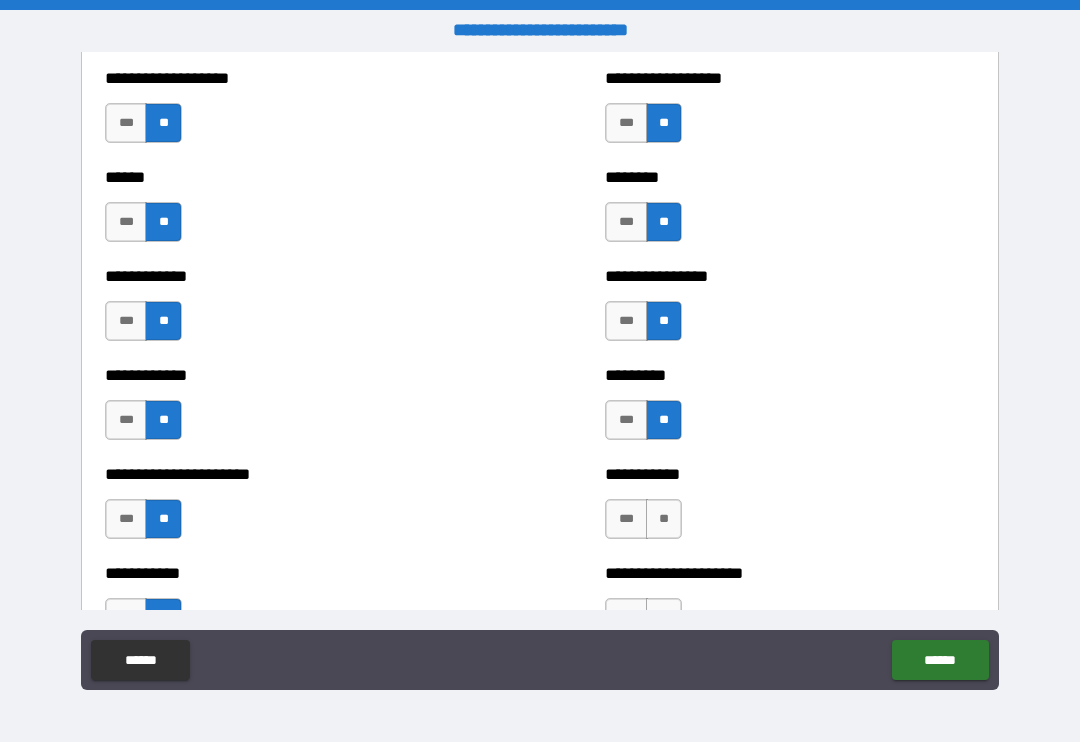 scroll, scrollTop: 4894, scrollLeft: 0, axis: vertical 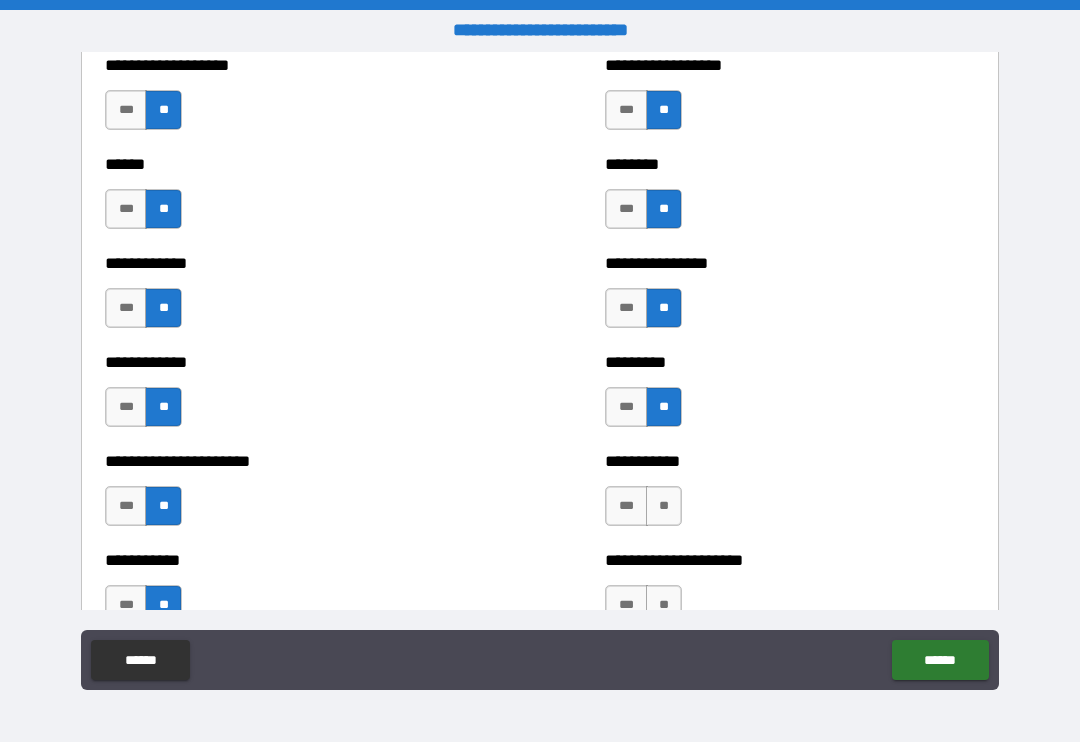 click on "**" at bounding box center (664, 506) 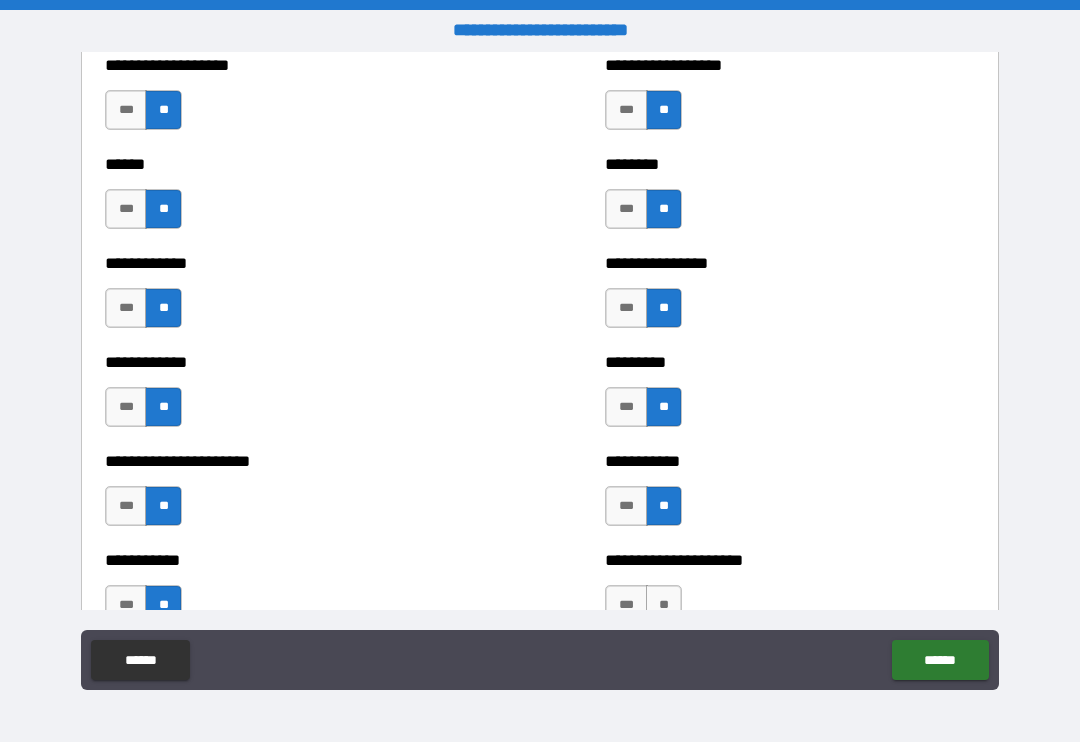 click on "**" at bounding box center [664, 605] 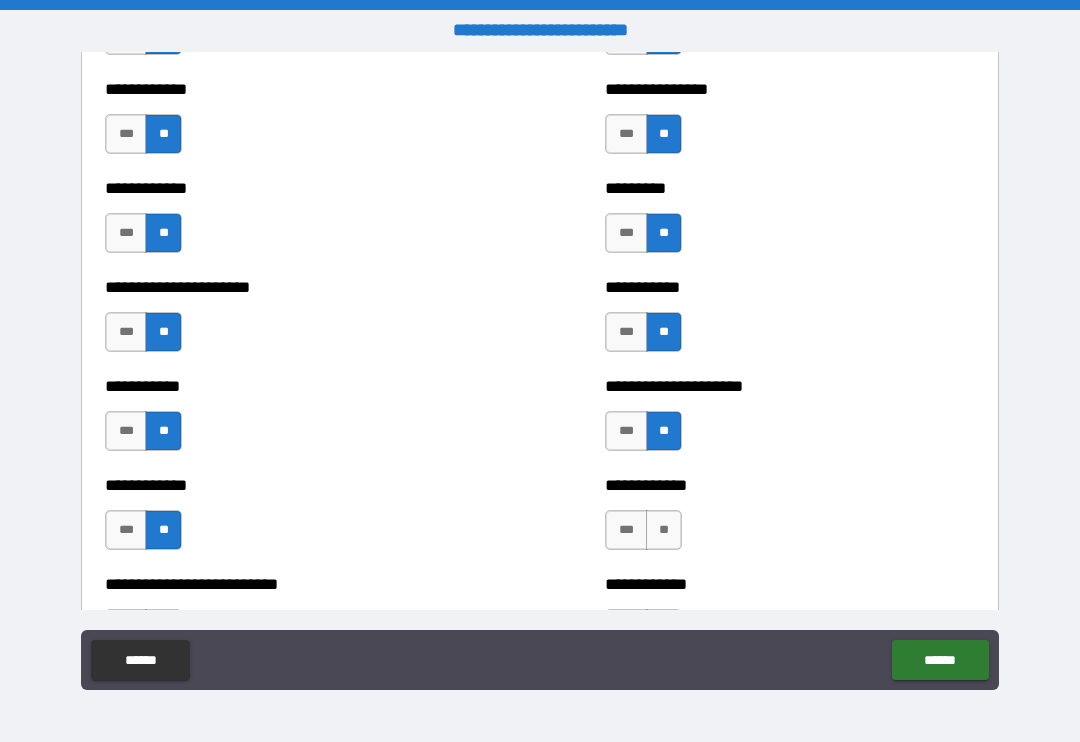 scroll, scrollTop: 5092, scrollLeft: 0, axis: vertical 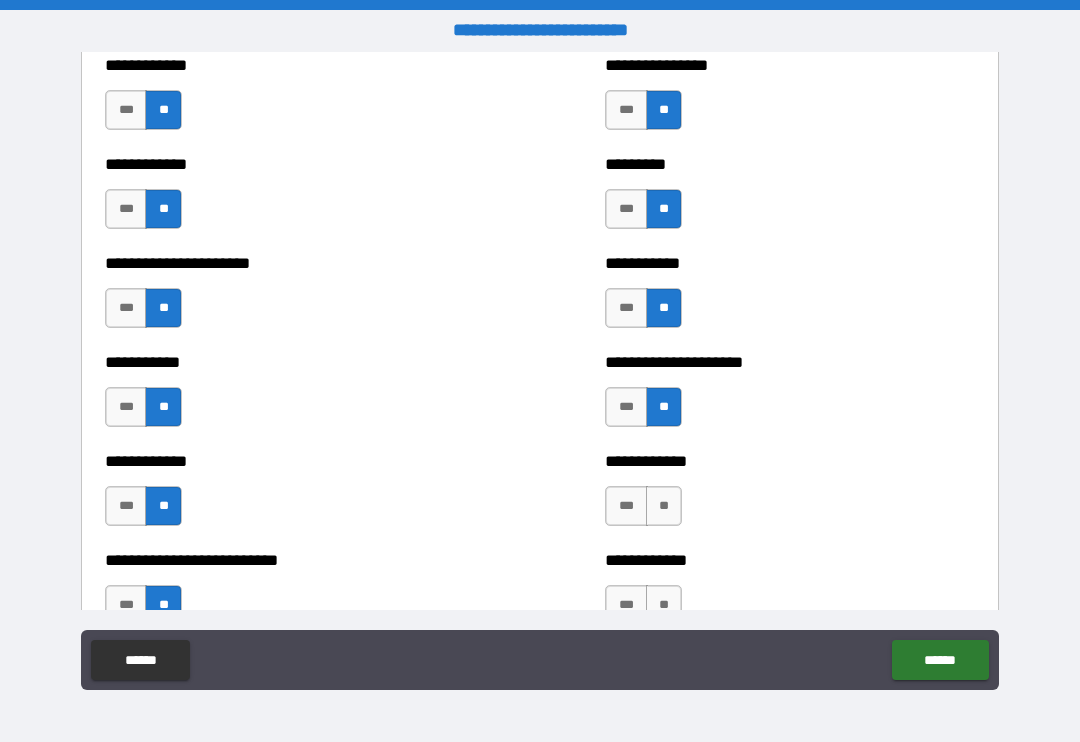click on "**" at bounding box center (664, 506) 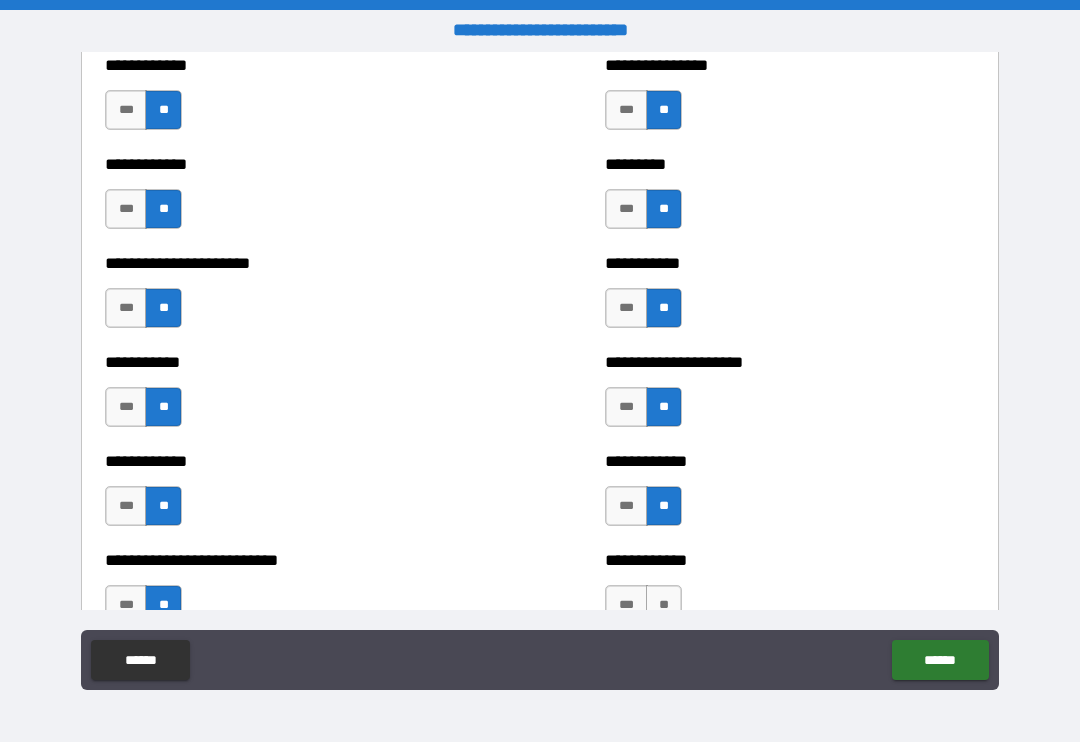 click on "**" at bounding box center [664, 605] 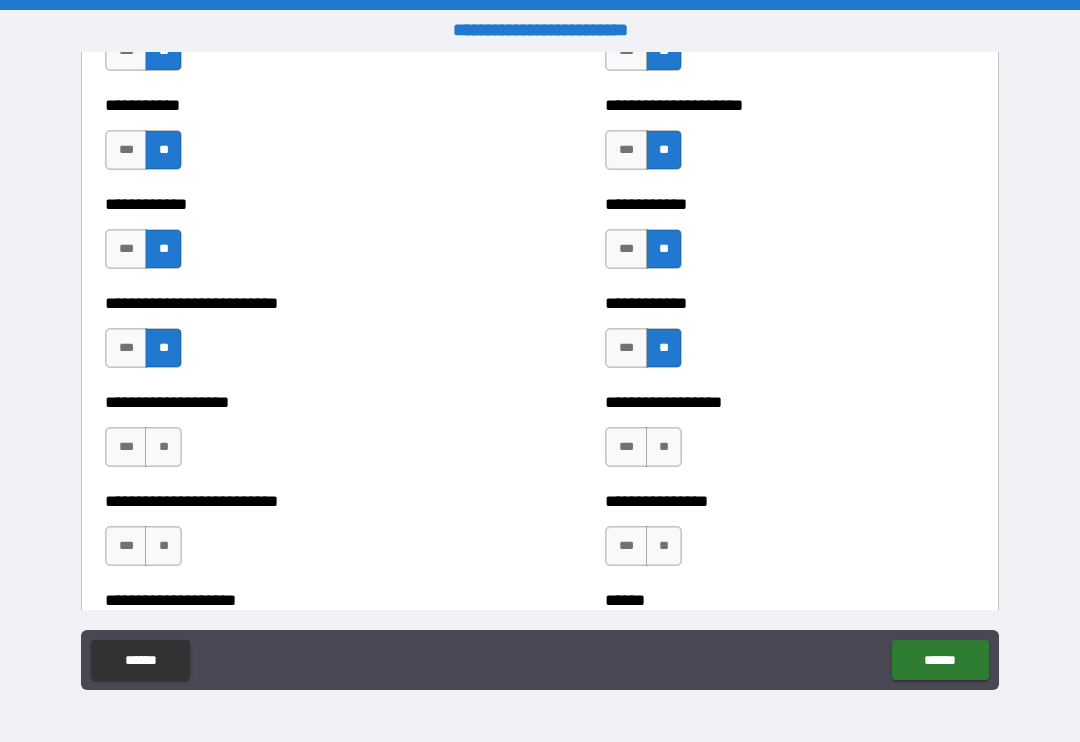 scroll, scrollTop: 5432, scrollLeft: 0, axis: vertical 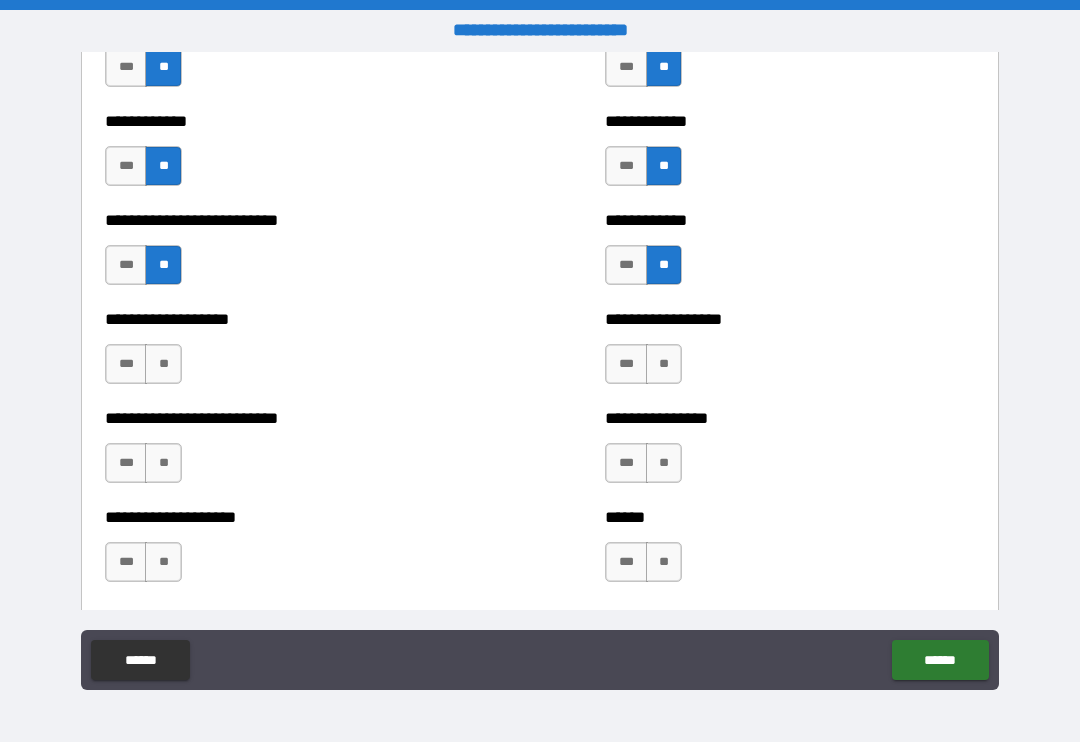 click on "**" at bounding box center [664, 364] 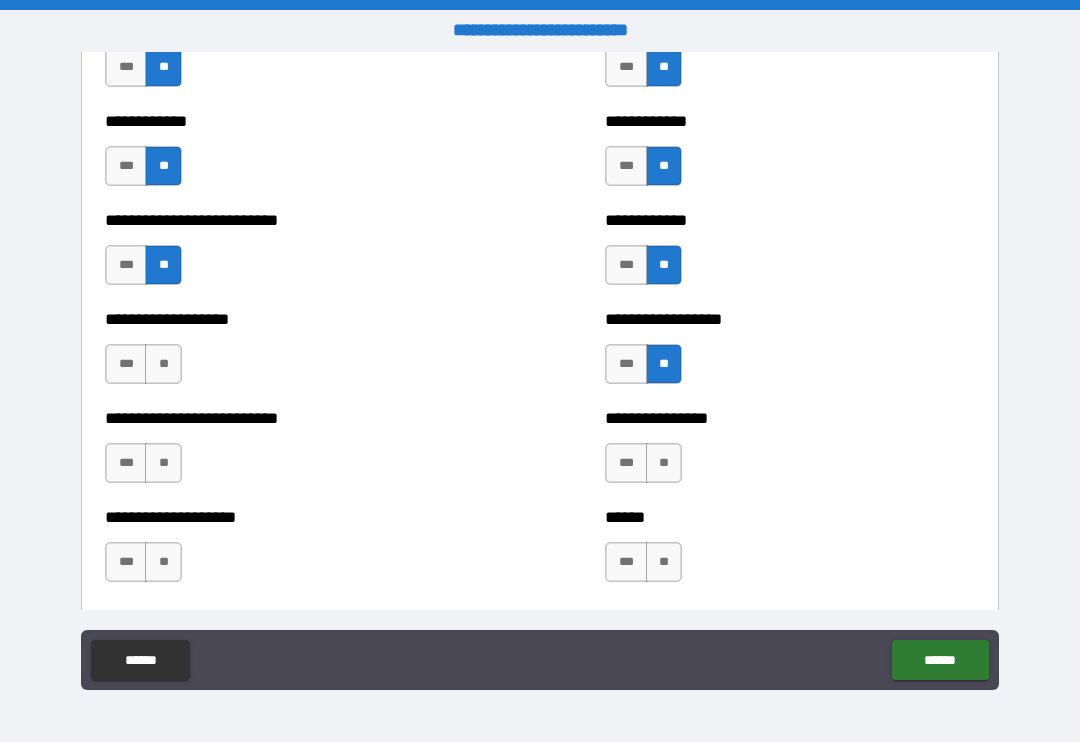 click on "**" at bounding box center [664, 463] 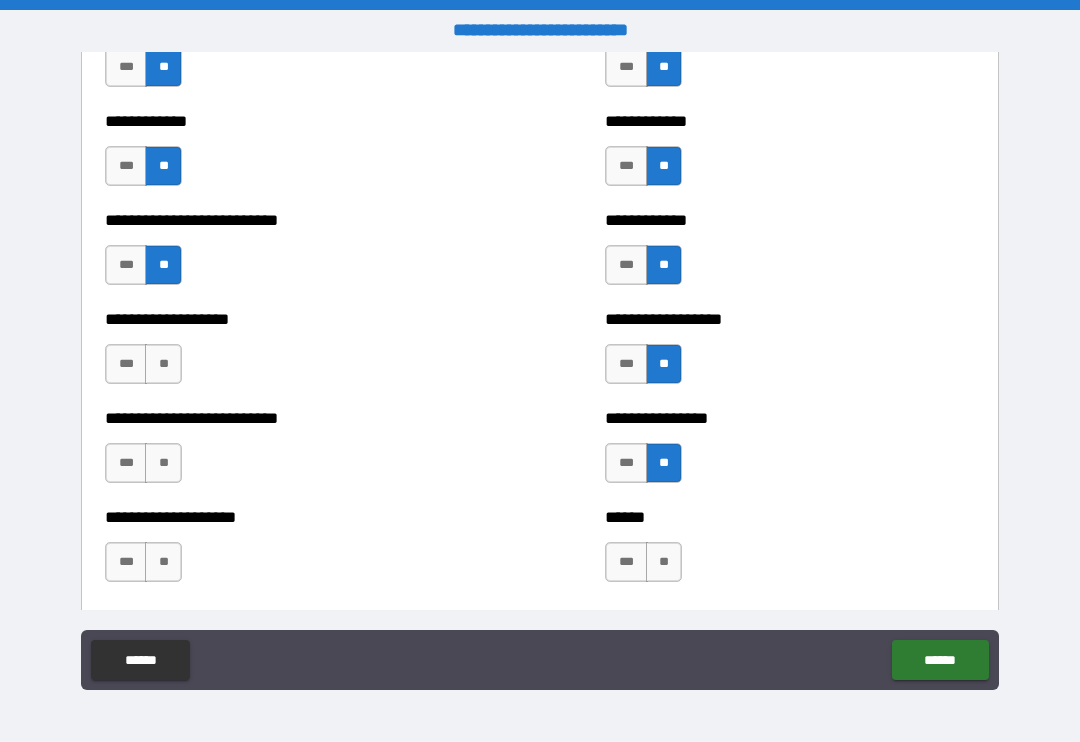 click on "**" at bounding box center (664, 562) 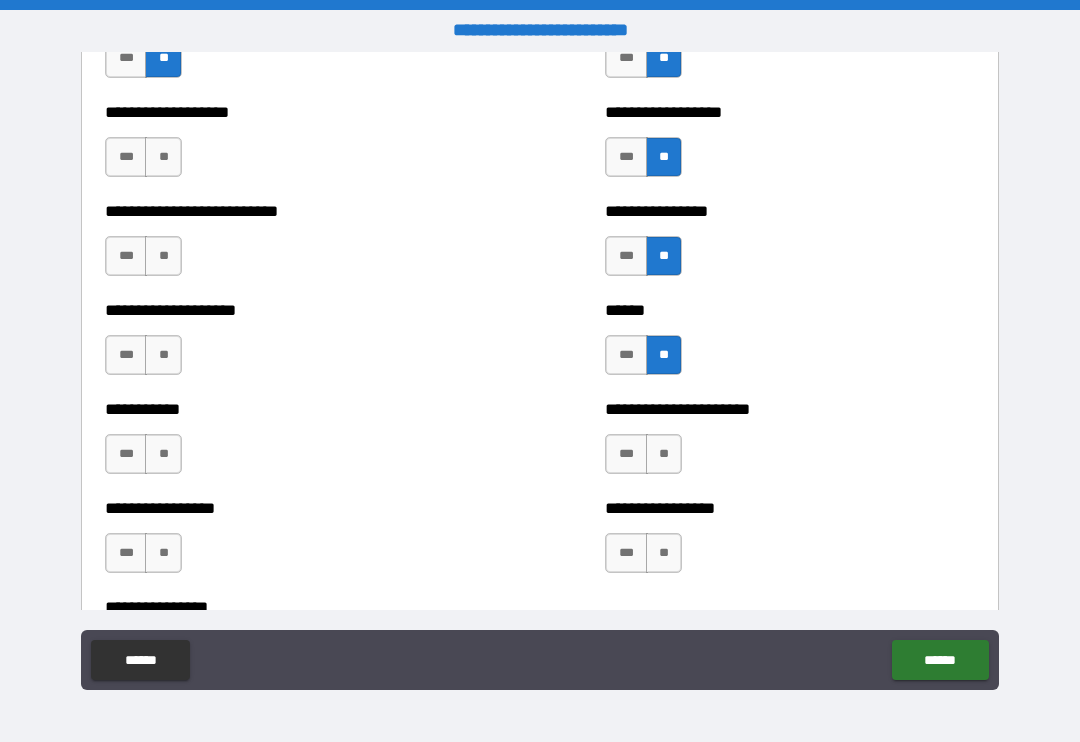 scroll, scrollTop: 5636, scrollLeft: 0, axis: vertical 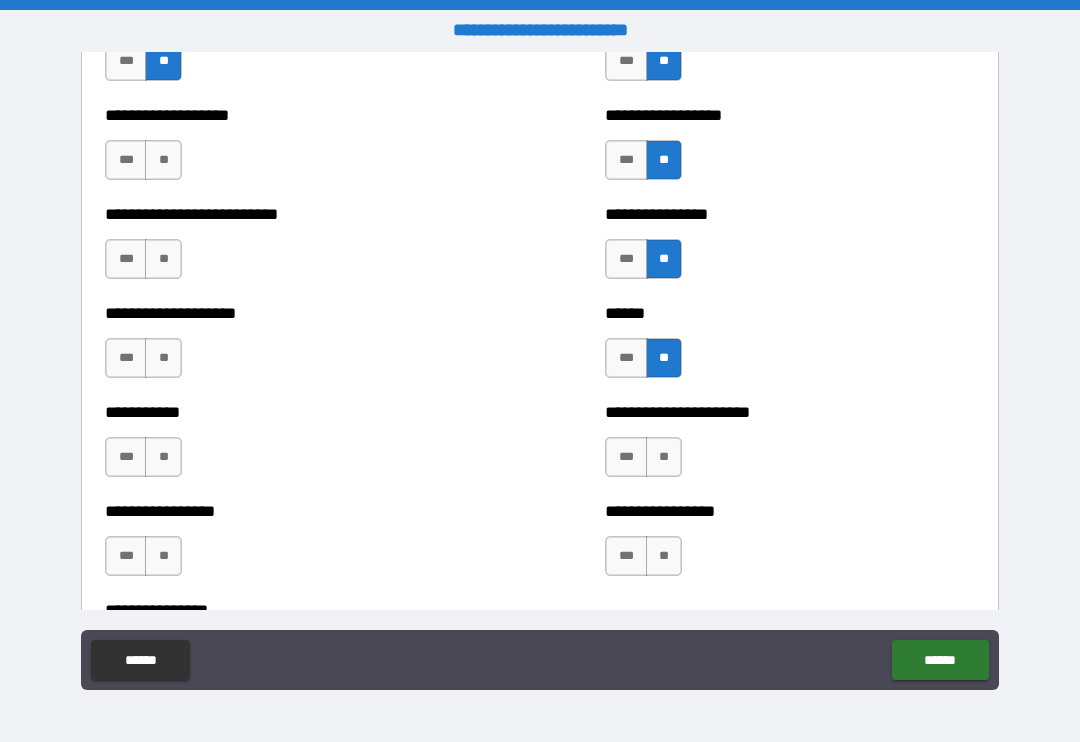 click on "**" at bounding box center [664, 457] 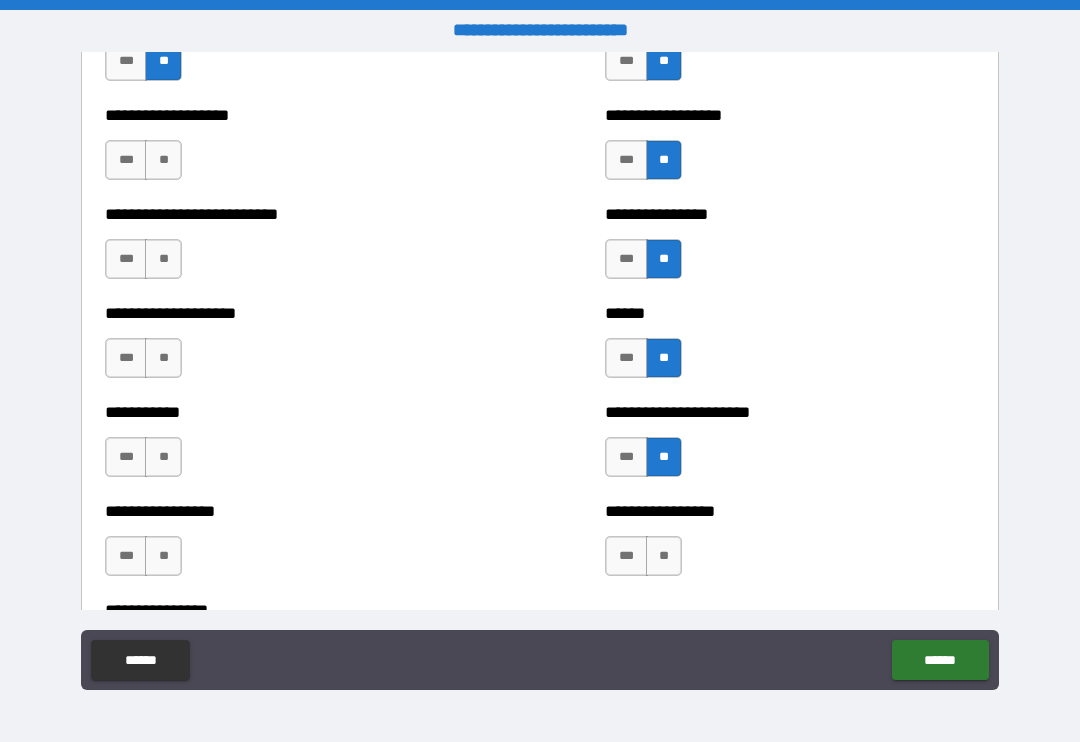 click on "**" at bounding box center (664, 556) 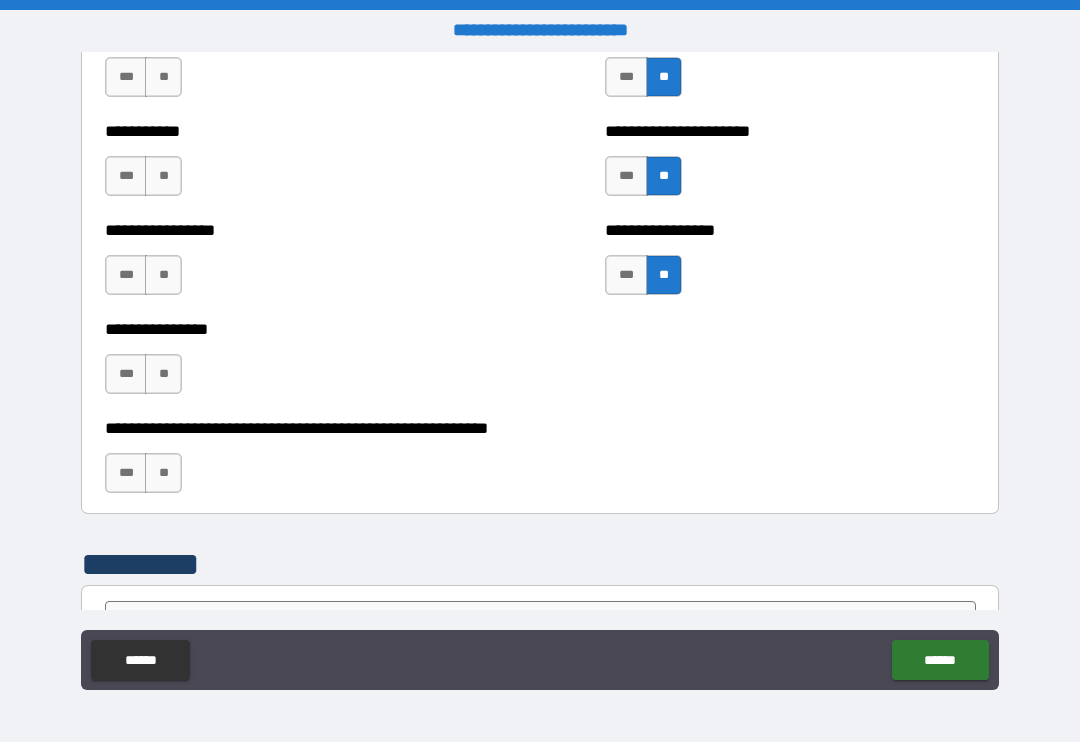 scroll, scrollTop: 5922, scrollLeft: 0, axis: vertical 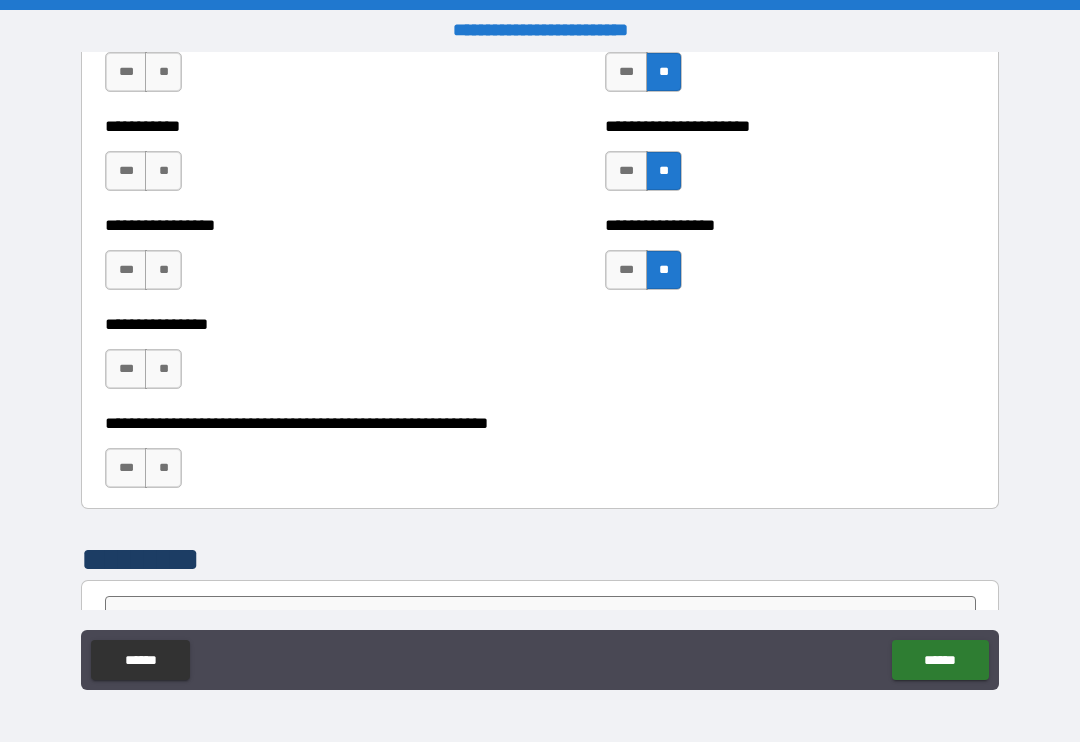 click on "**" at bounding box center (163, 468) 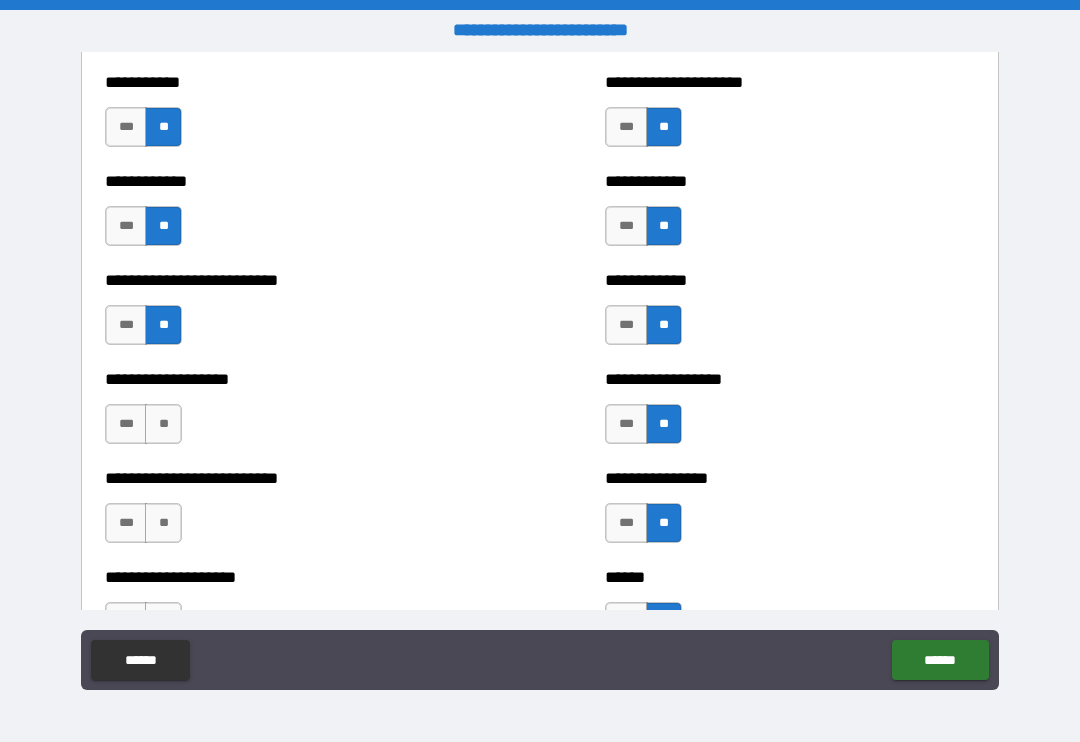 scroll, scrollTop: 5361, scrollLeft: 0, axis: vertical 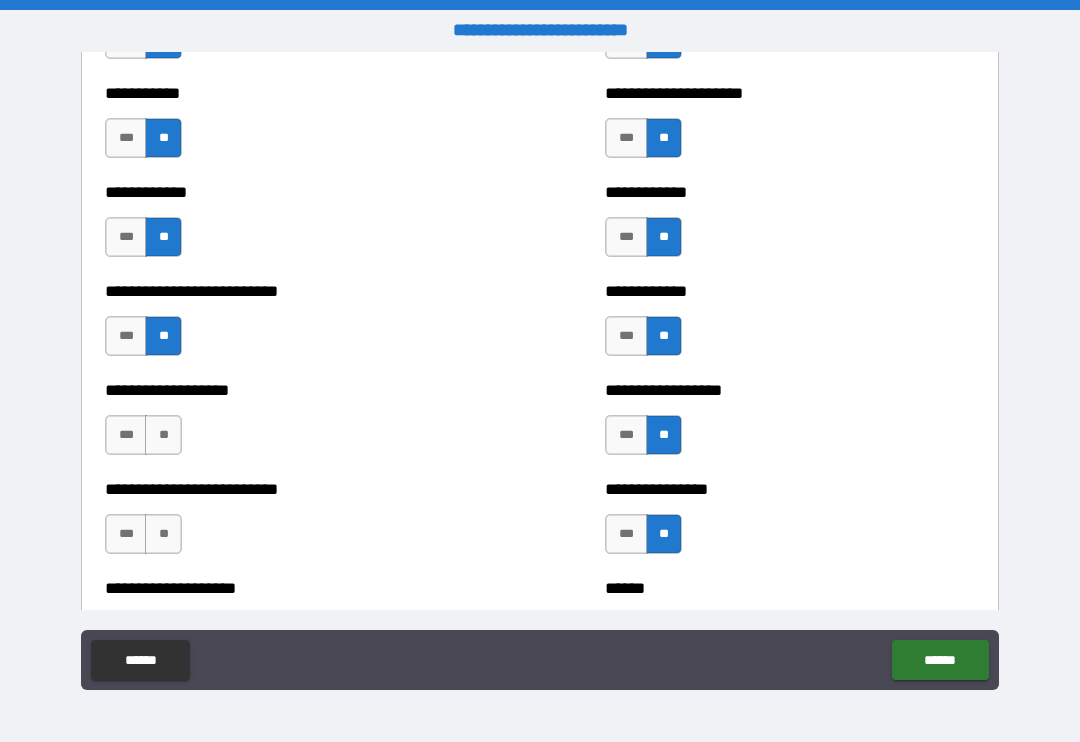 click on "**" at bounding box center [163, 435] 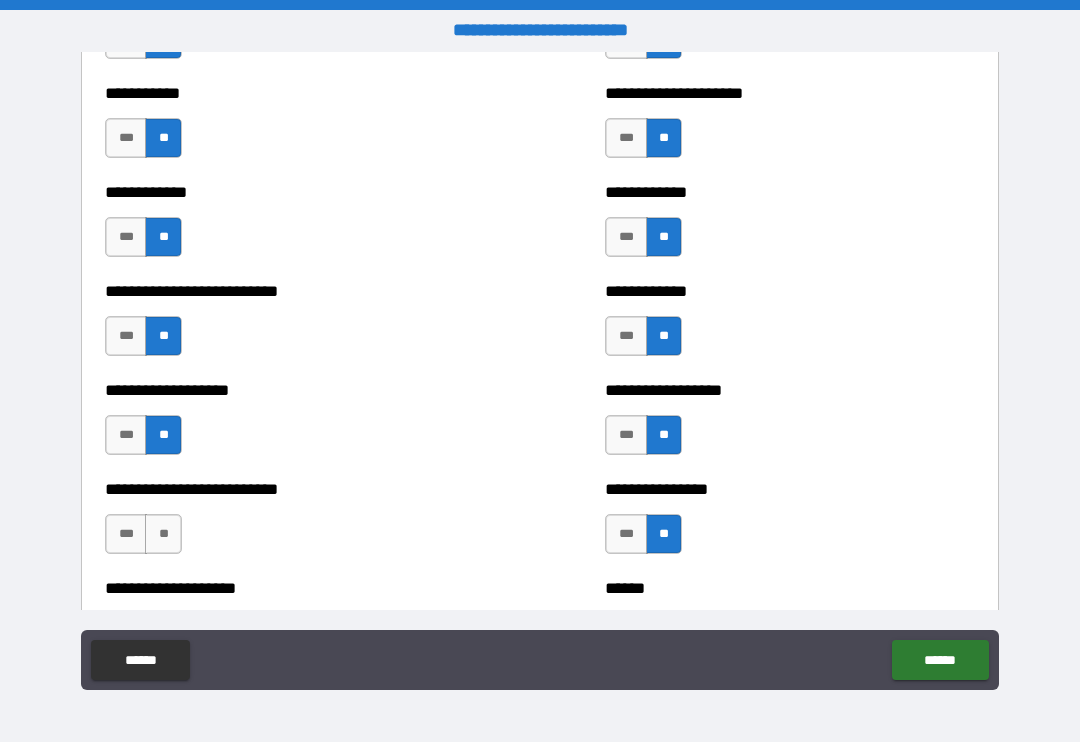 click on "**" at bounding box center (163, 534) 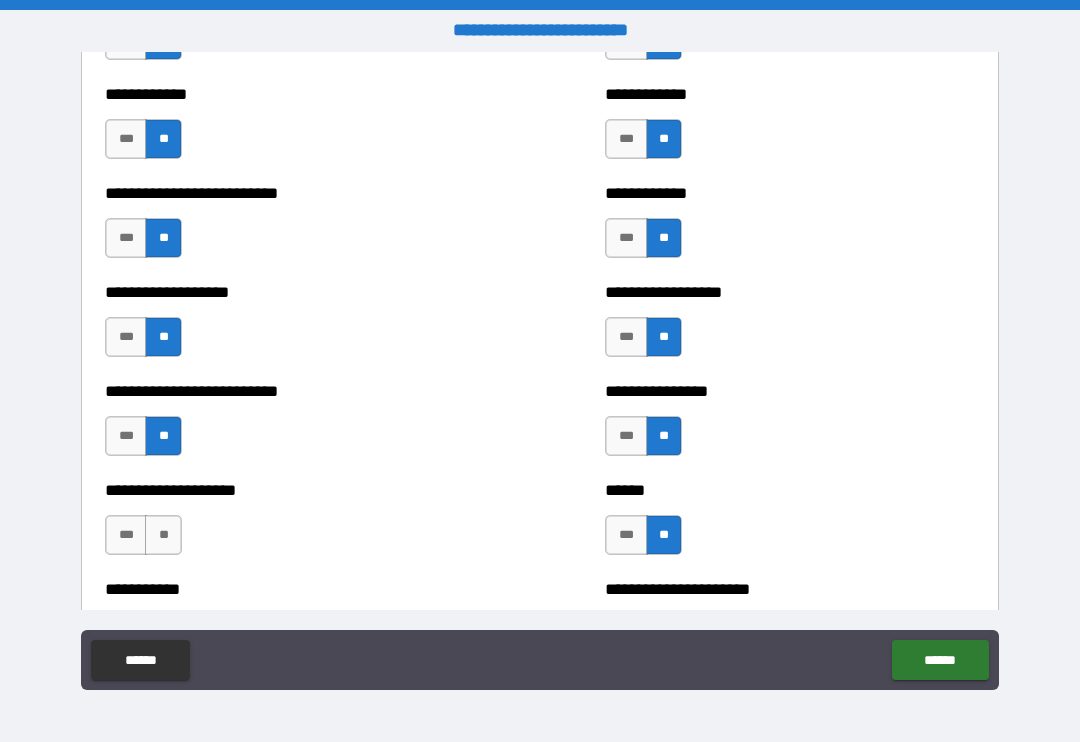 scroll, scrollTop: 5612, scrollLeft: 0, axis: vertical 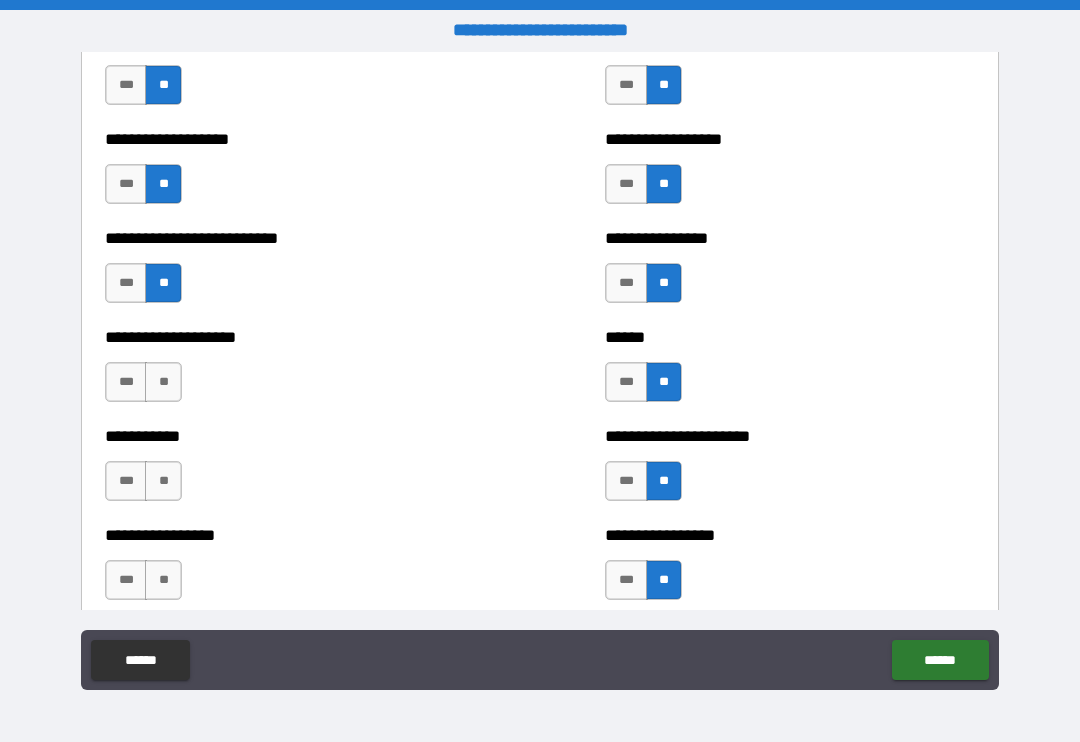 click on "**" at bounding box center [163, 382] 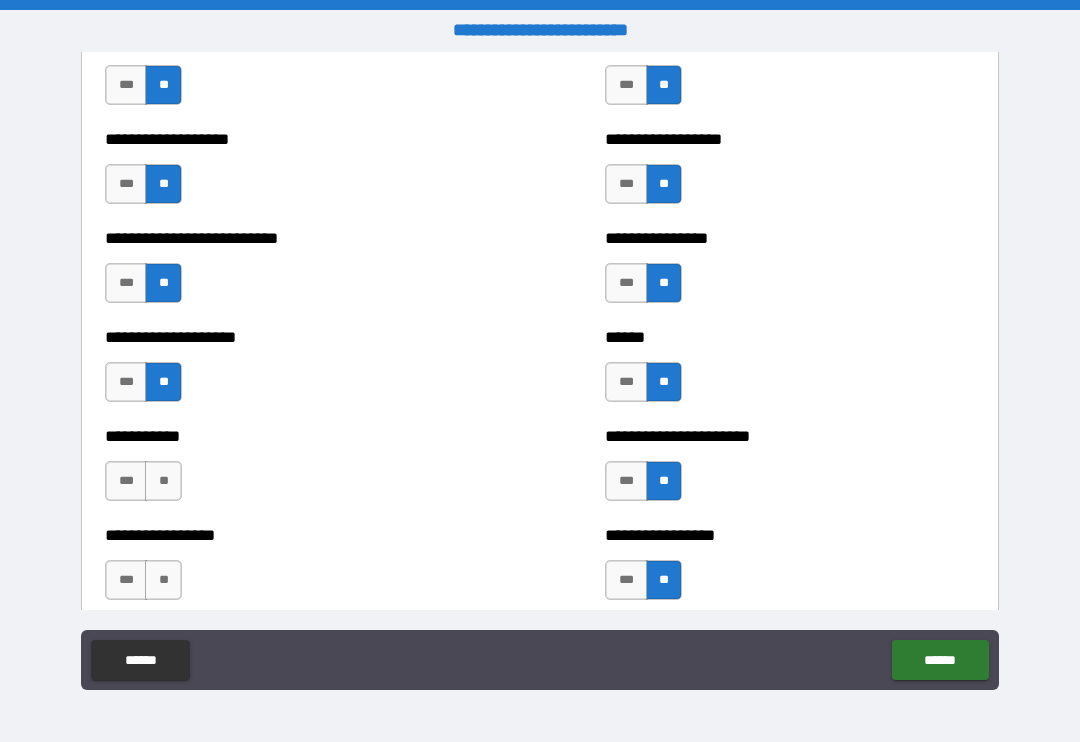 click on "**" at bounding box center (163, 481) 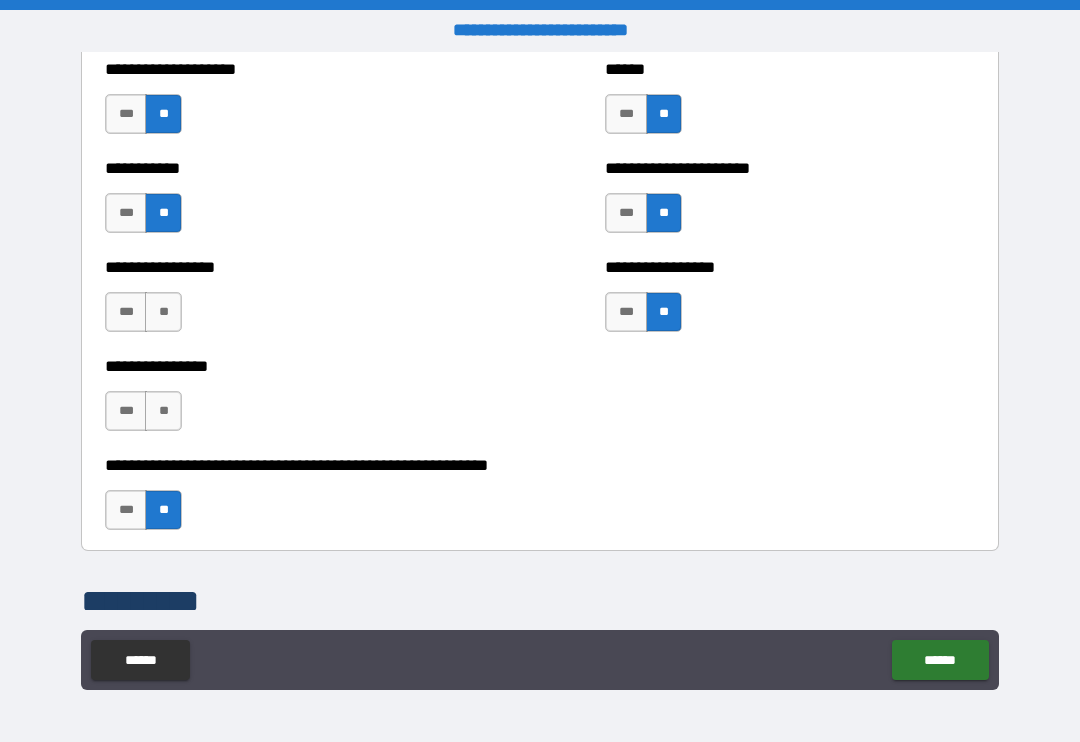 scroll, scrollTop: 5875, scrollLeft: 0, axis: vertical 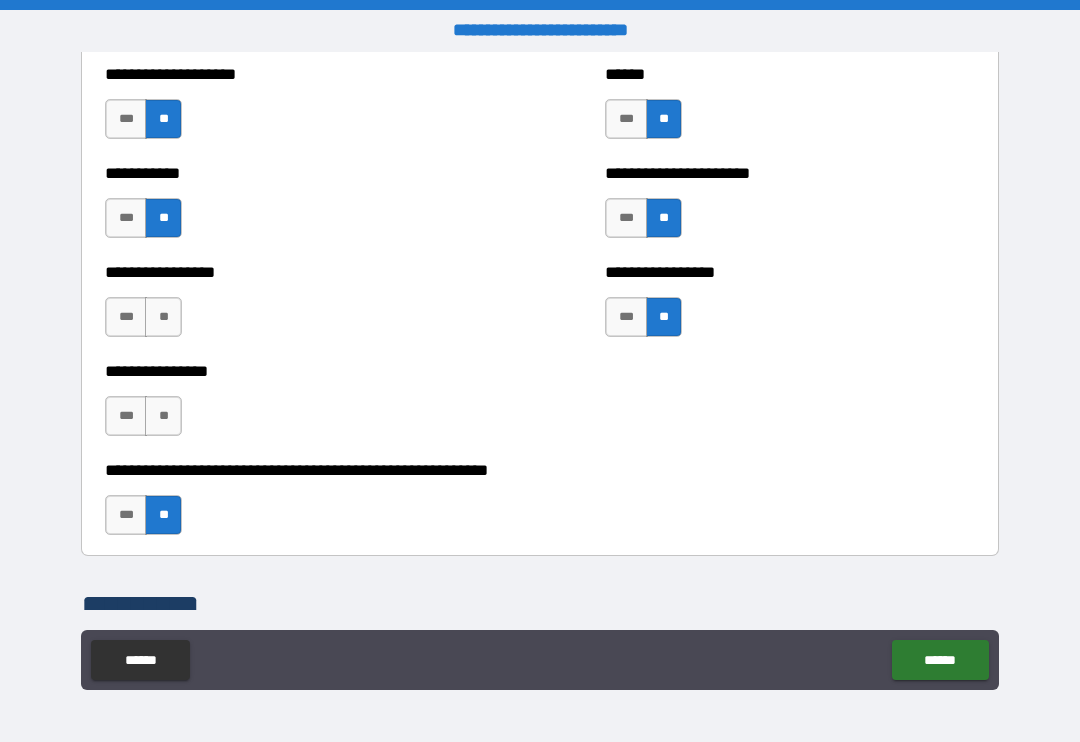 click on "**" at bounding box center [163, 317] 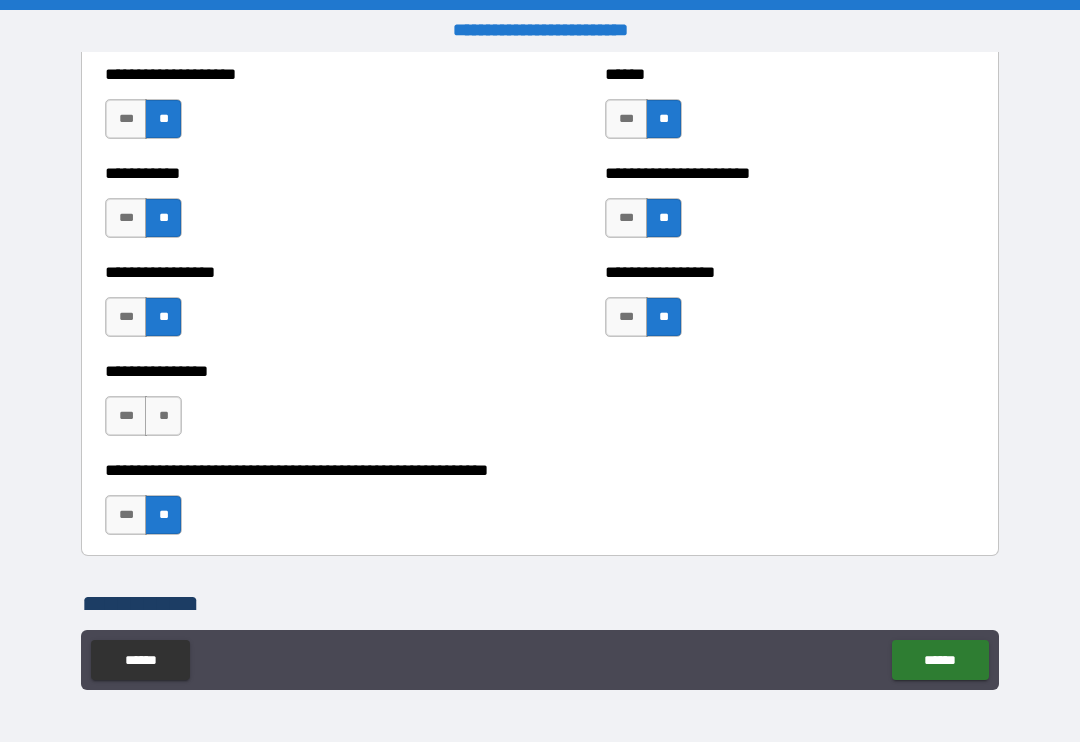 click on "**" at bounding box center (163, 416) 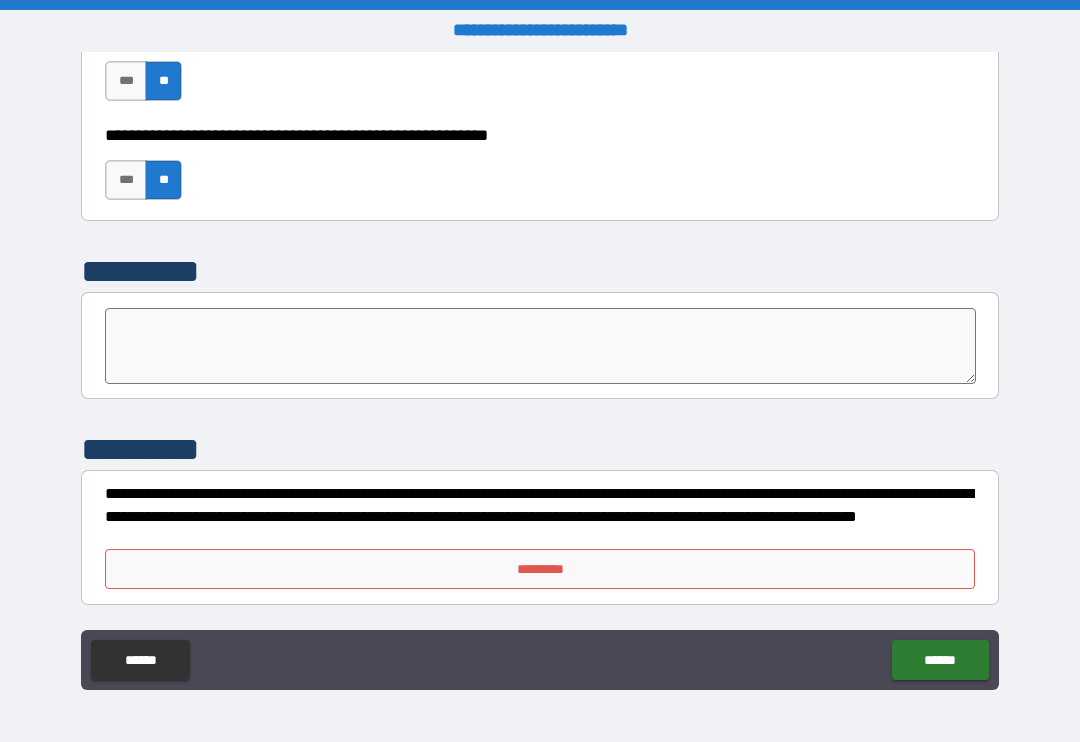 scroll, scrollTop: 6210, scrollLeft: 0, axis: vertical 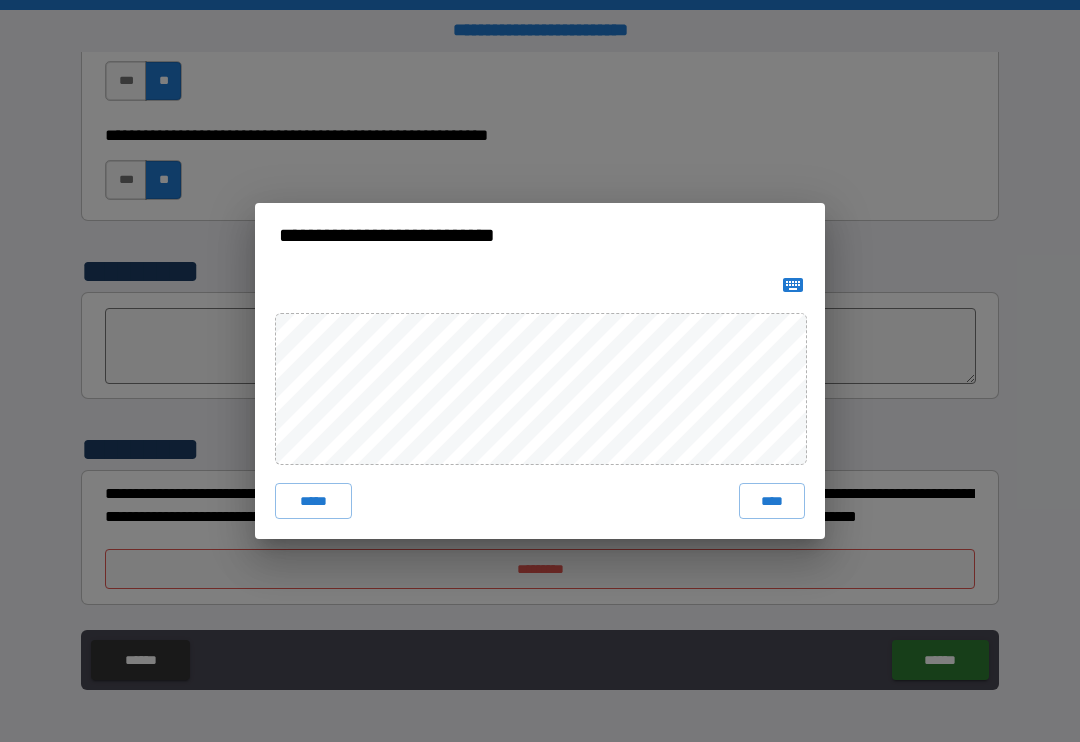 click on "****" at bounding box center [772, 501] 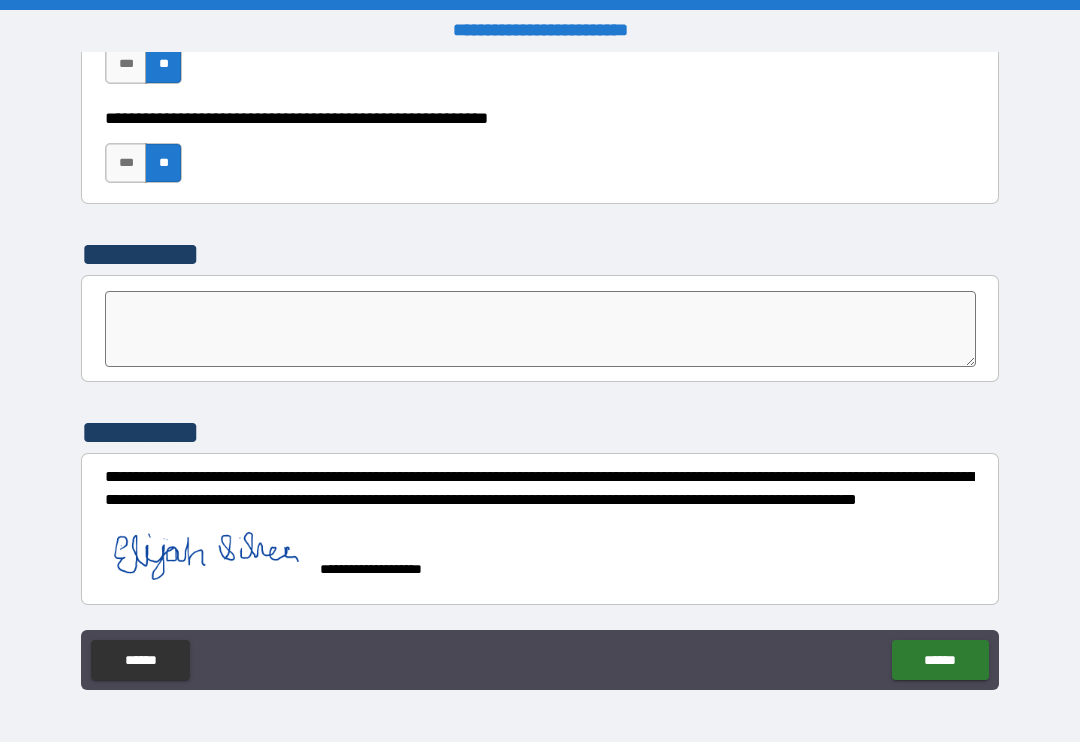 scroll, scrollTop: 6227, scrollLeft: 0, axis: vertical 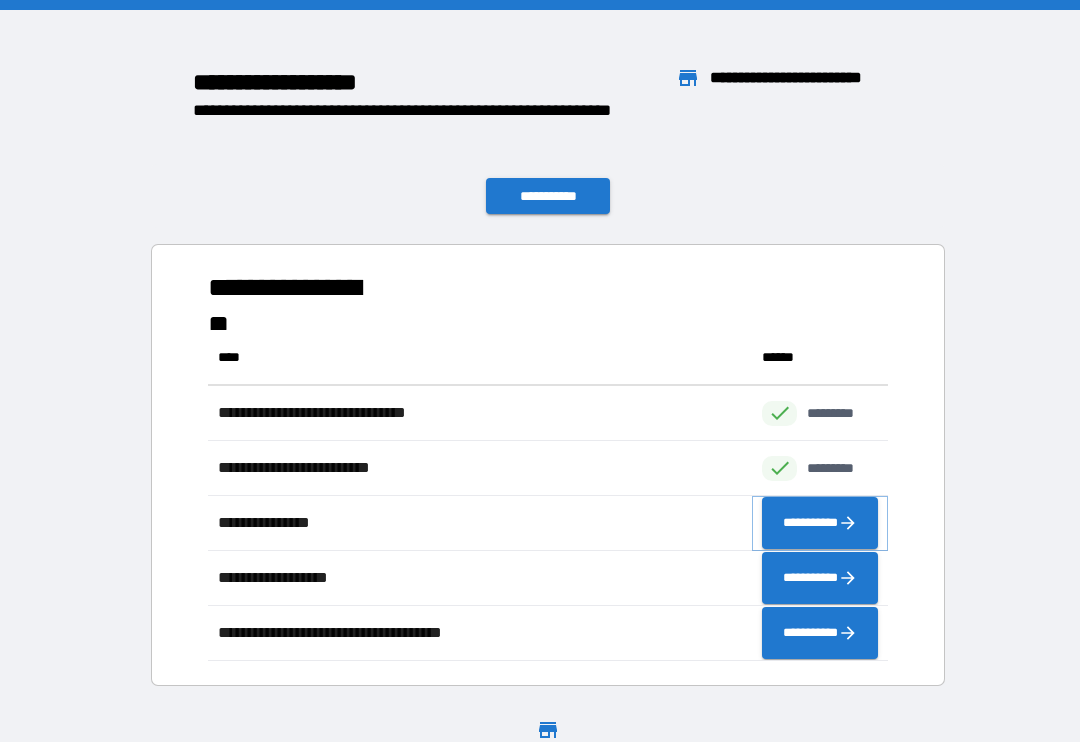 click on "**********" at bounding box center (820, 523) 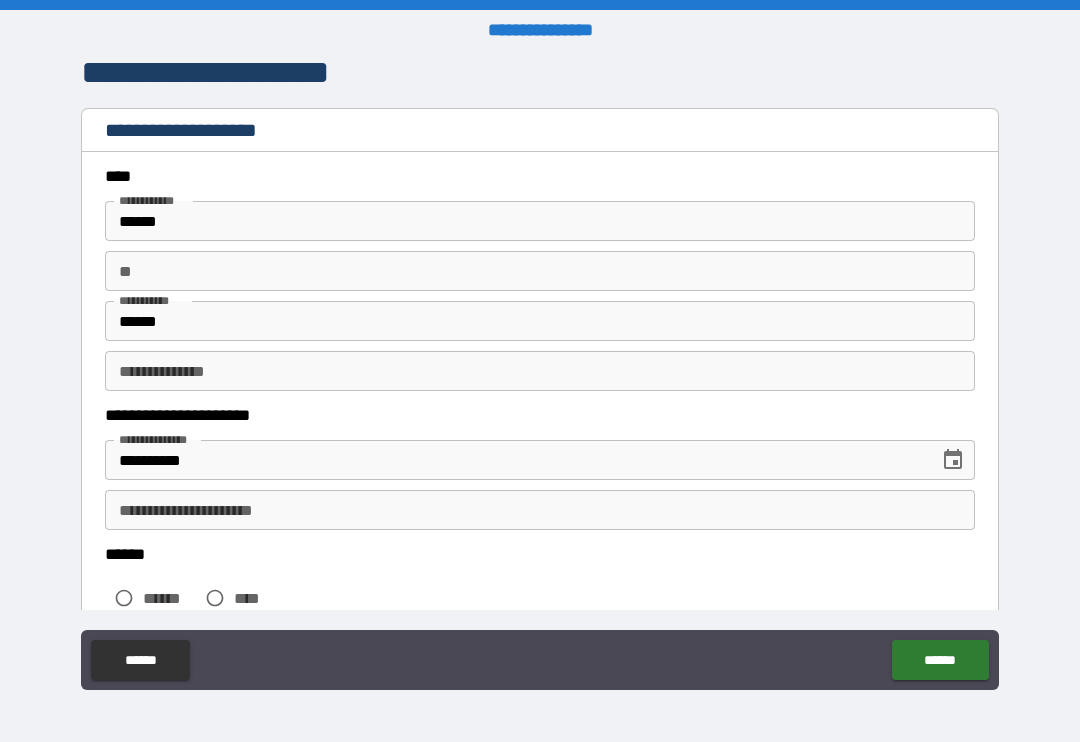 click on "**********" at bounding box center (540, 510) 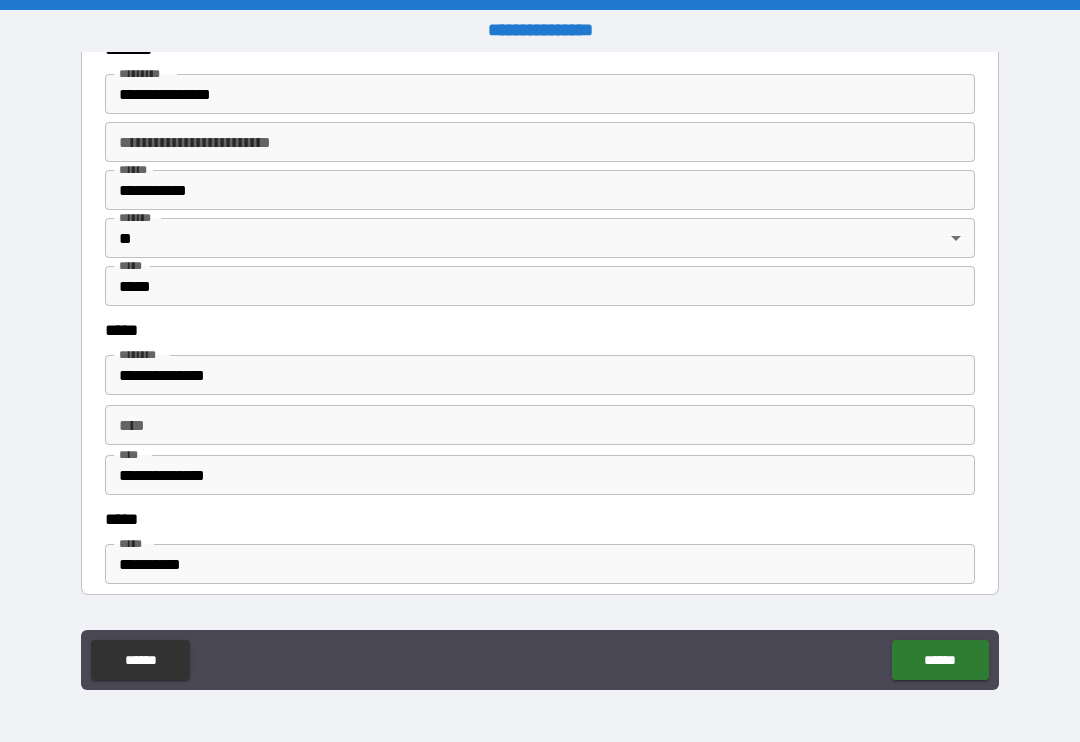scroll, scrollTop: 752, scrollLeft: 0, axis: vertical 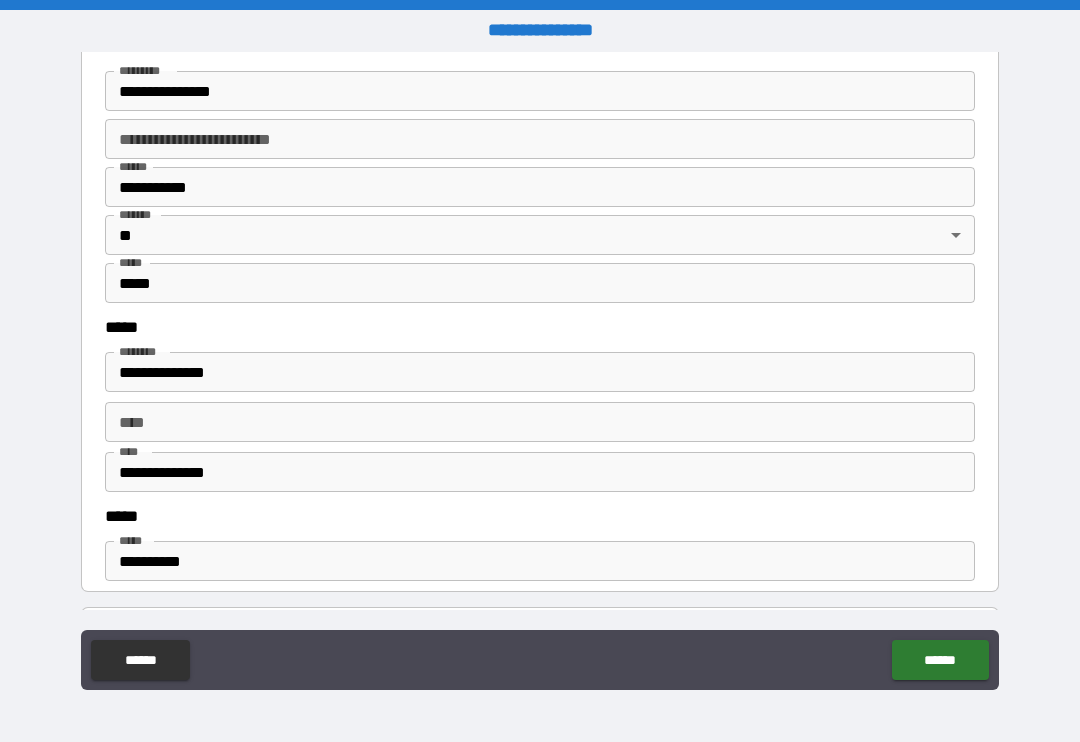click on "**********" at bounding box center [540, 372] 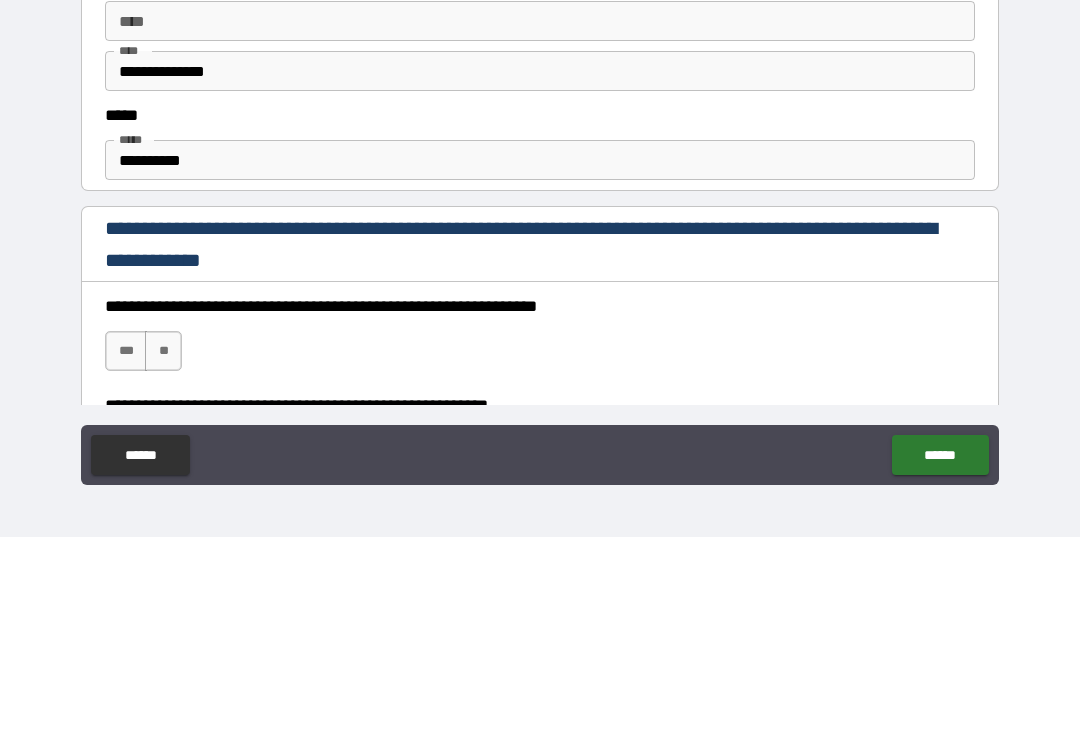 scroll, scrollTop: 949, scrollLeft: 0, axis: vertical 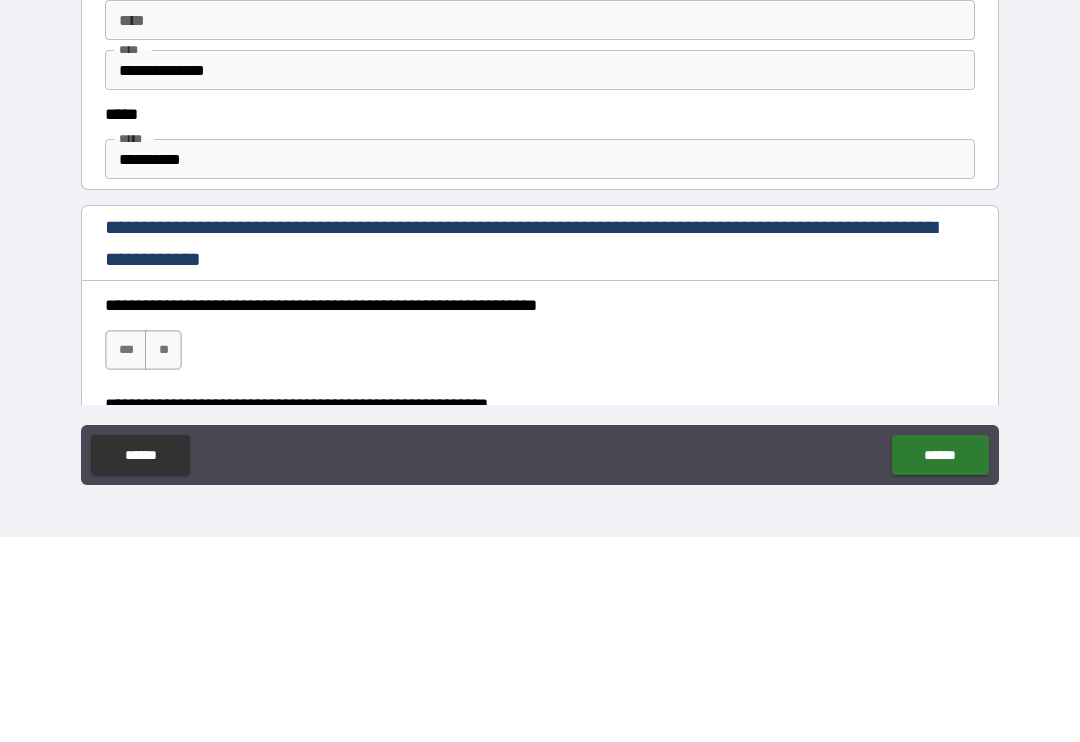 type on "**********" 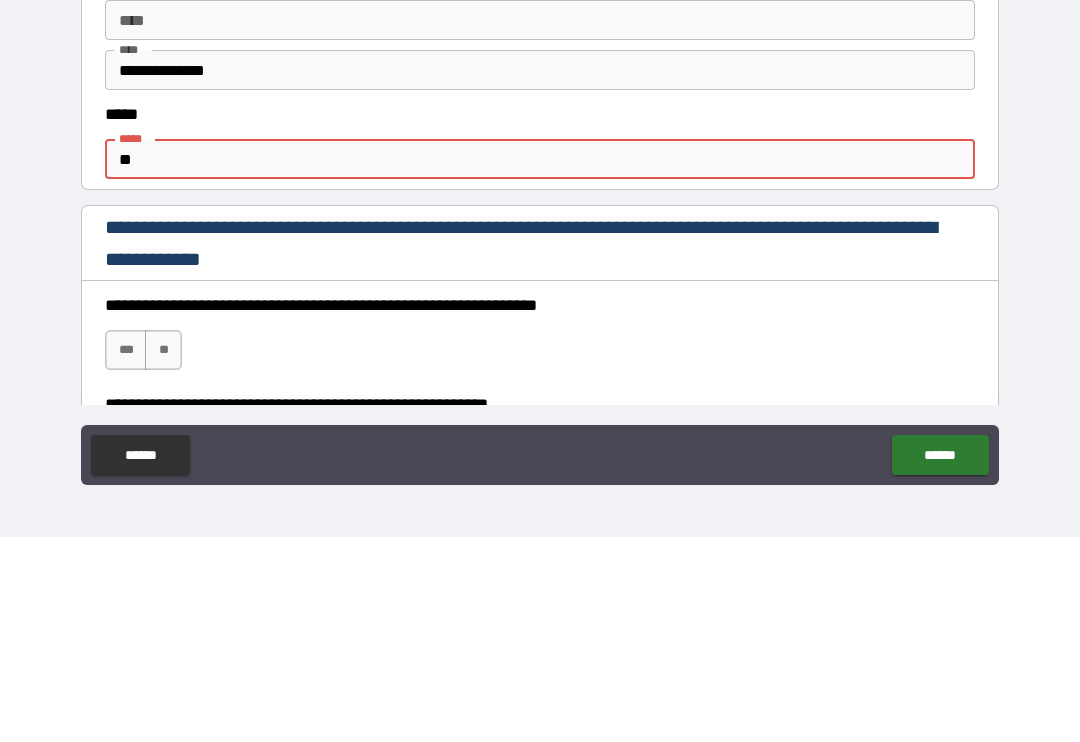 type on "*" 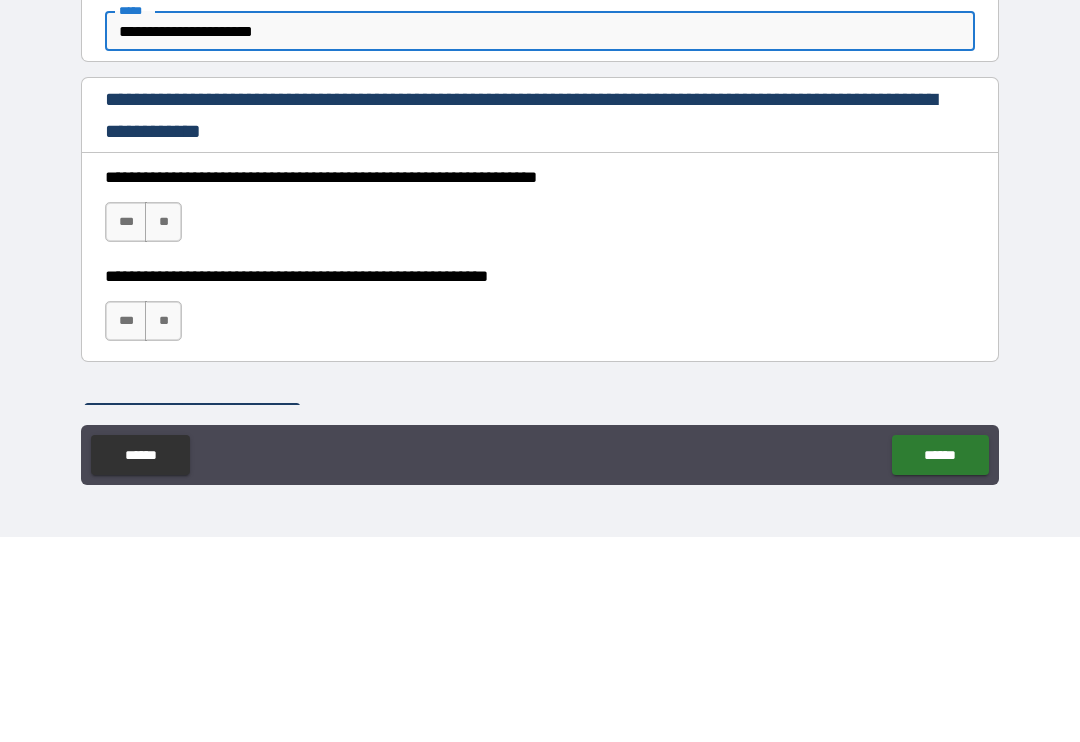 scroll, scrollTop: 1080, scrollLeft: 0, axis: vertical 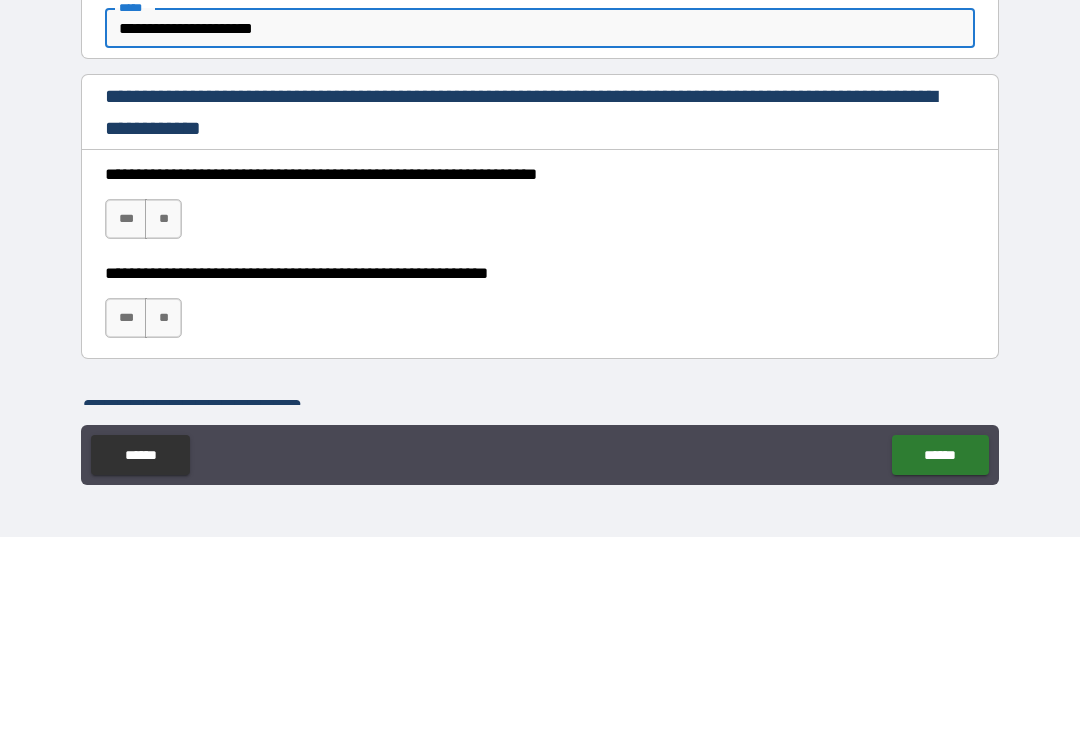 type on "**********" 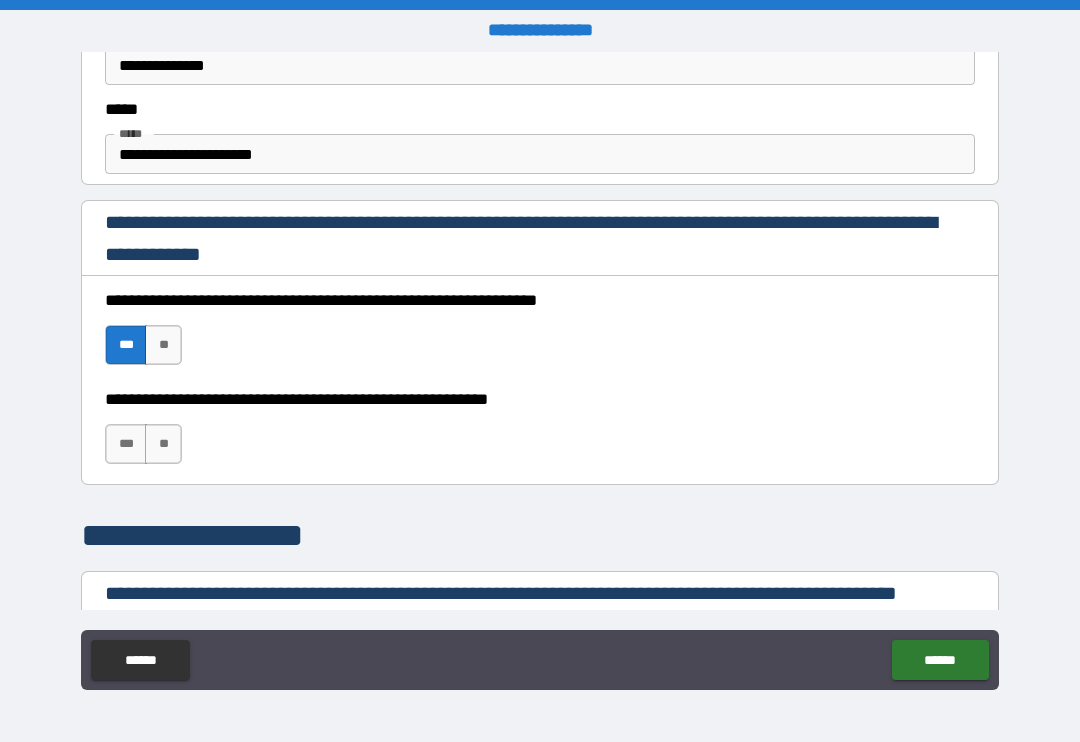 scroll, scrollTop: 1160, scrollLeft: 0, axis: vertical 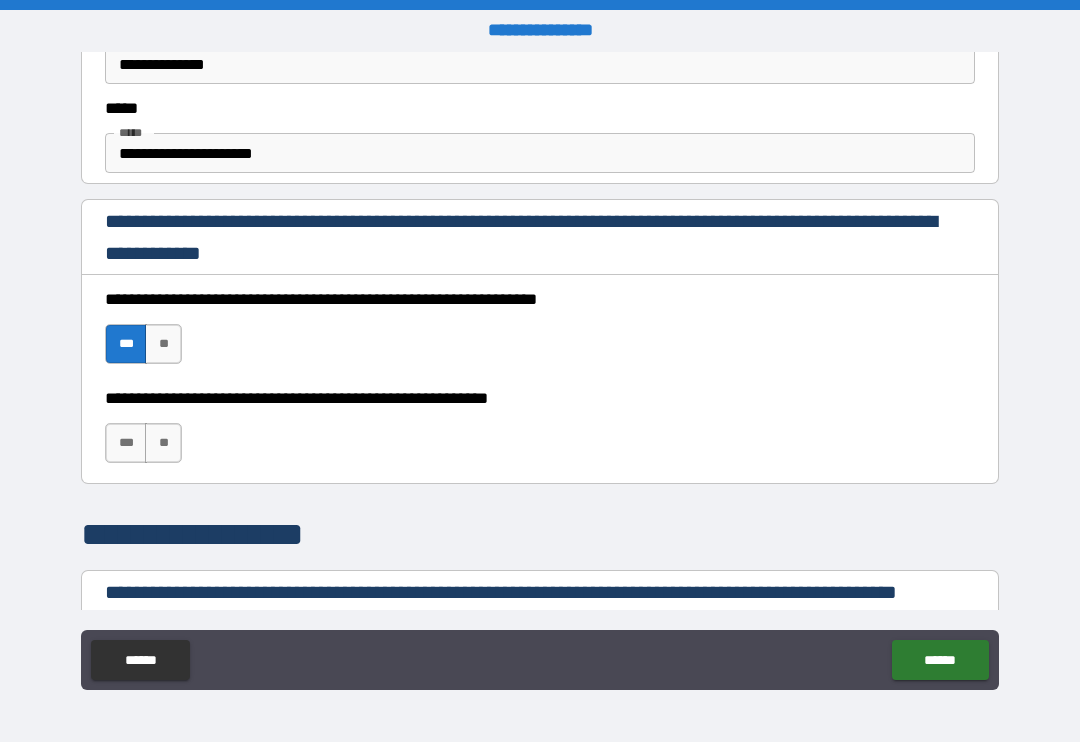 click on "***" at bounding box center [126, 443] 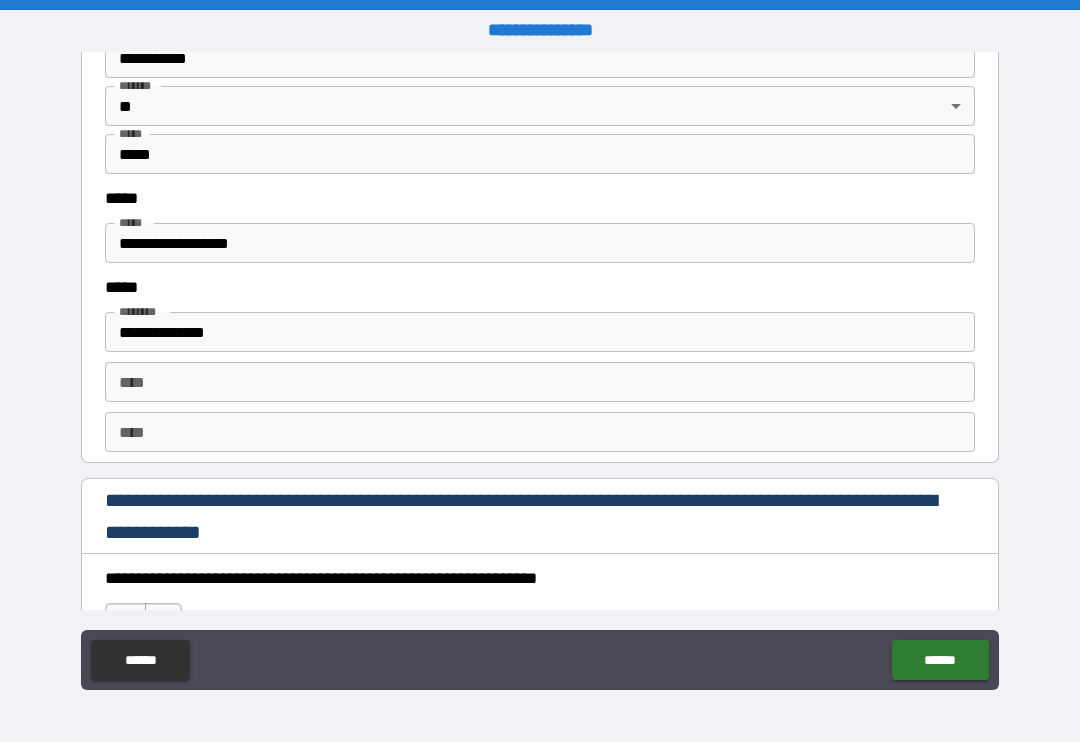 scroll, scrollTop: 2469, scrollLeft: 0, axis: vertical 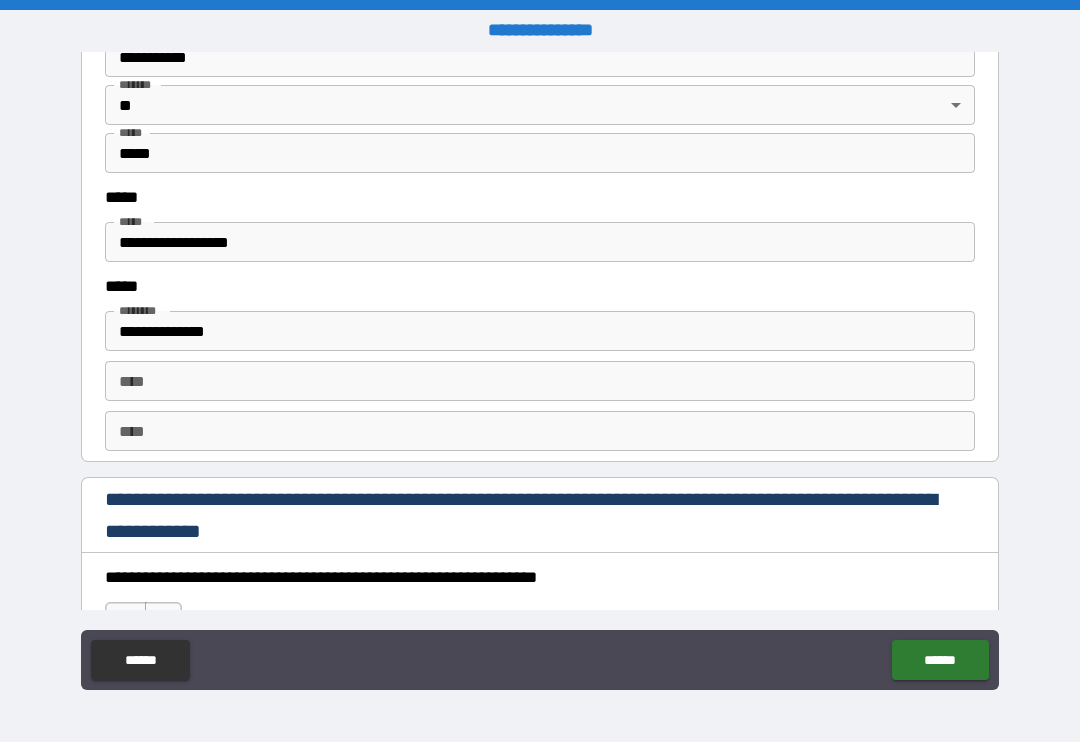 click on "****" at bounding box center (540, 381) 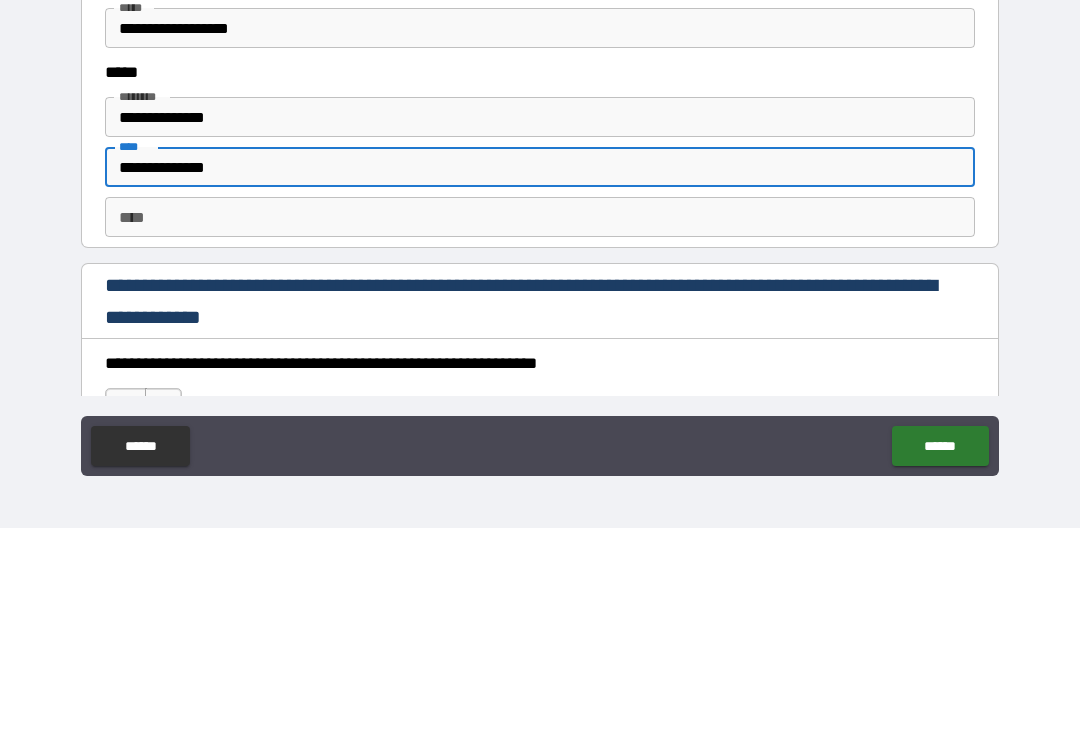 type on "**********" 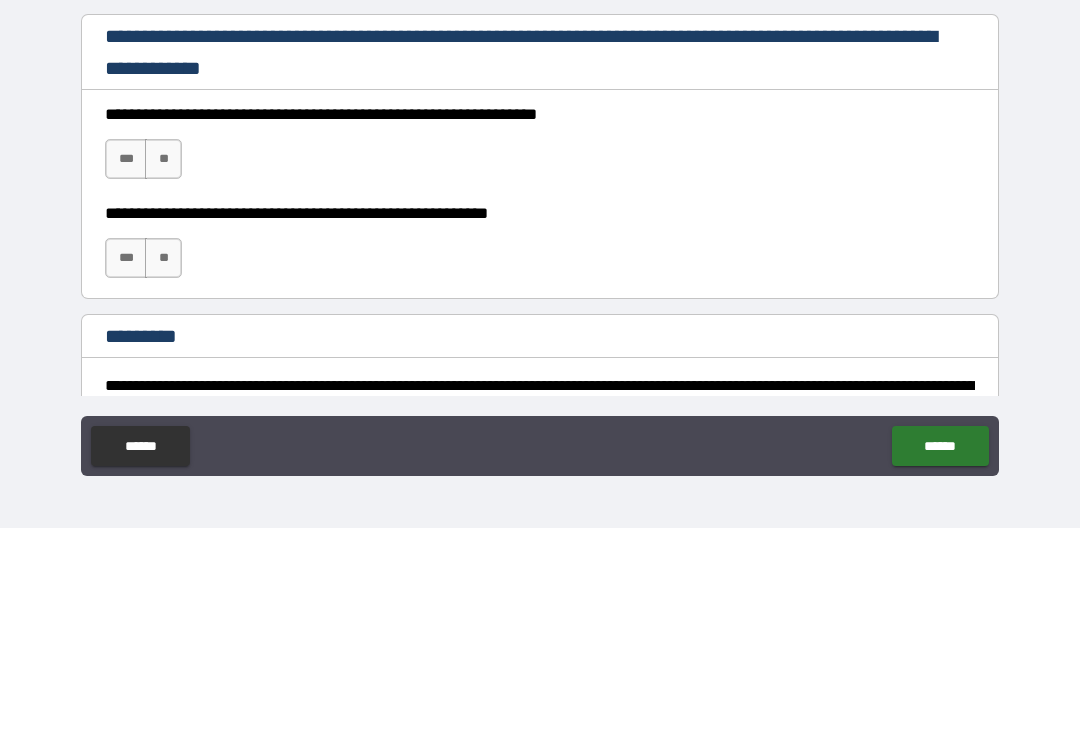scroll, scrollTop: 2720, scrollLeft: 0, axis: vertical 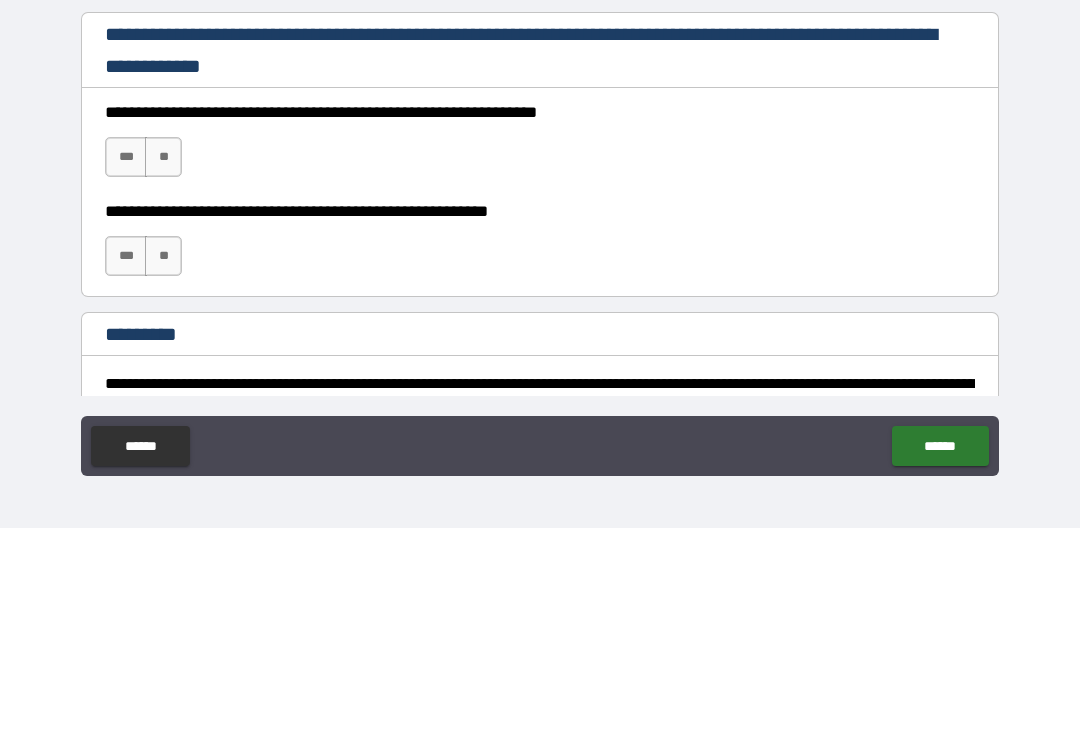 type on "**********" 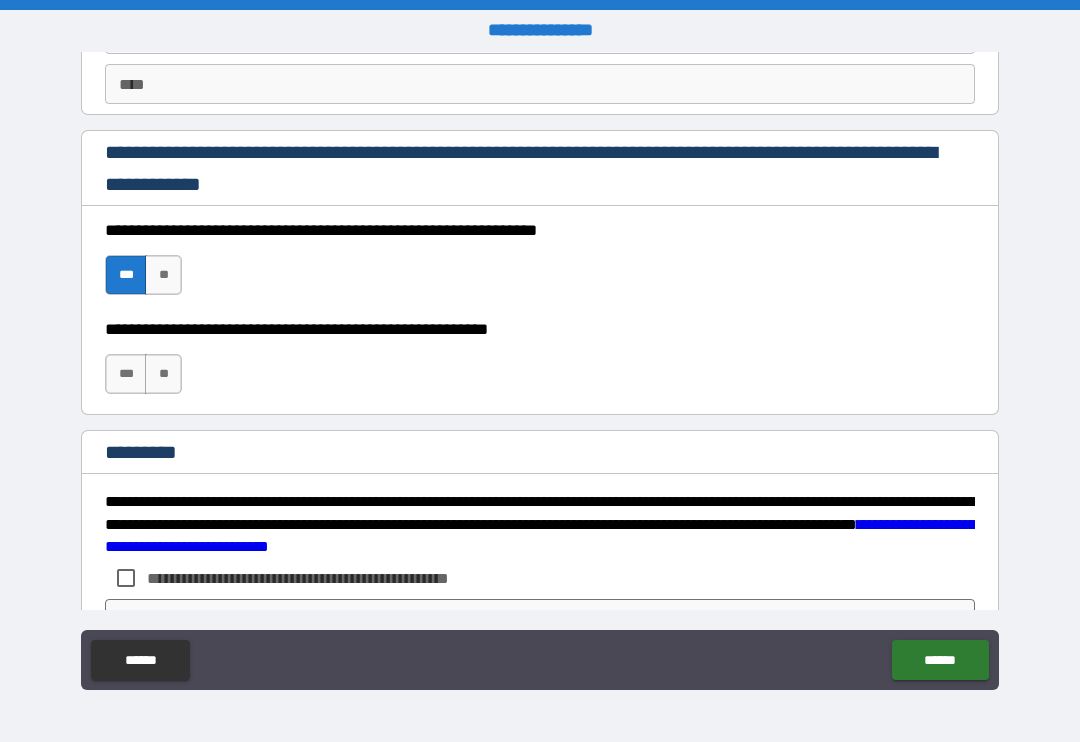 scroll, scrollTop: 2820, scrollLeft: 0, axis: vertical 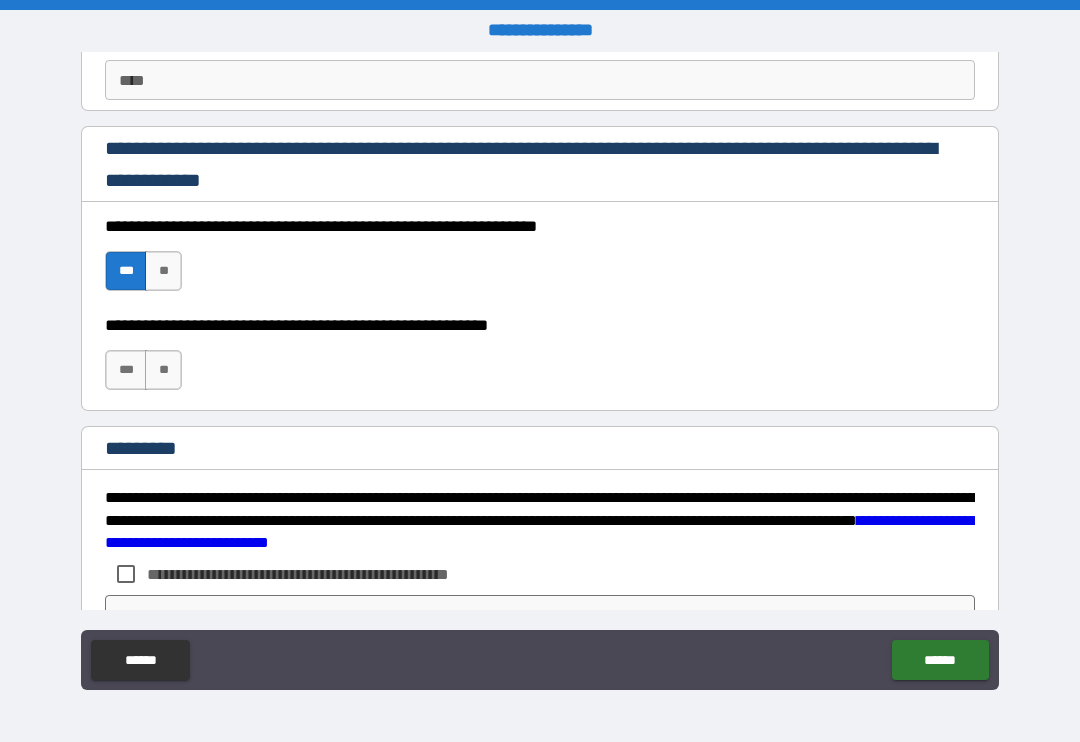 click on "**" at bounding box center (163, 370) 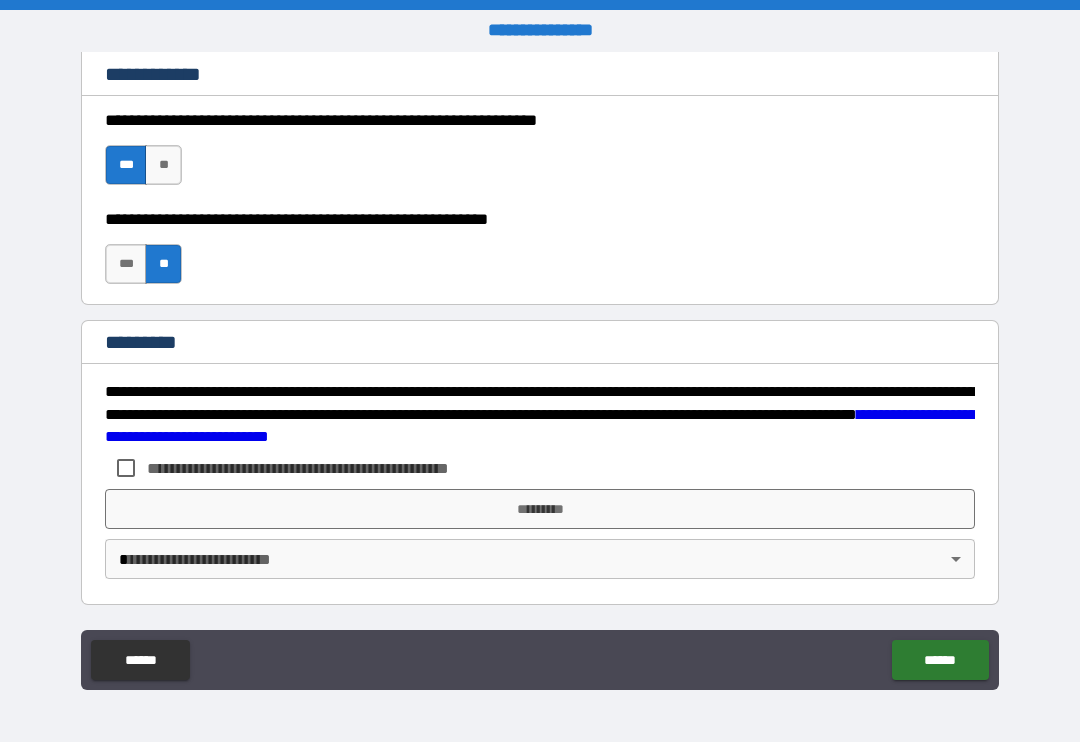 scroll, scrollTop: 2926, scrollLeft: 0, axis: vertical 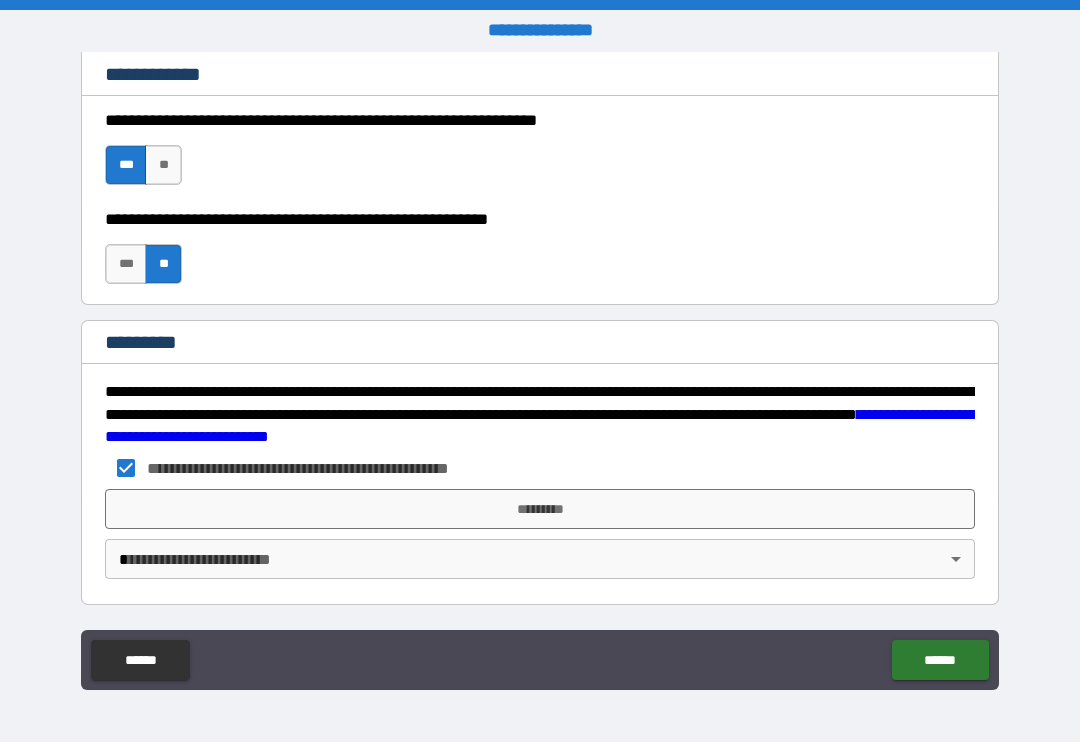 click on "*********" at bounding box center (540, 509) 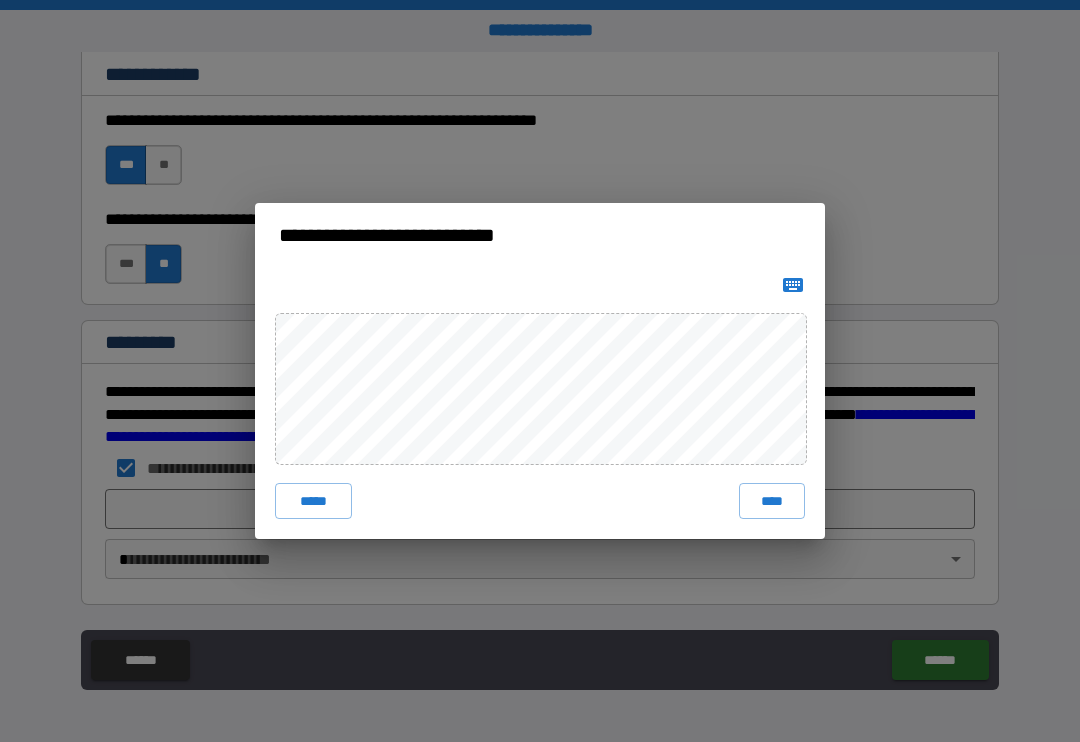 click on "****" at bounding box center (772, 501) 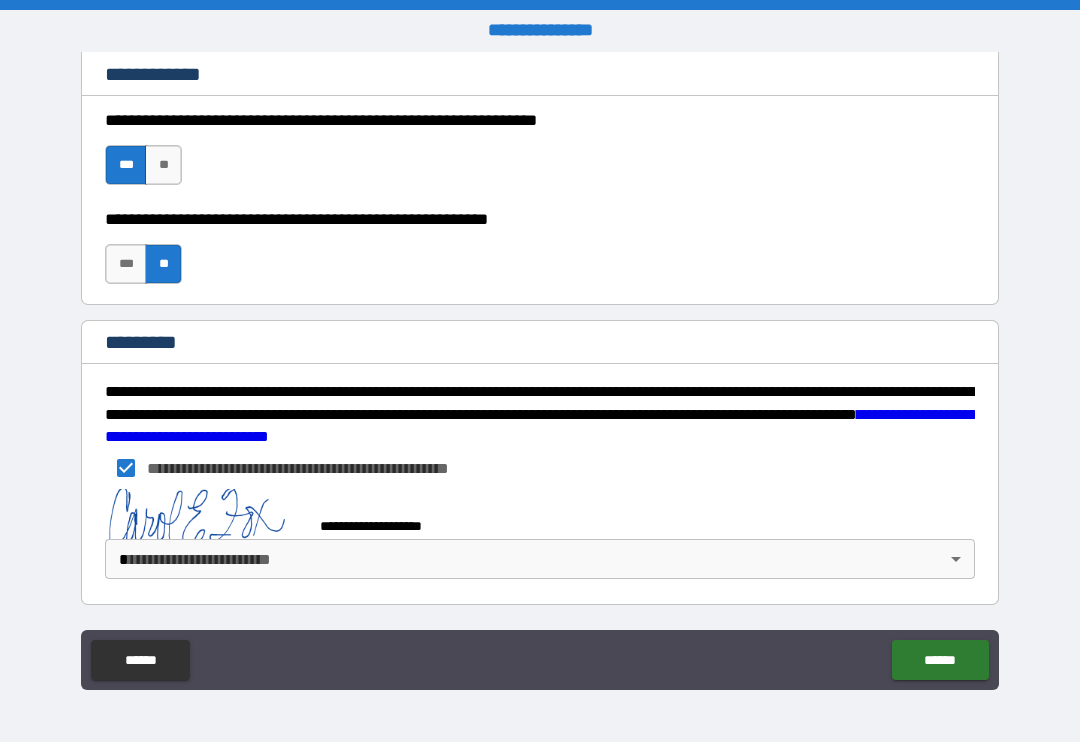 scroll, scrollTop: 2916, scrollLeft: 0, axis: vertical 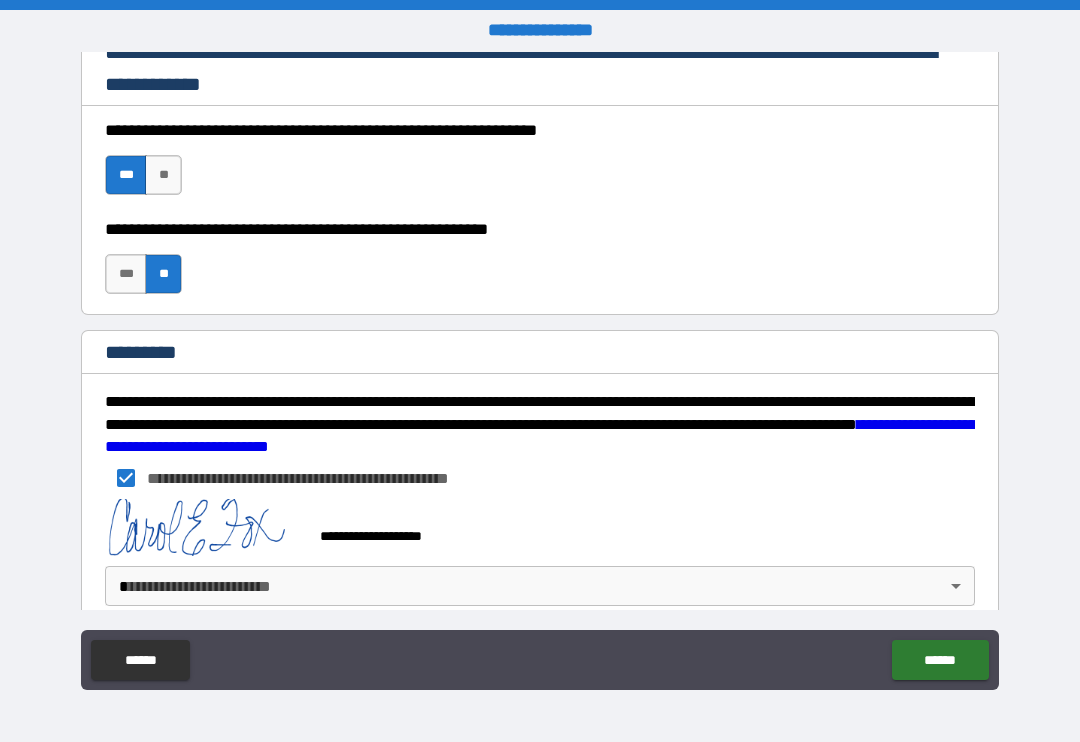 click on "**********" at bounding box center (540, 373) 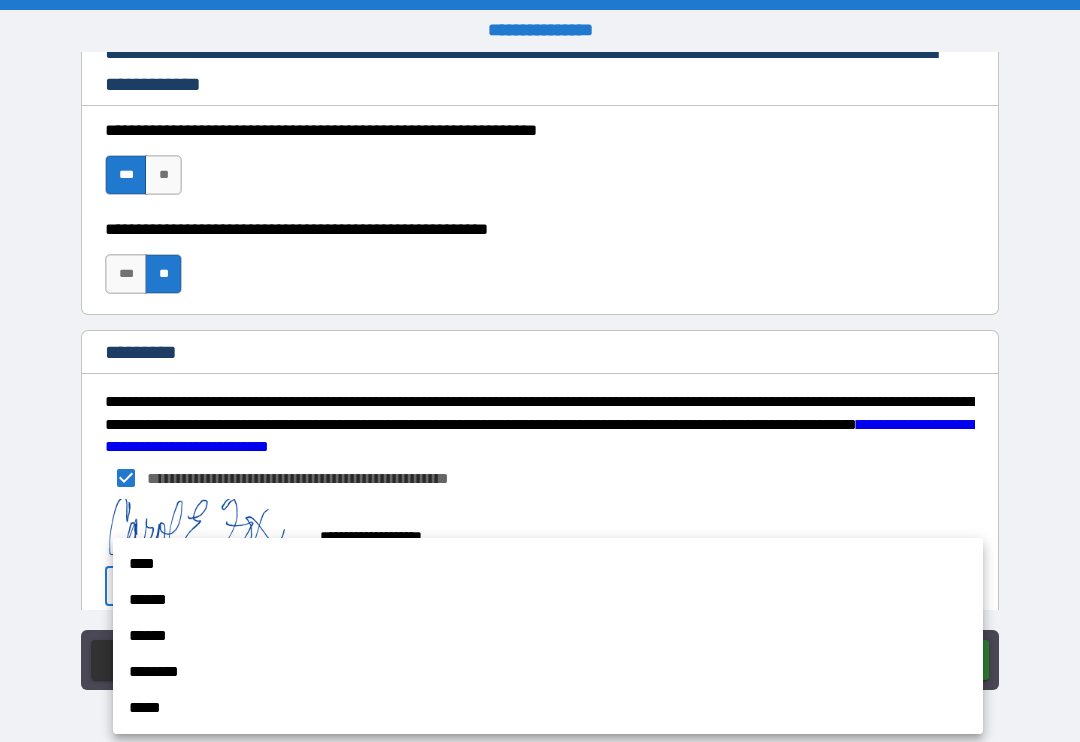 click on "******" at bounding box center (548, 600) 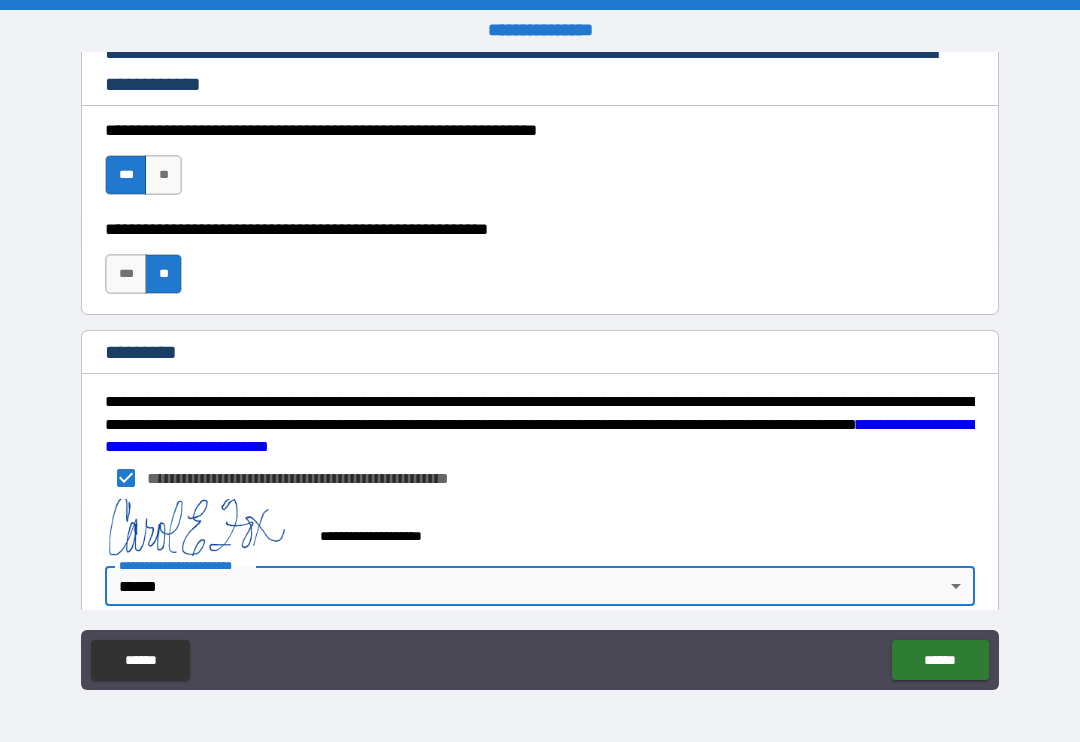 click on "******" at bounding box center [940, 660] 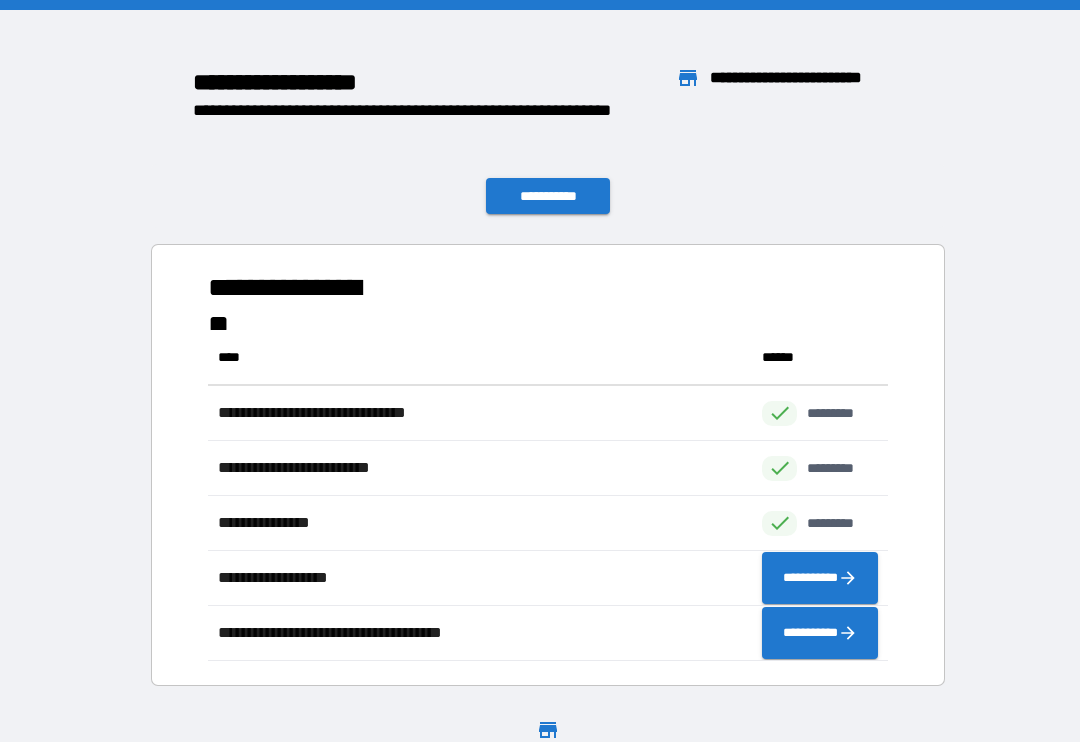 scroll, scrollTop: 331, scrollLeft: 680, axis: both 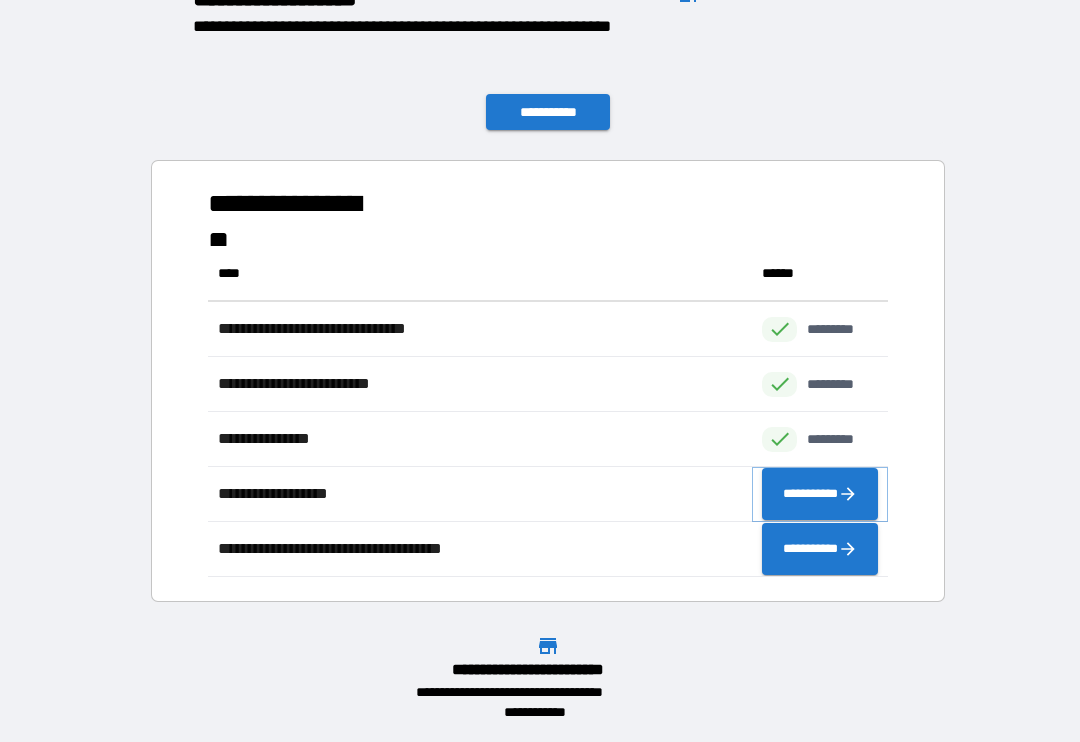 click on "**********" at bounding box center [820, 494] 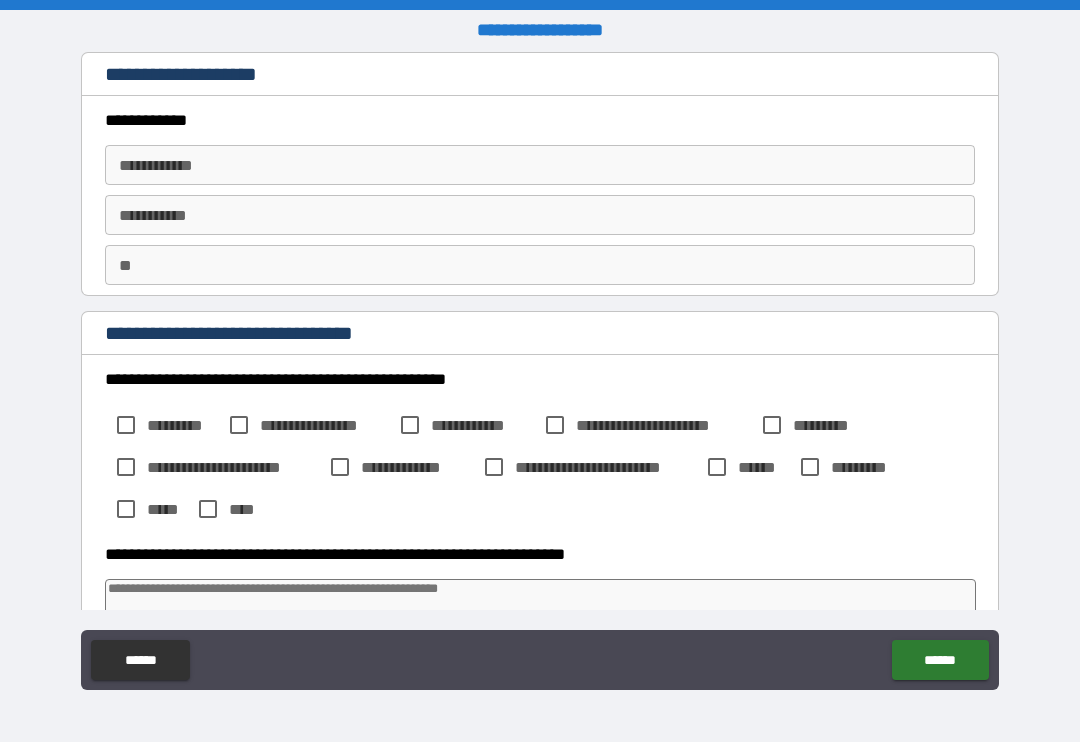 type on "*" 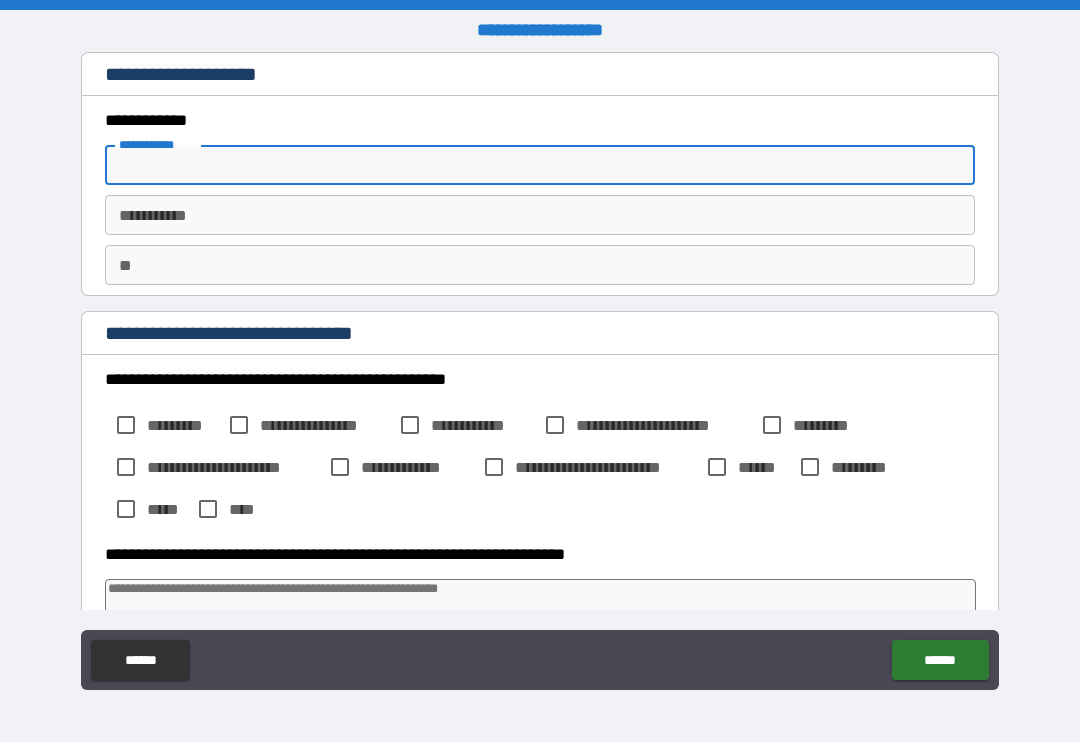 type on "*" 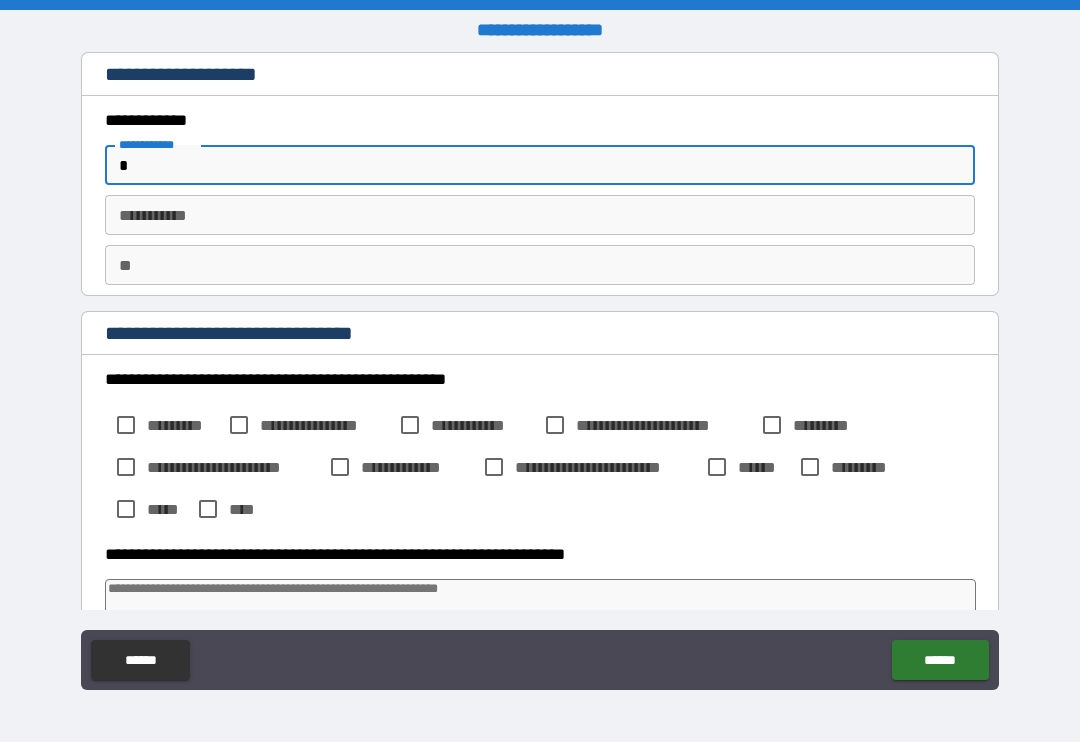 type on "*" 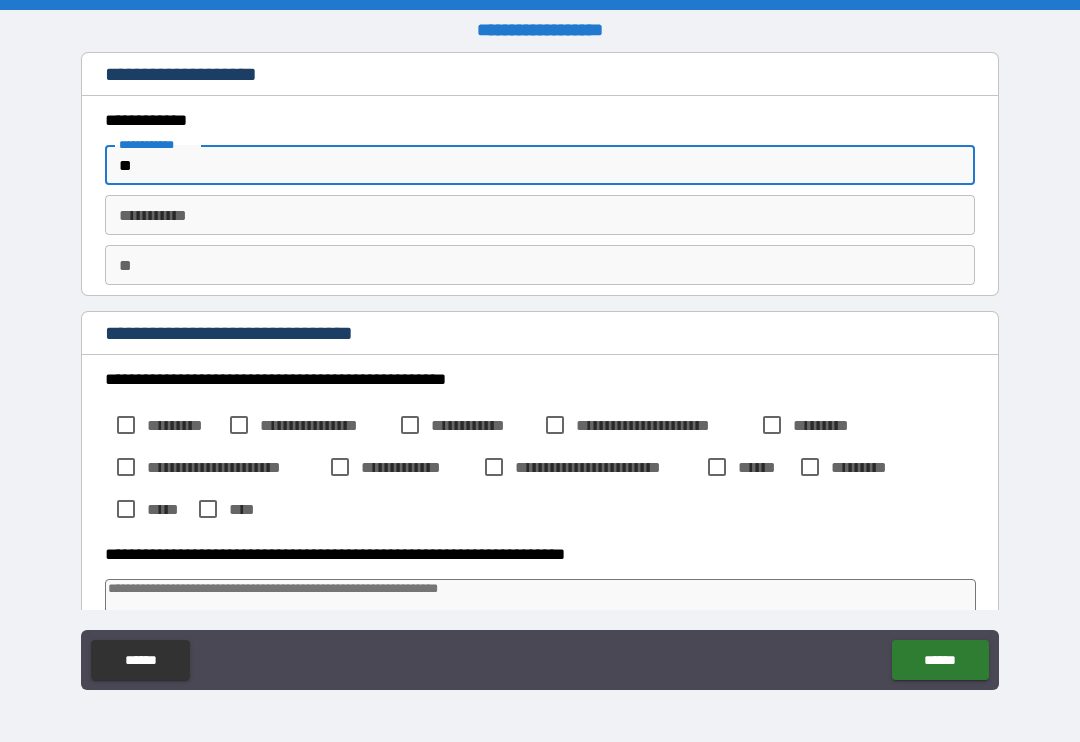 type on "*" 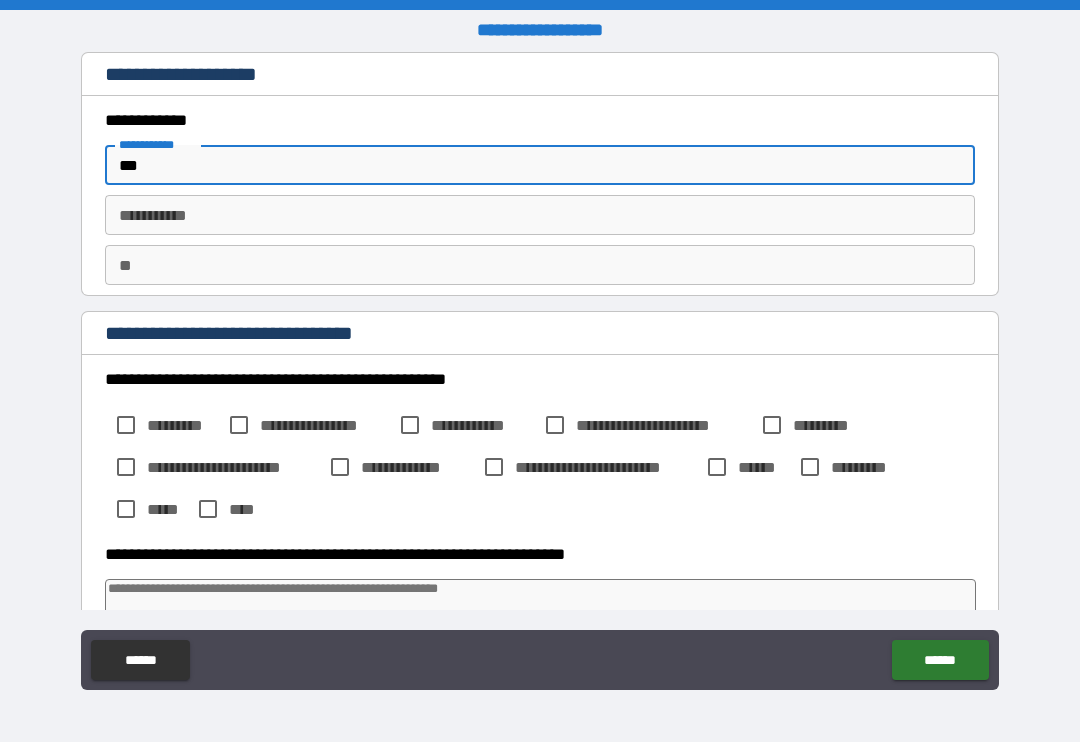 type on "*" 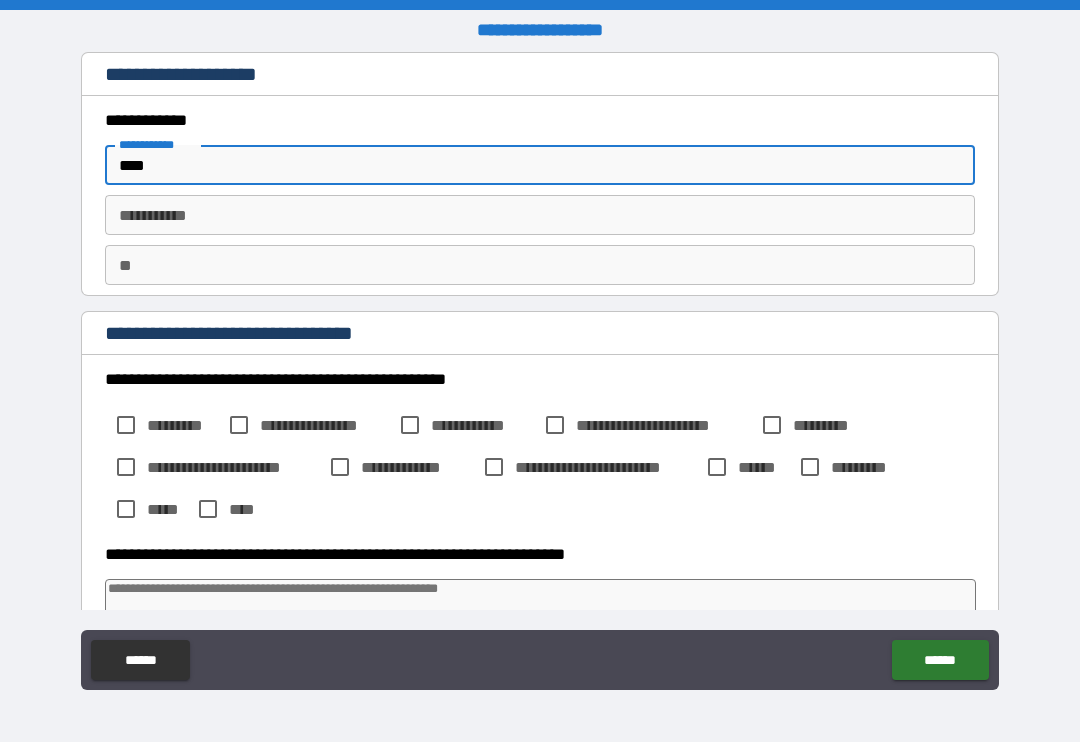 type on "*" 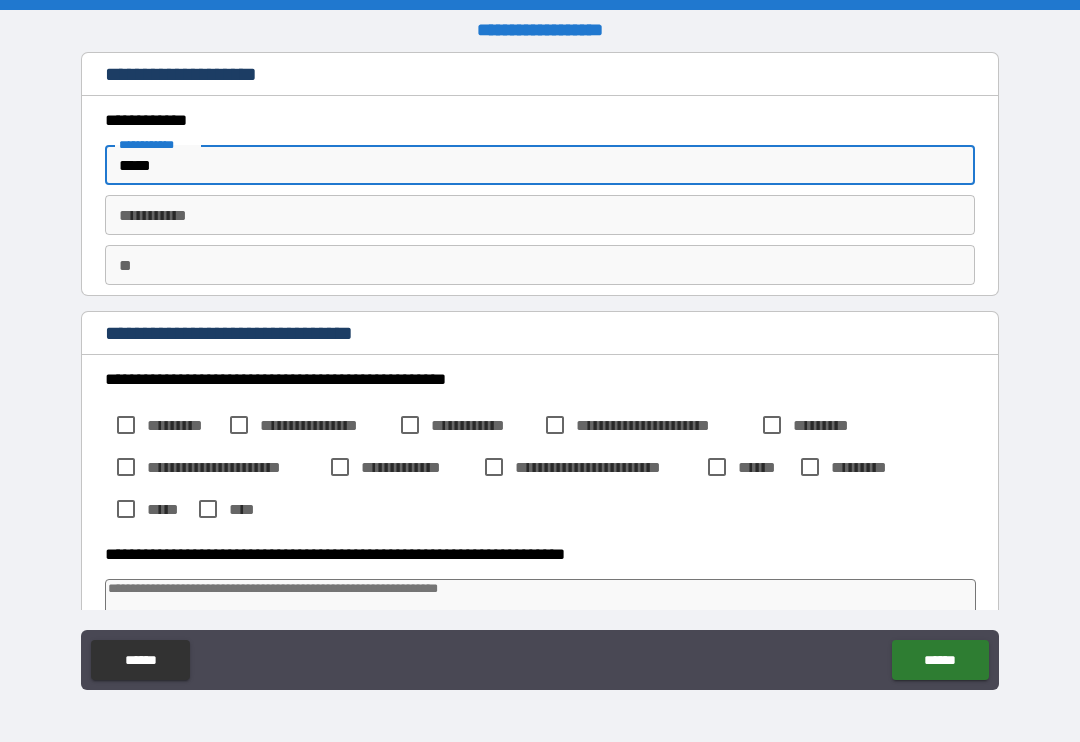 type on "*" 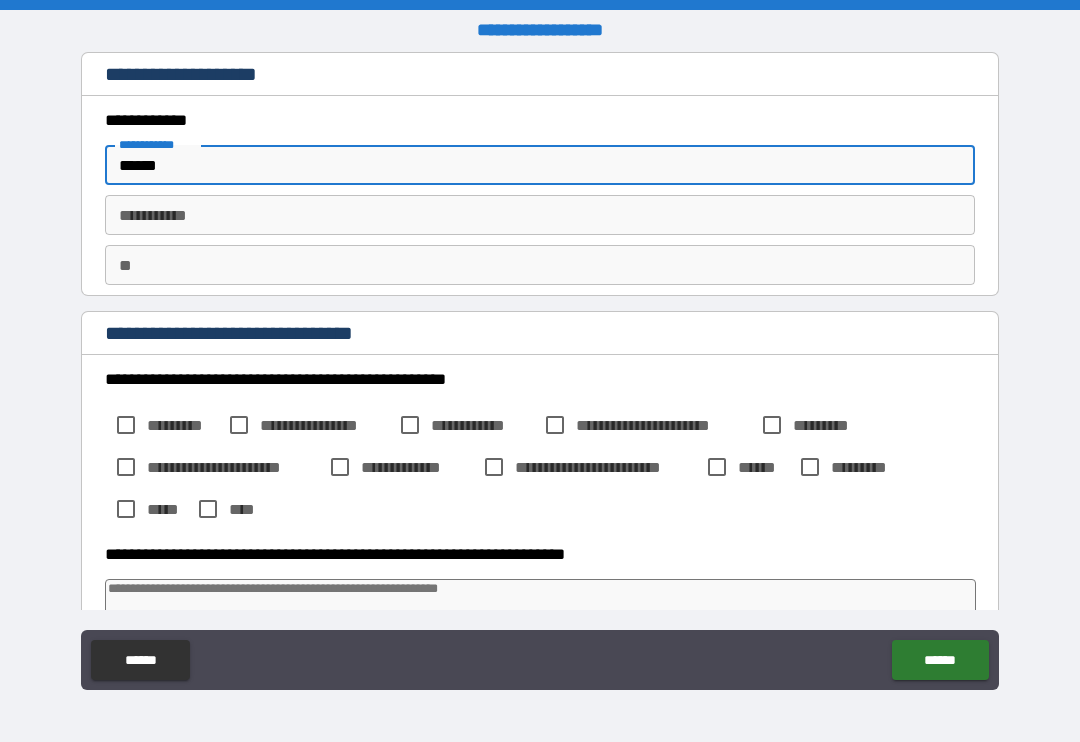 type on "*" 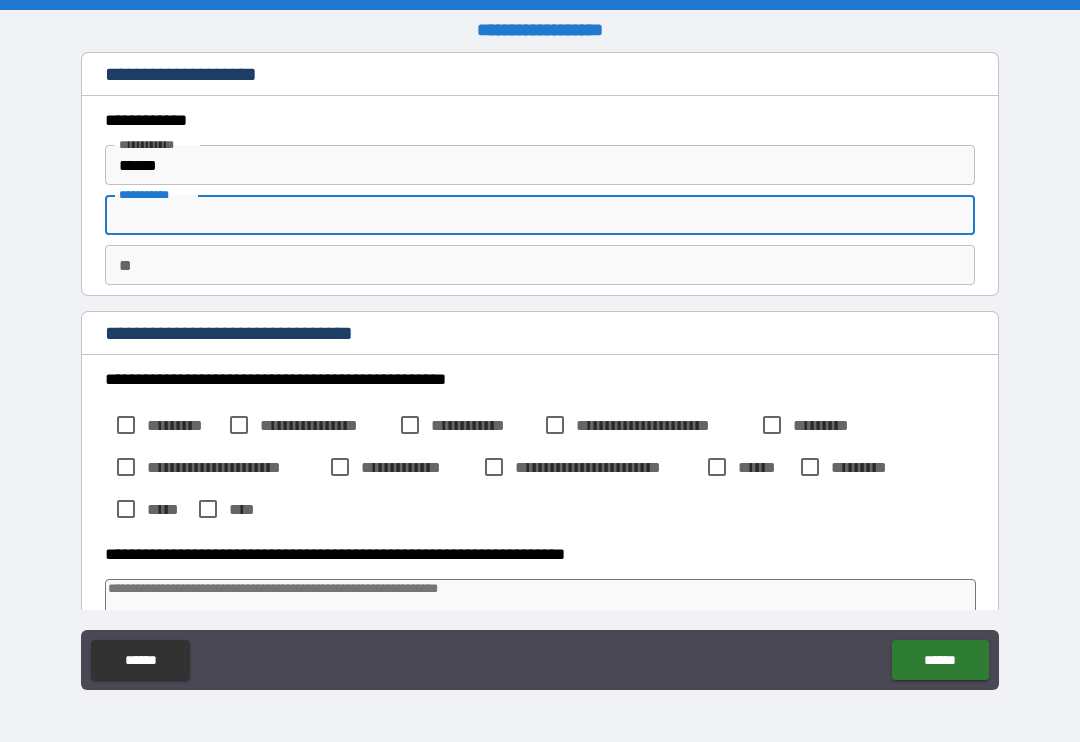 type on "*" 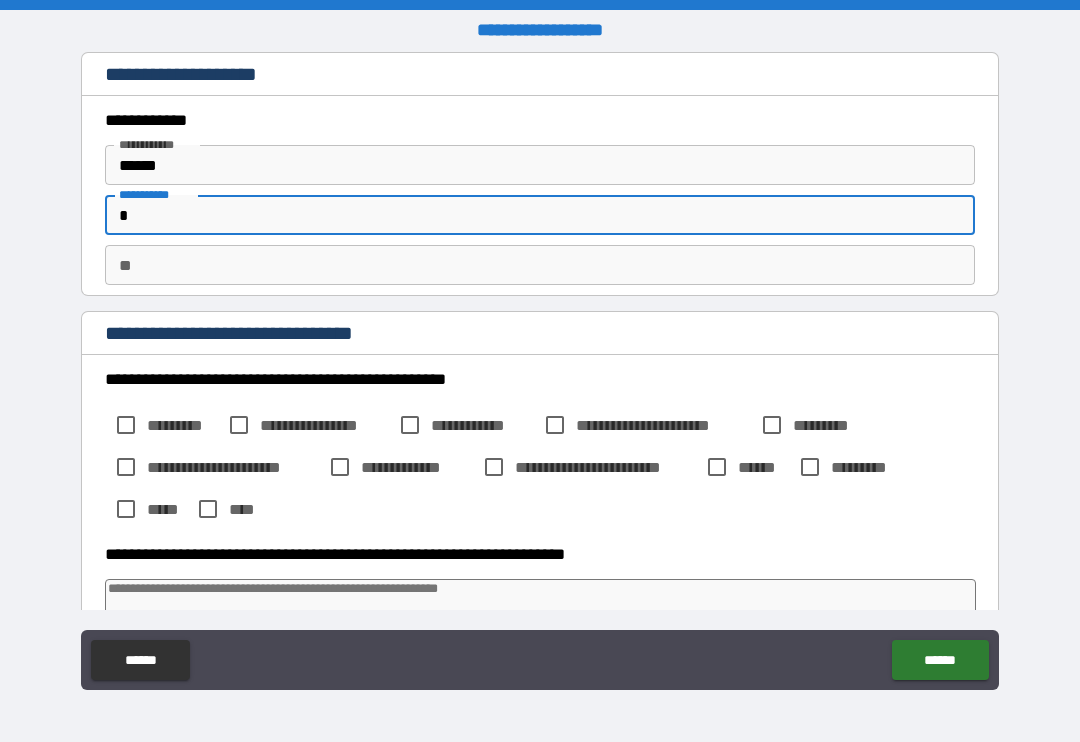 type on "*" 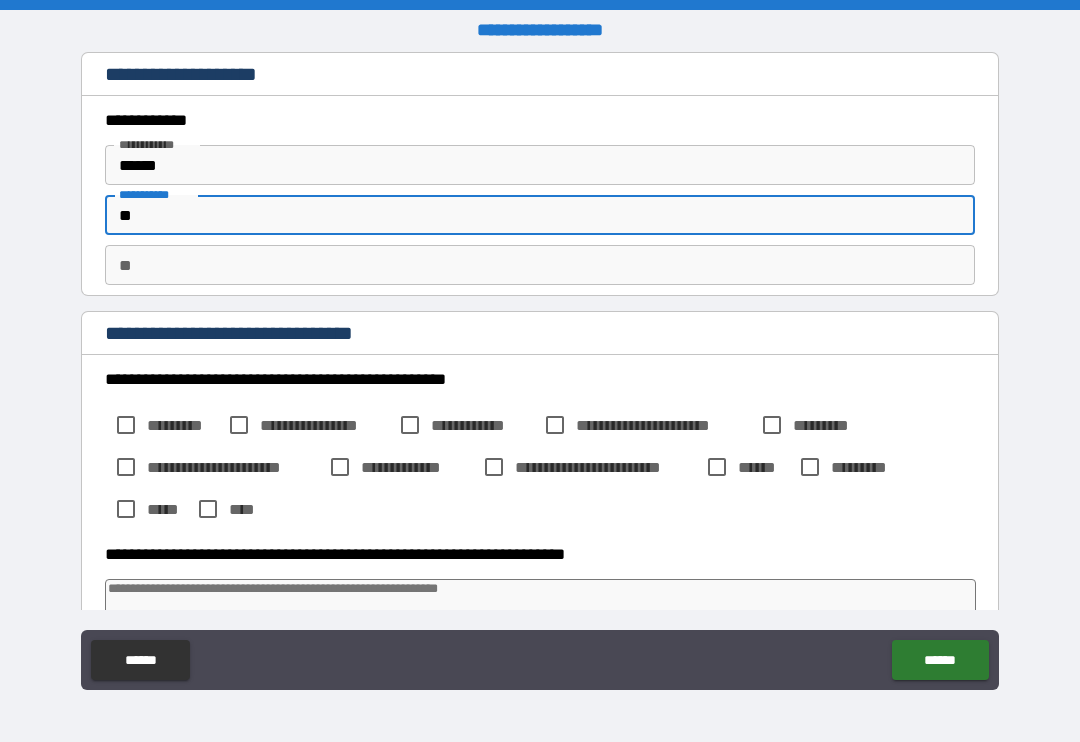 type on "*" 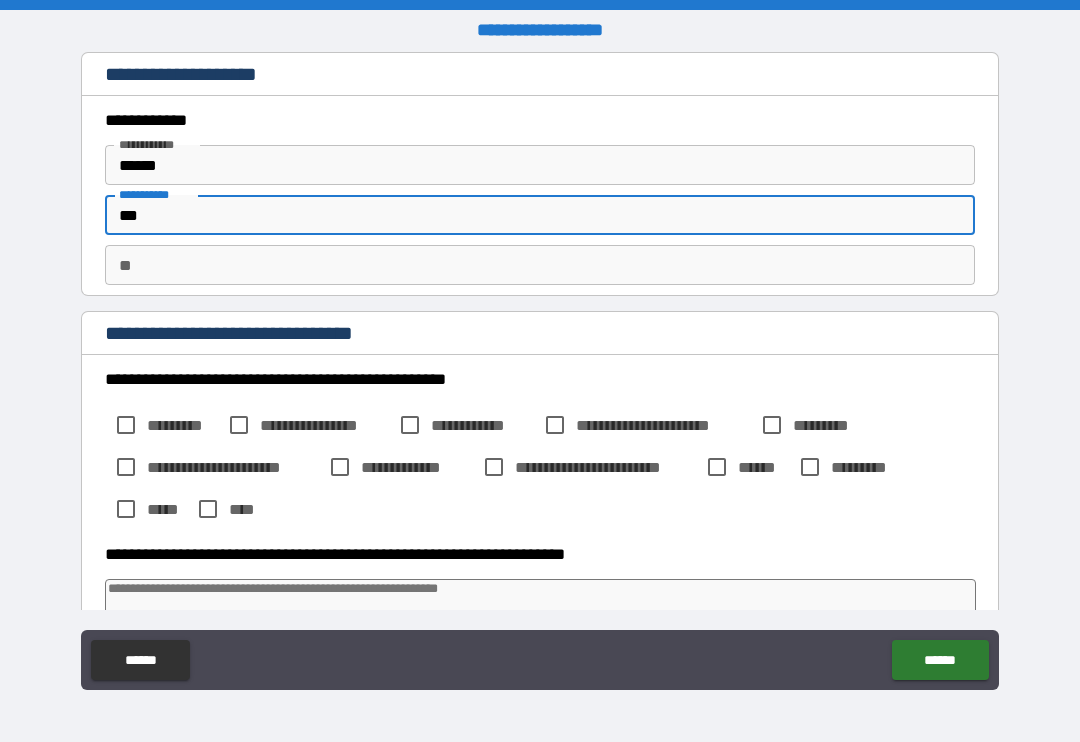 type on "*" 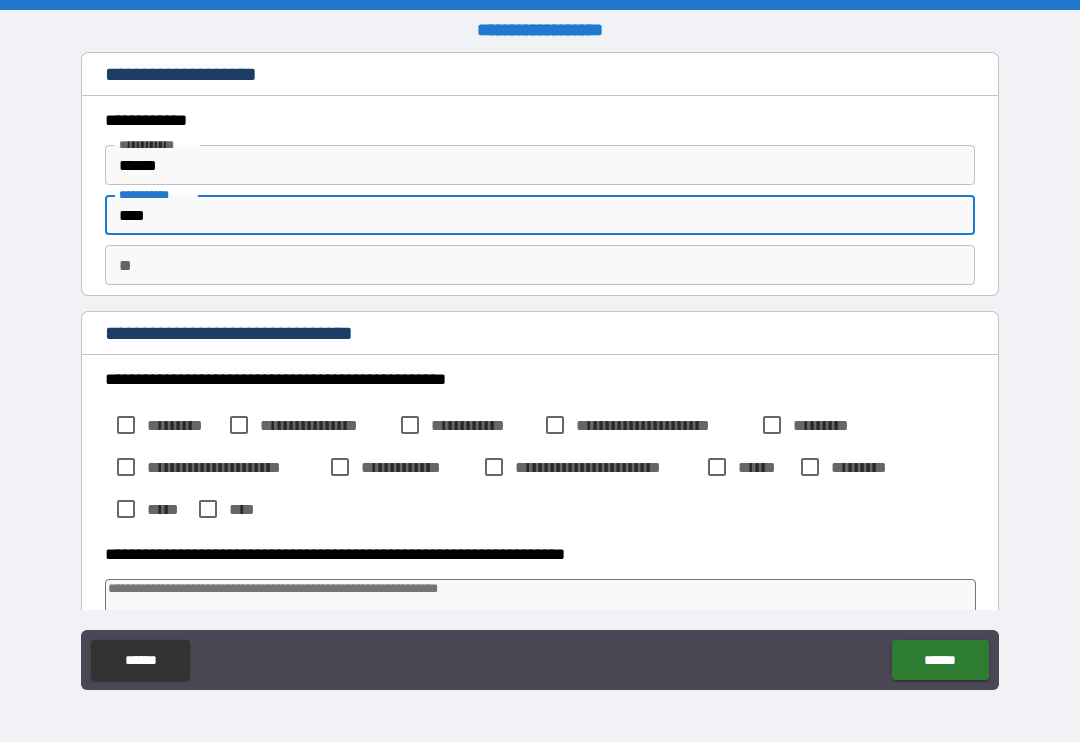 type on "*" 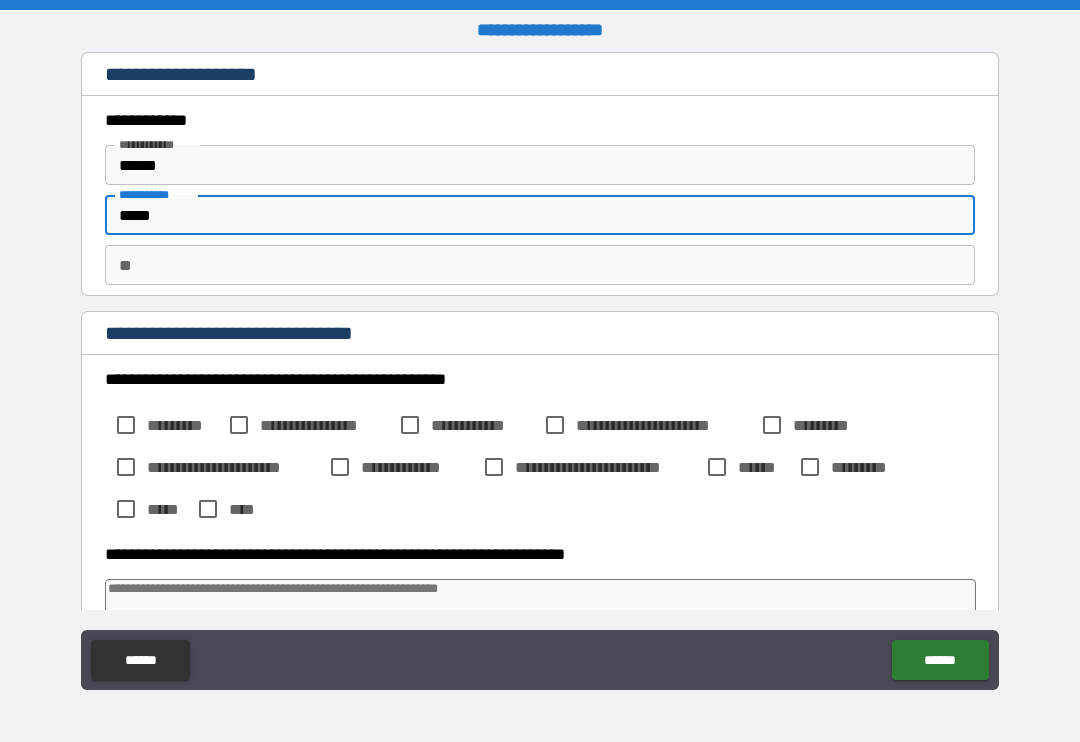 type on "*" 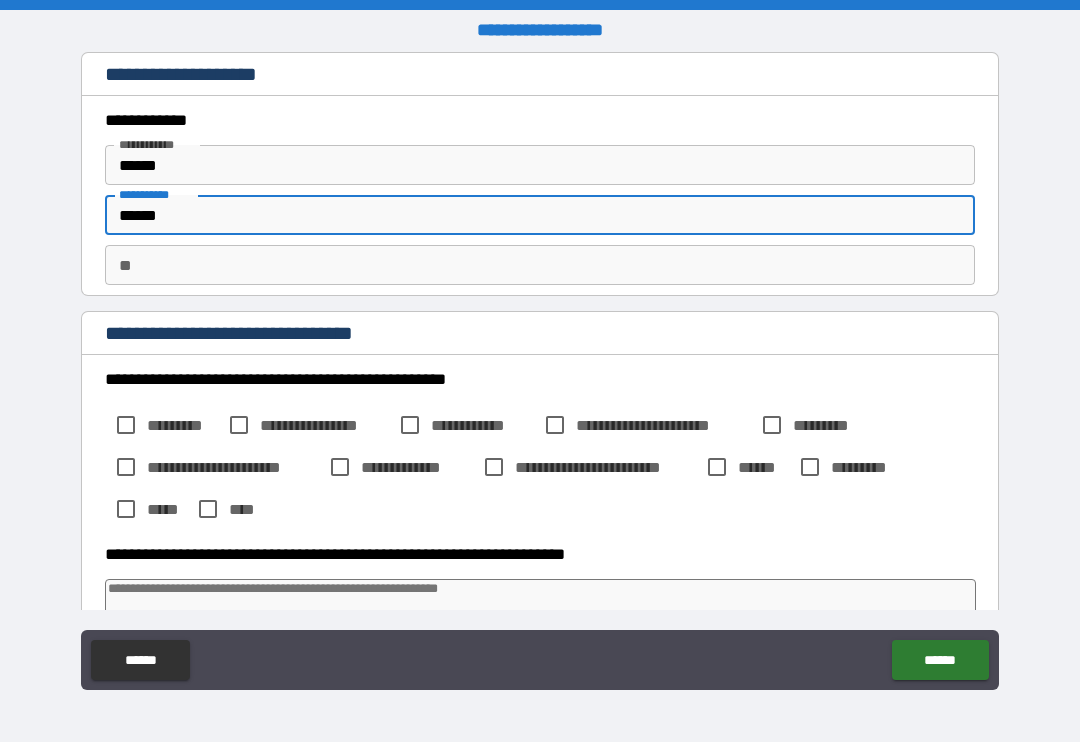 type on "*" 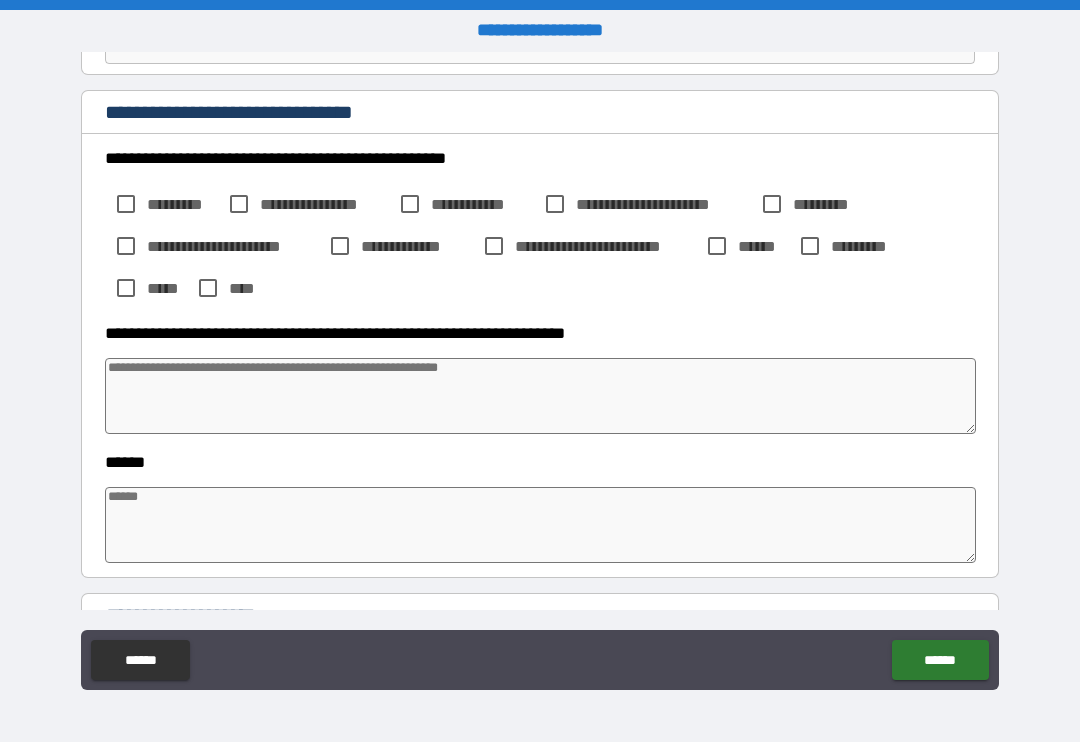 scroll, scrollTop: 251, scrollLeft: 0, axis: vertical 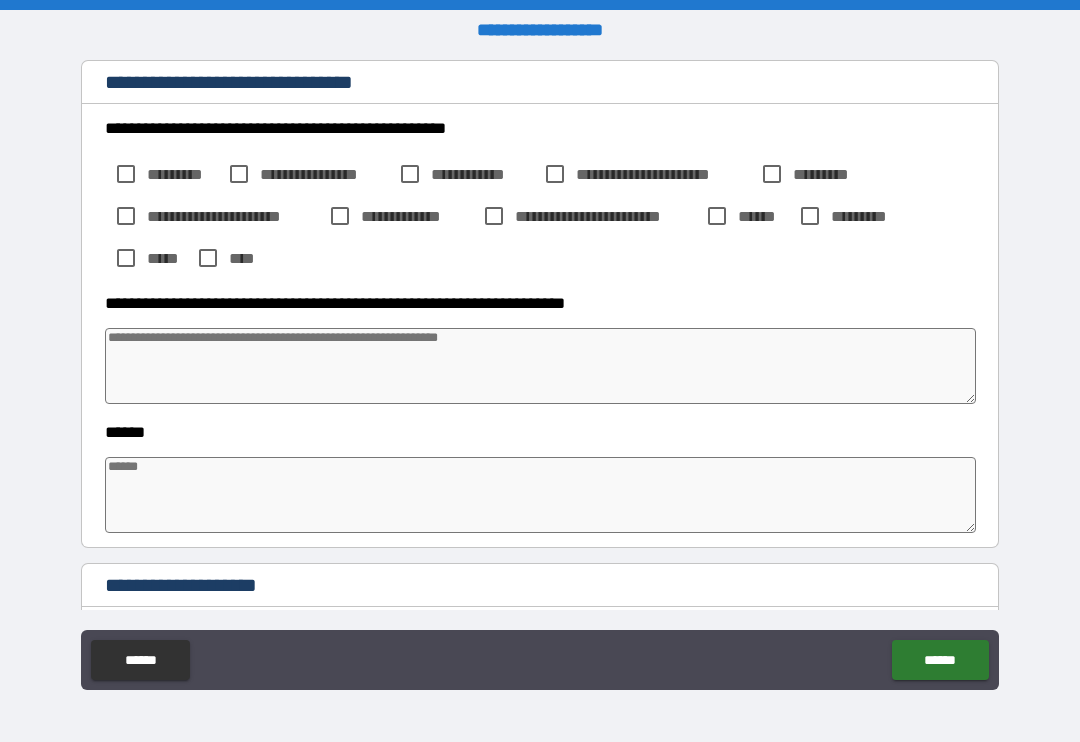 type on "******" 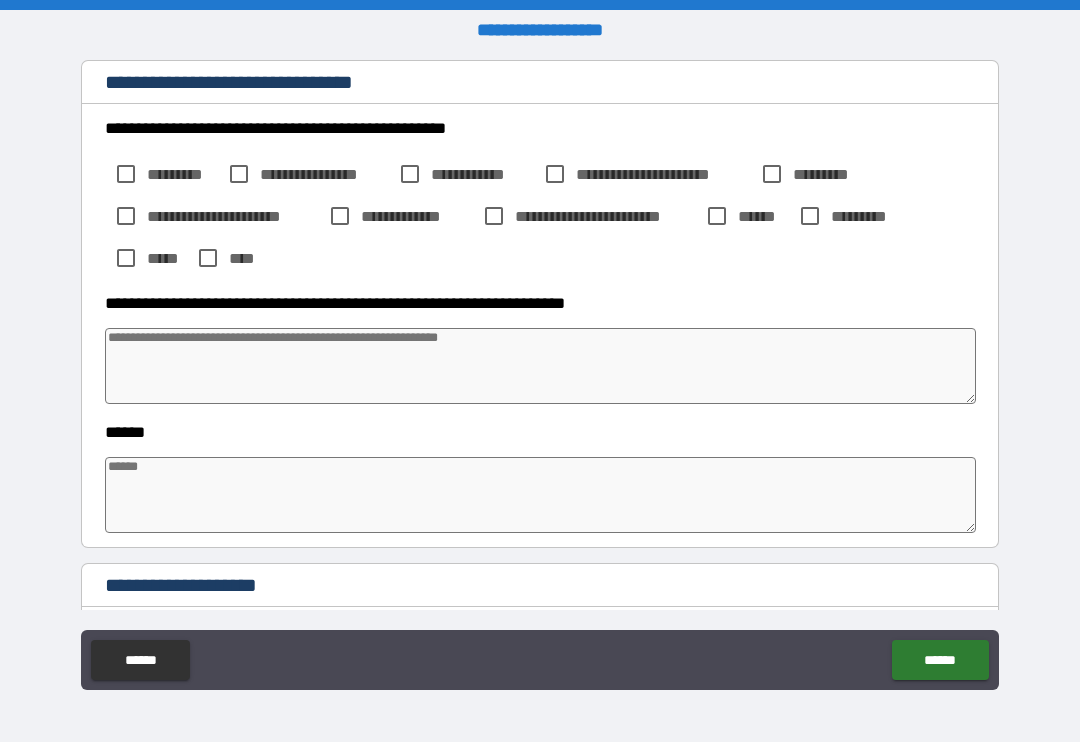 type on "*" 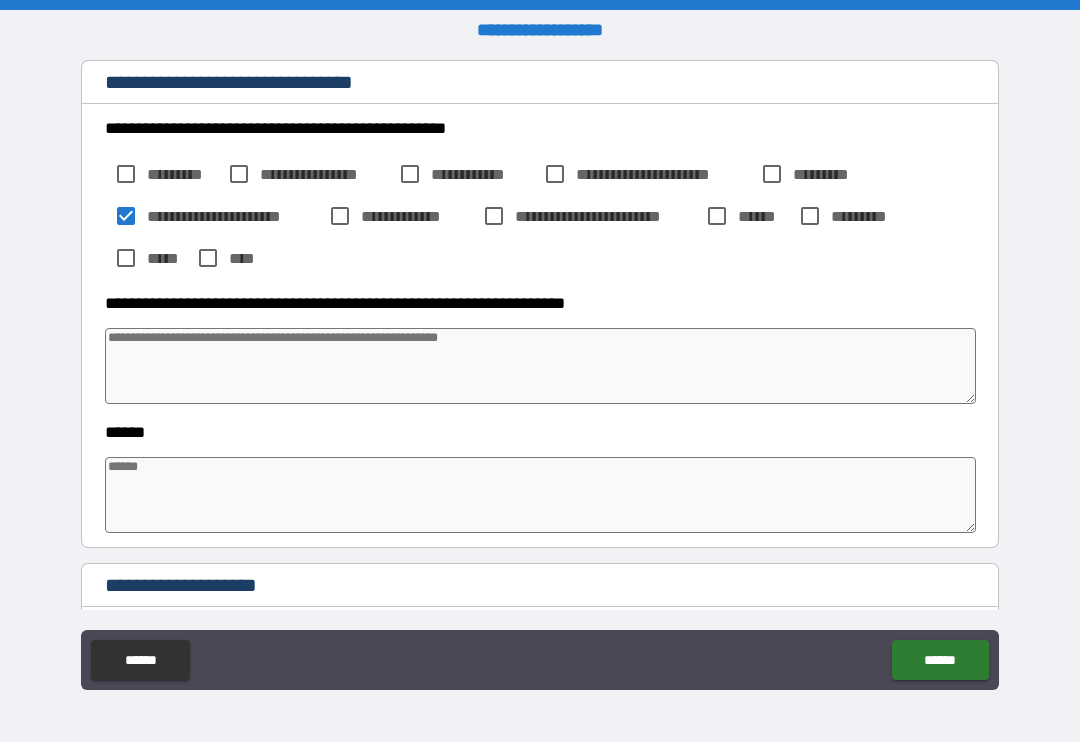 type on "*" 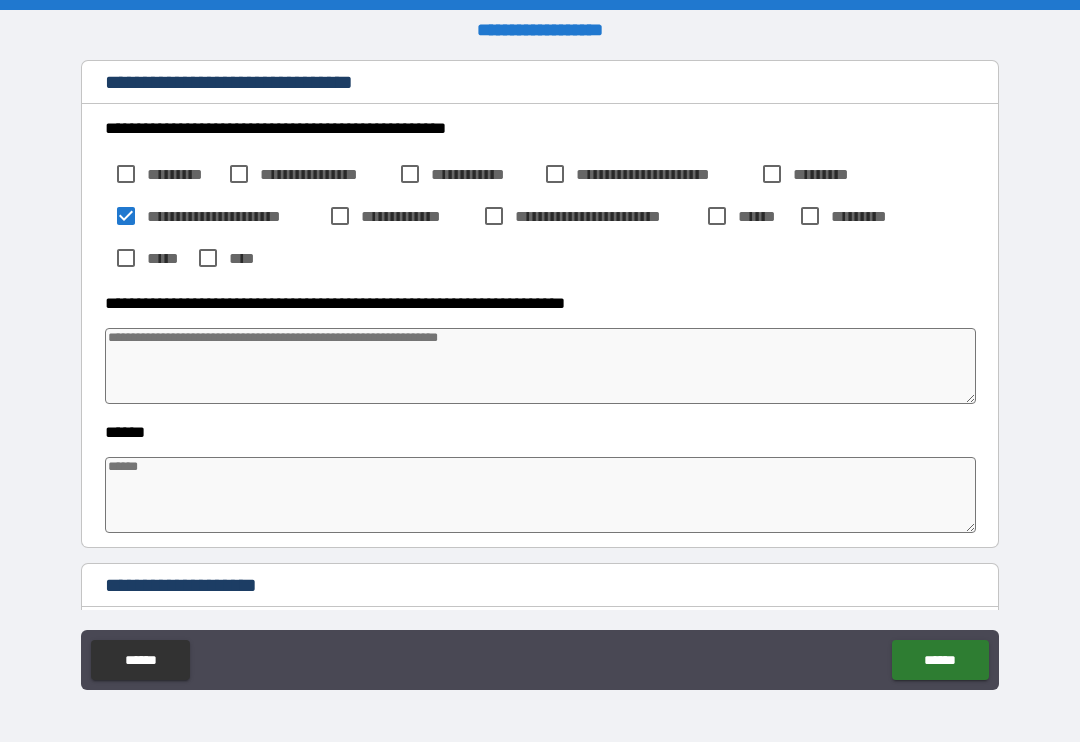 type on "*" 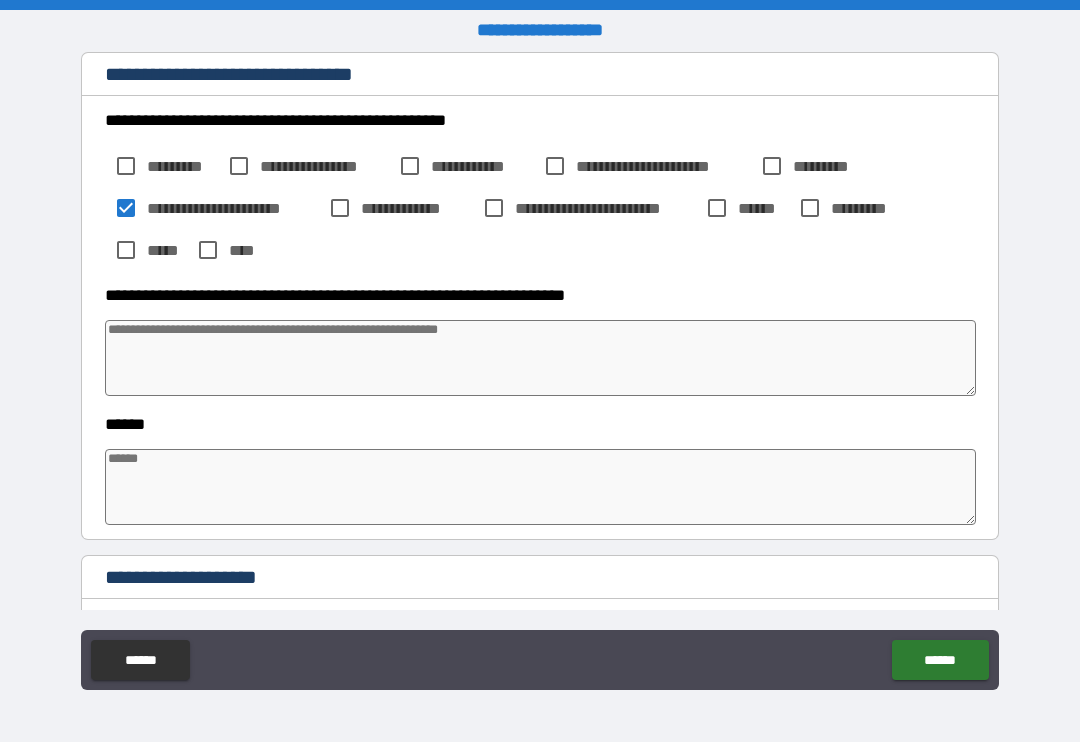 scroll, scrollTop: 279, scrollLeft: 0, axis: vertical 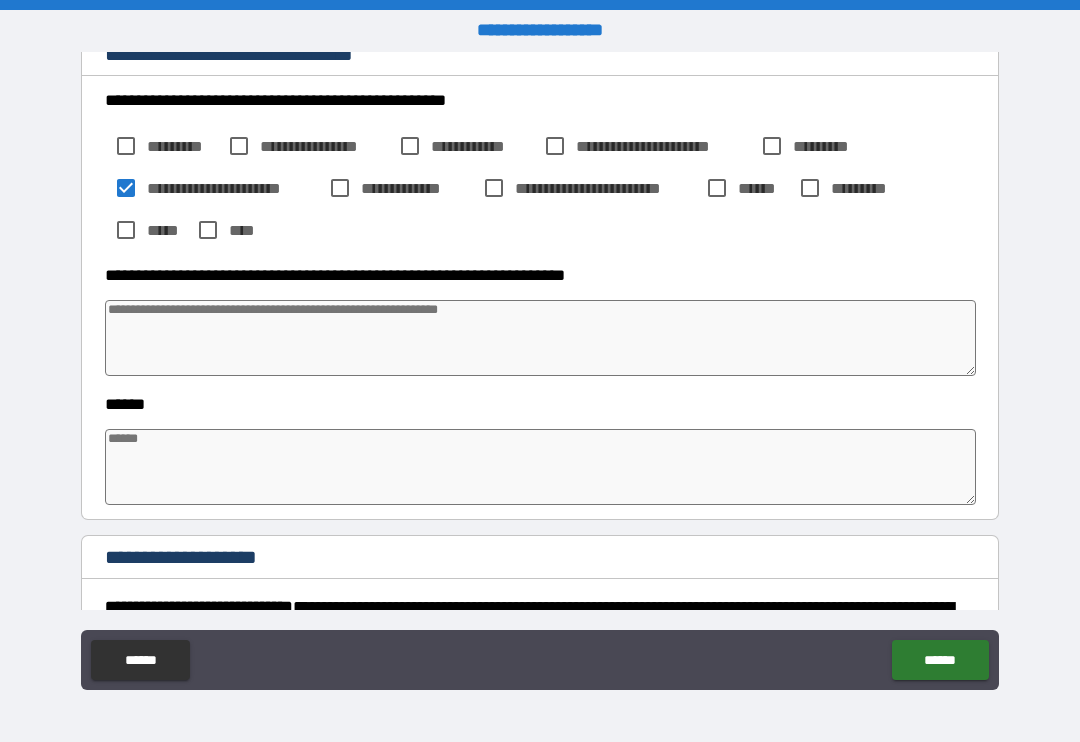 click at bounding box center (540, 338) 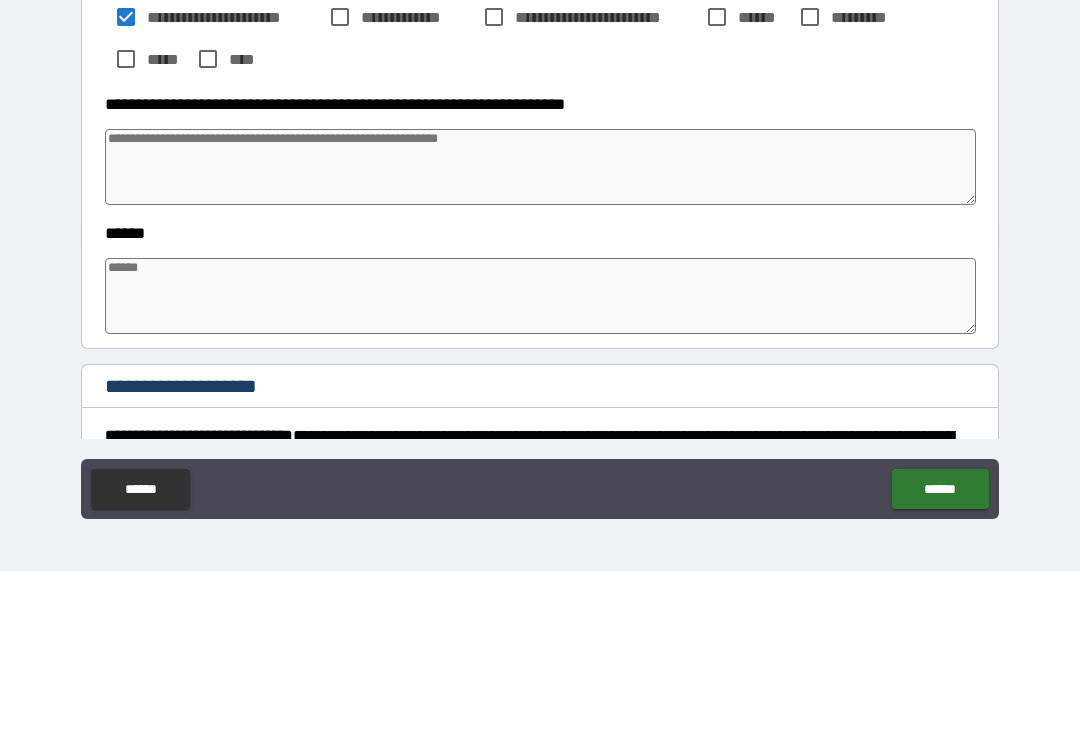 type on "*" 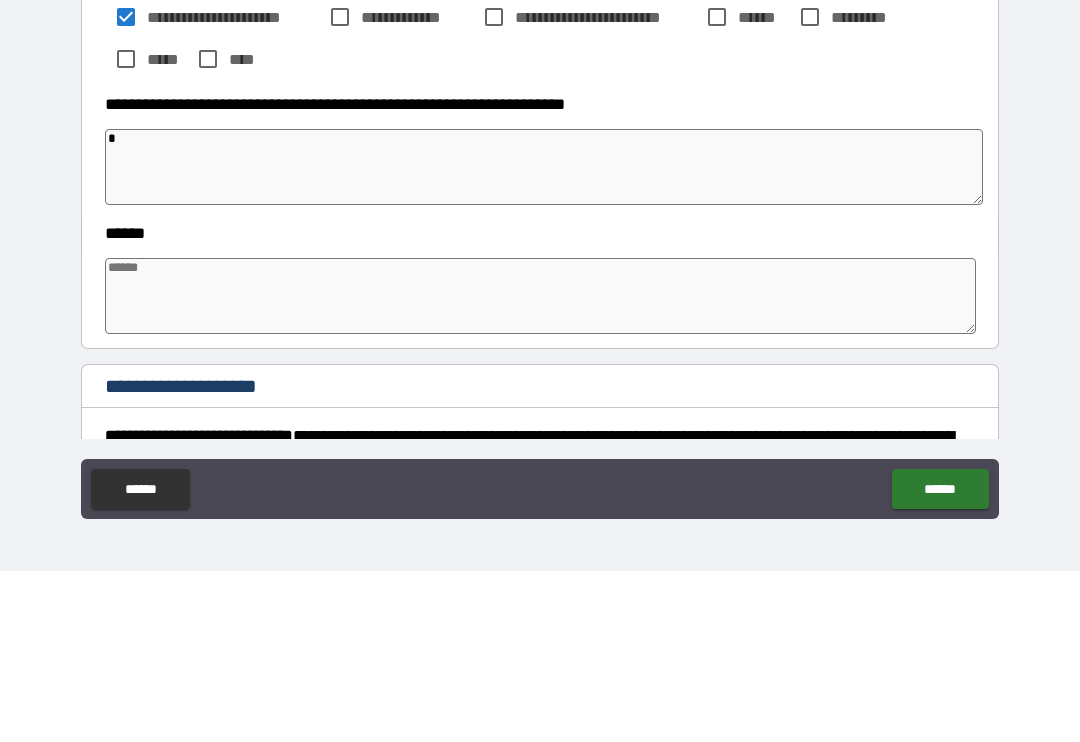 type on "*" 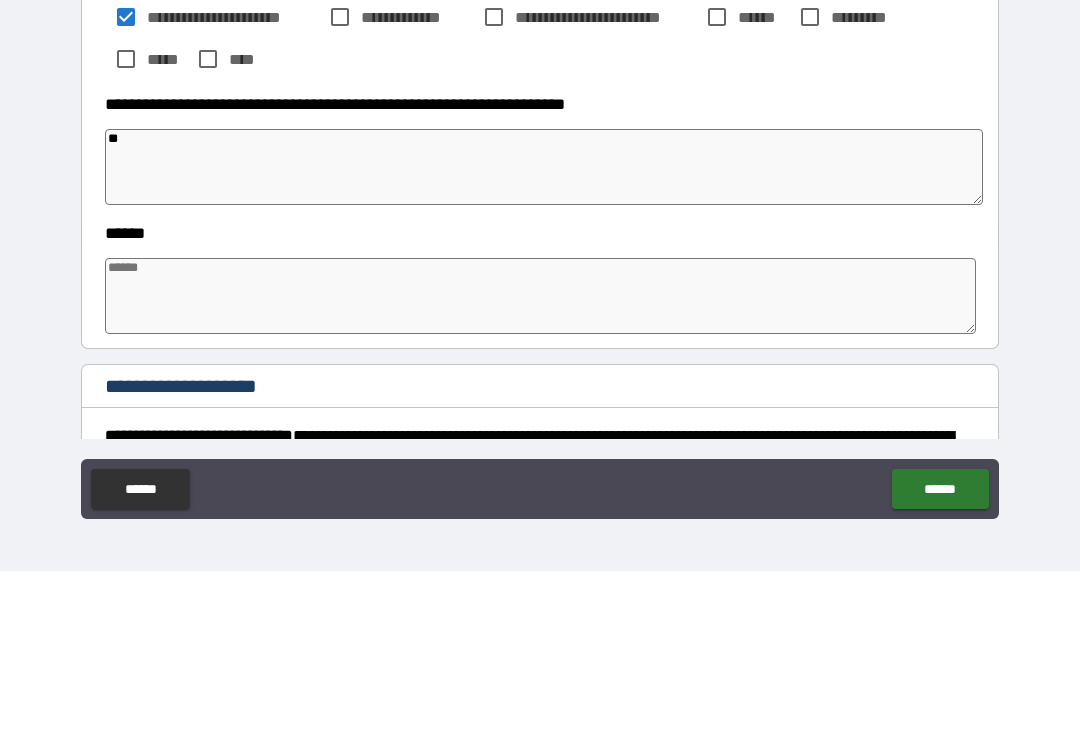 type on "*" 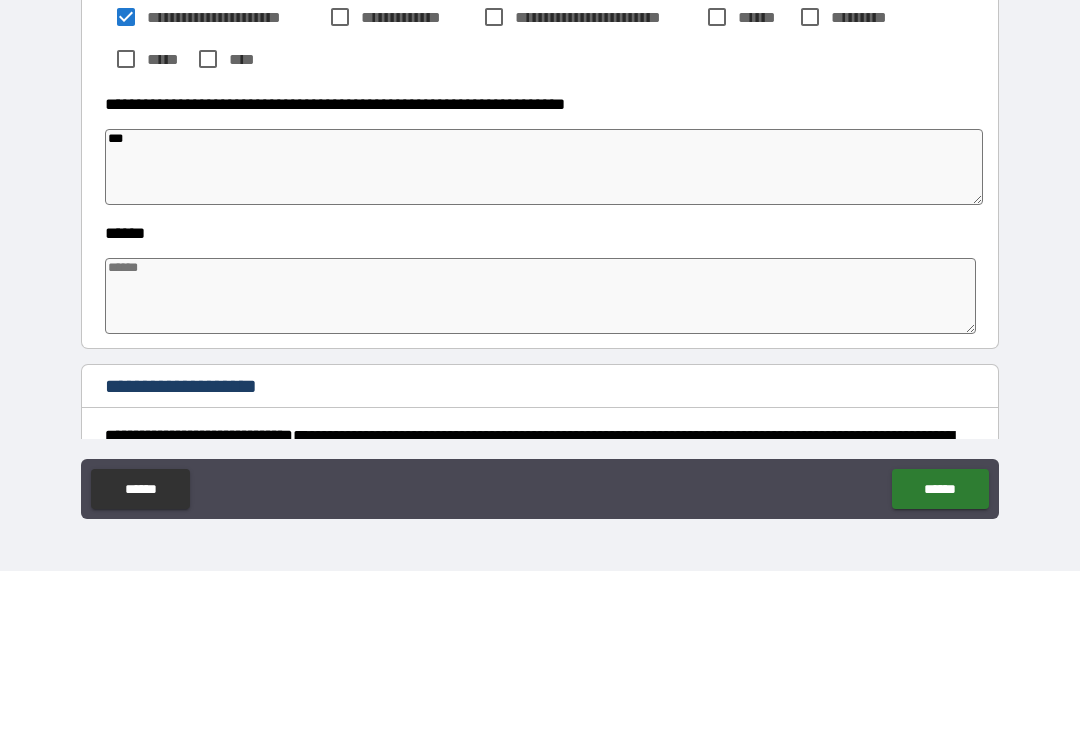 type on "*" 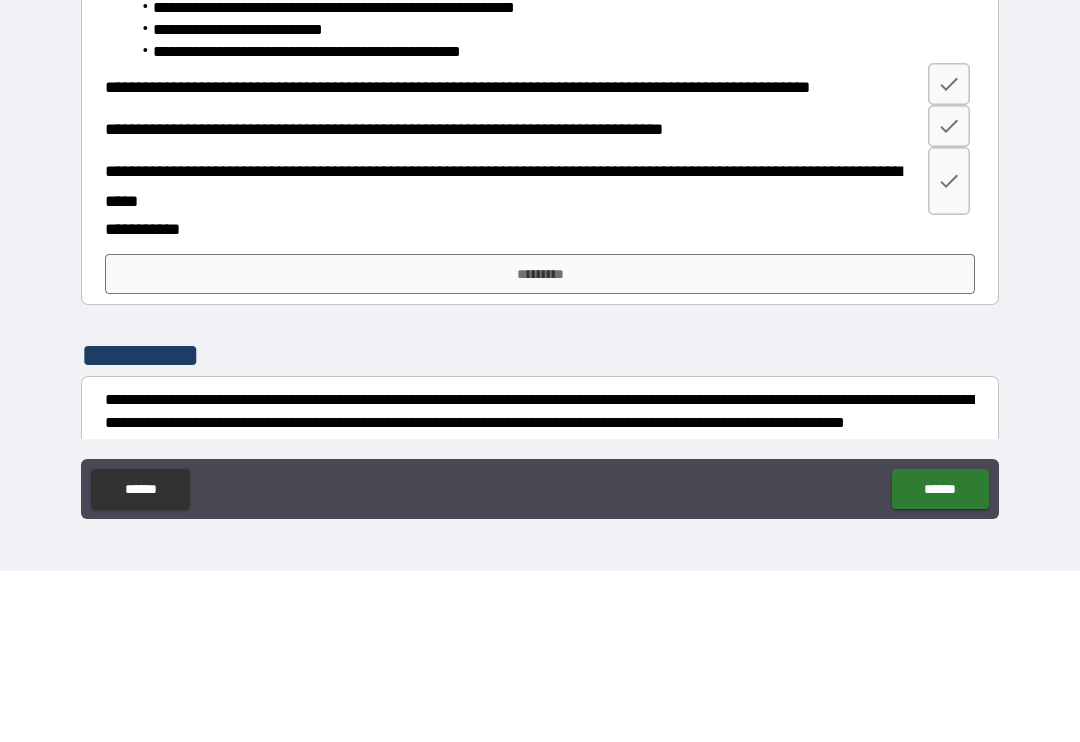 scroll, scrollTop: 1157, scrollLeft: 0, axis: vertical 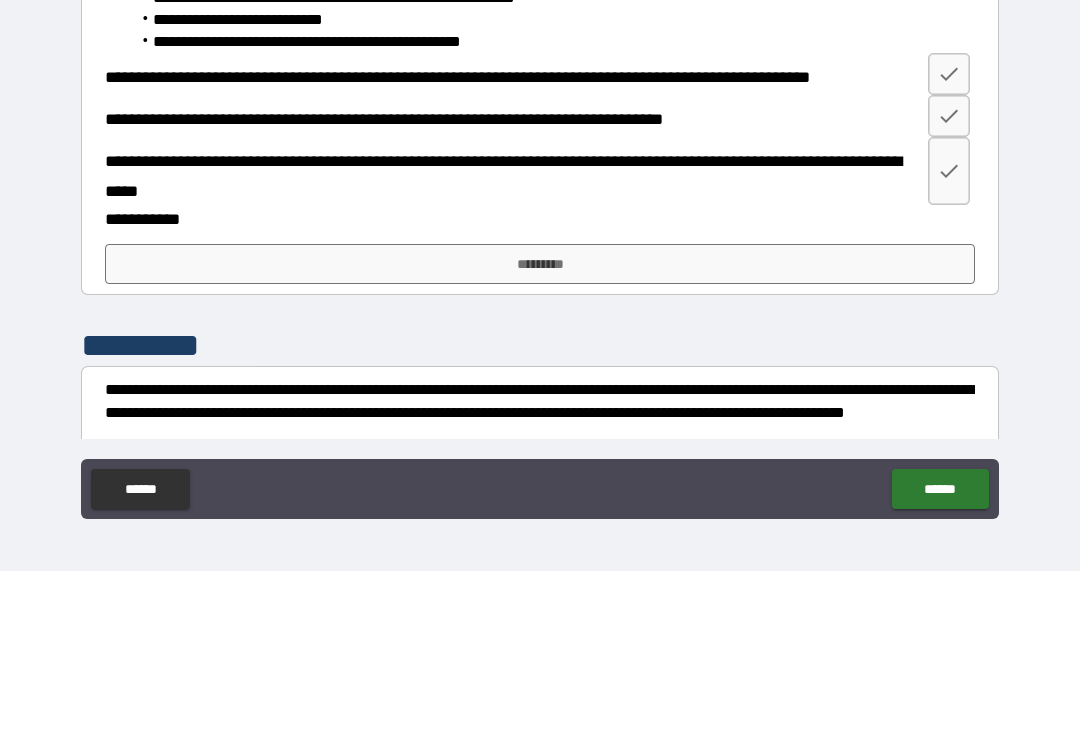 type on "***" 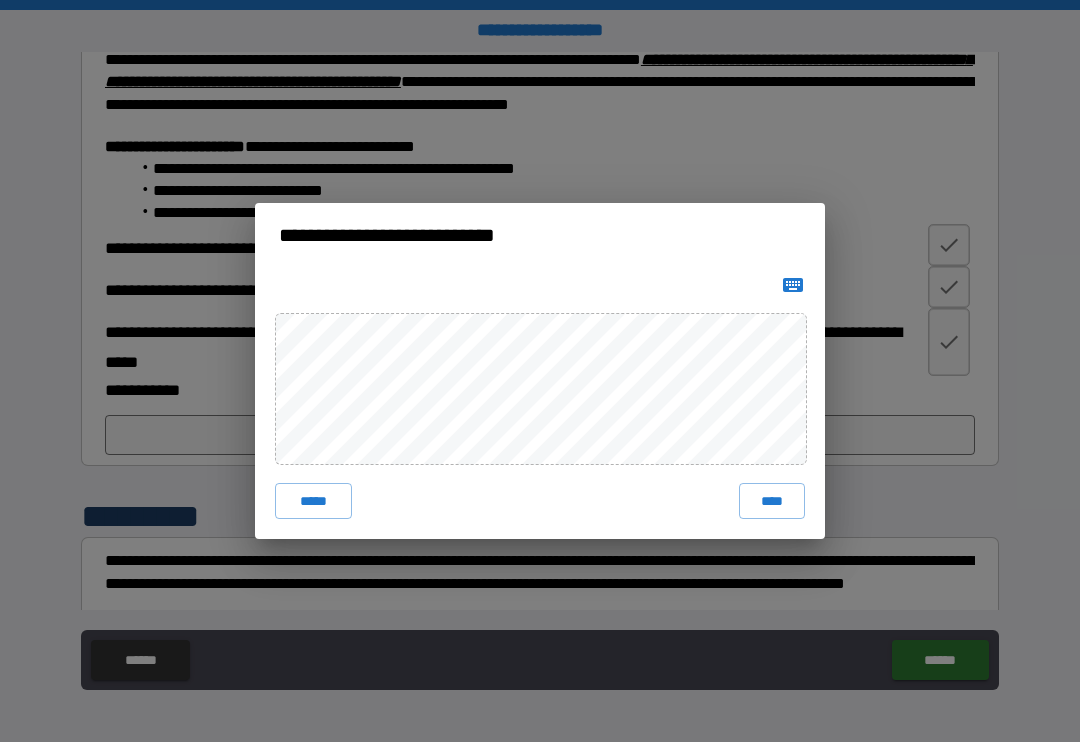 click on "****" at bounding box center [772, 501] 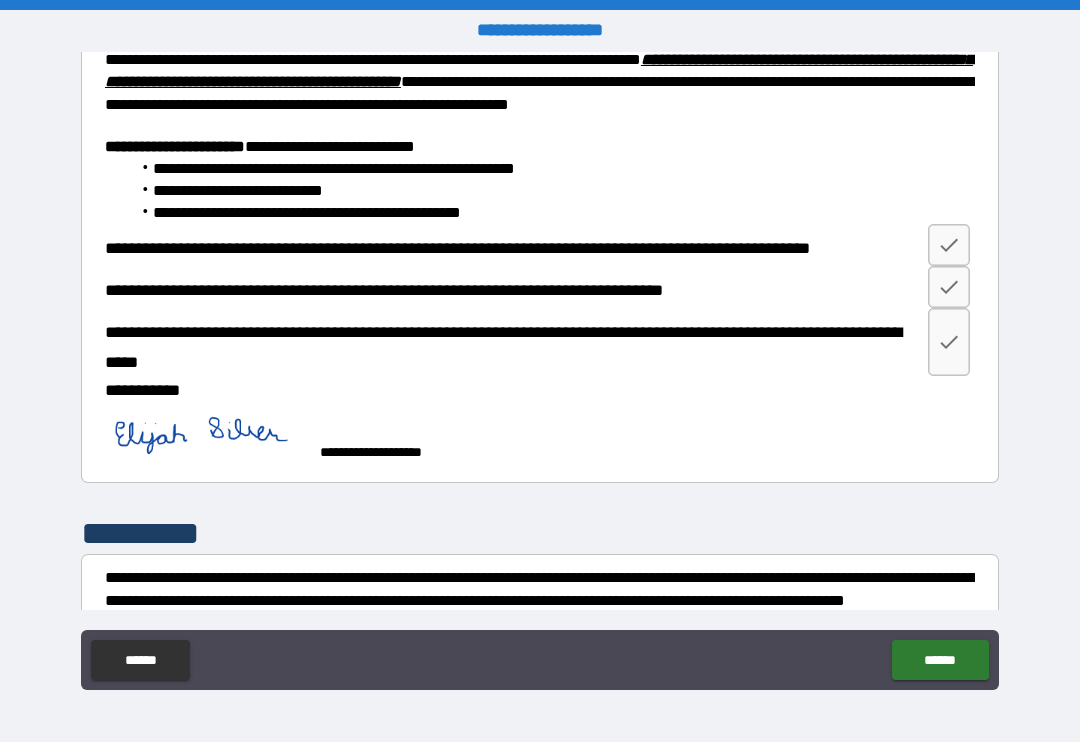 type on "*" 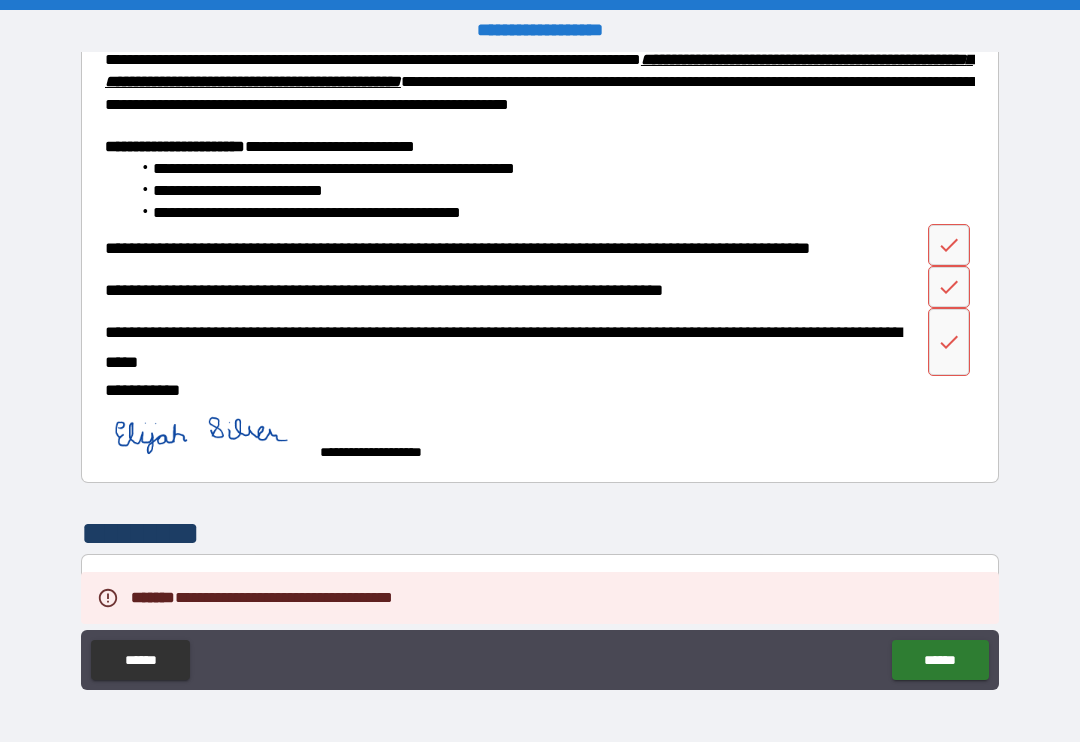 type on "*" 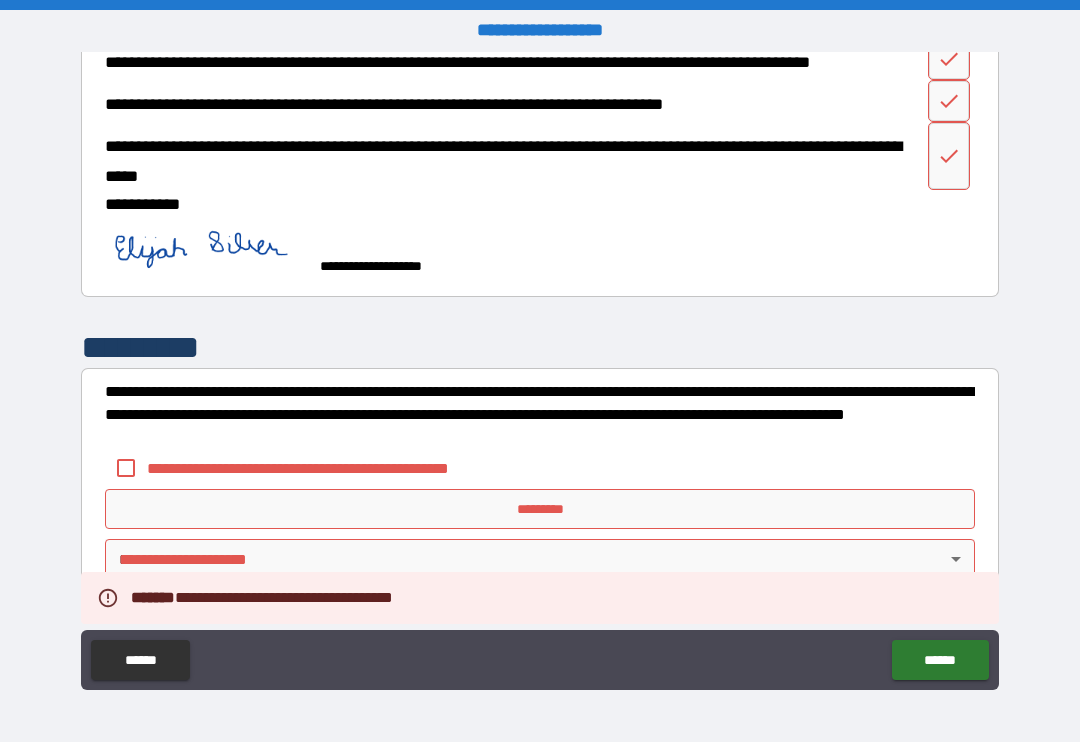 scroll, scrollTop: 1343, scrollLeft: 0, axis: vertical 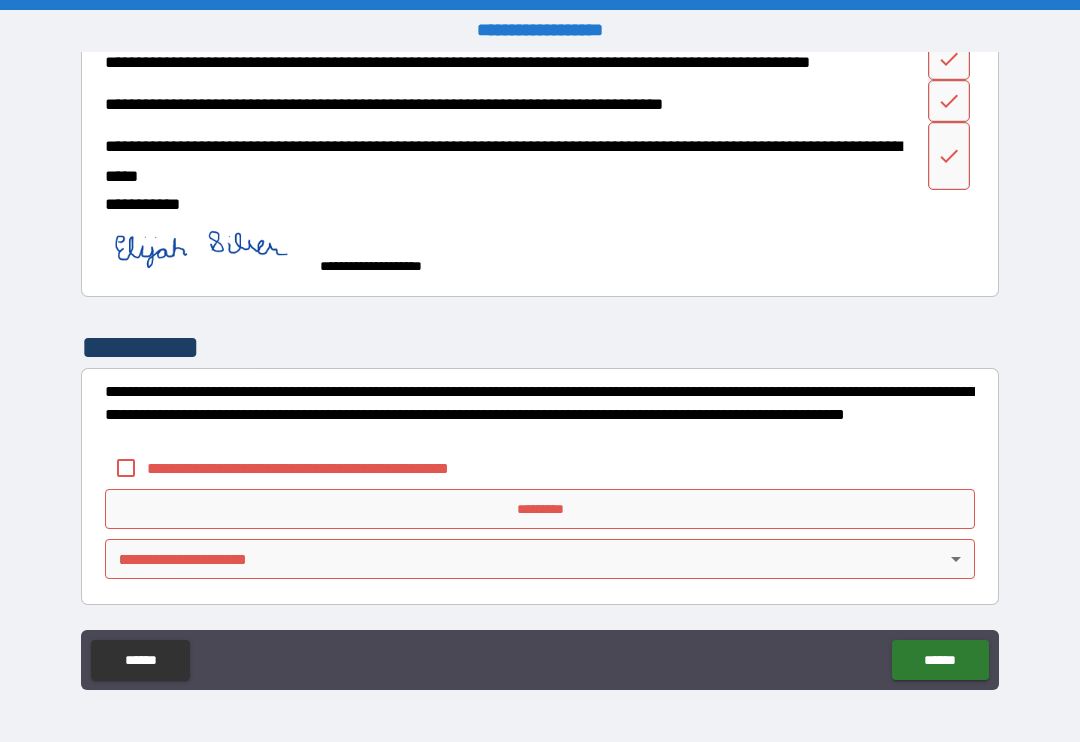 type on "*" 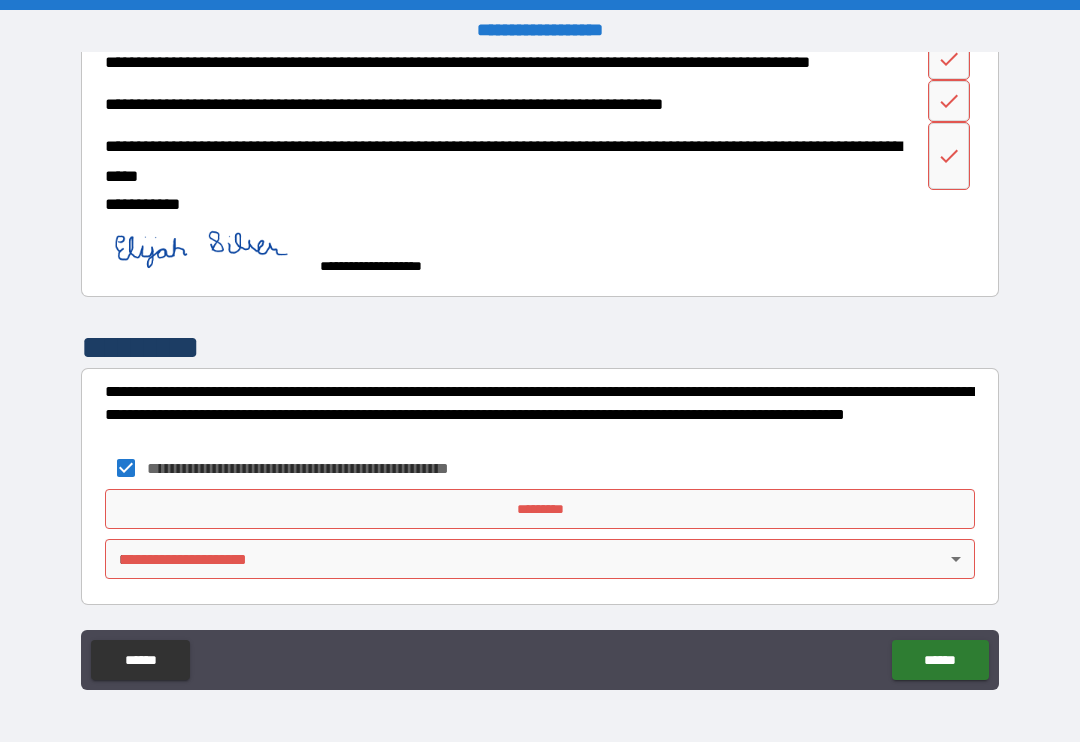 type on "*" 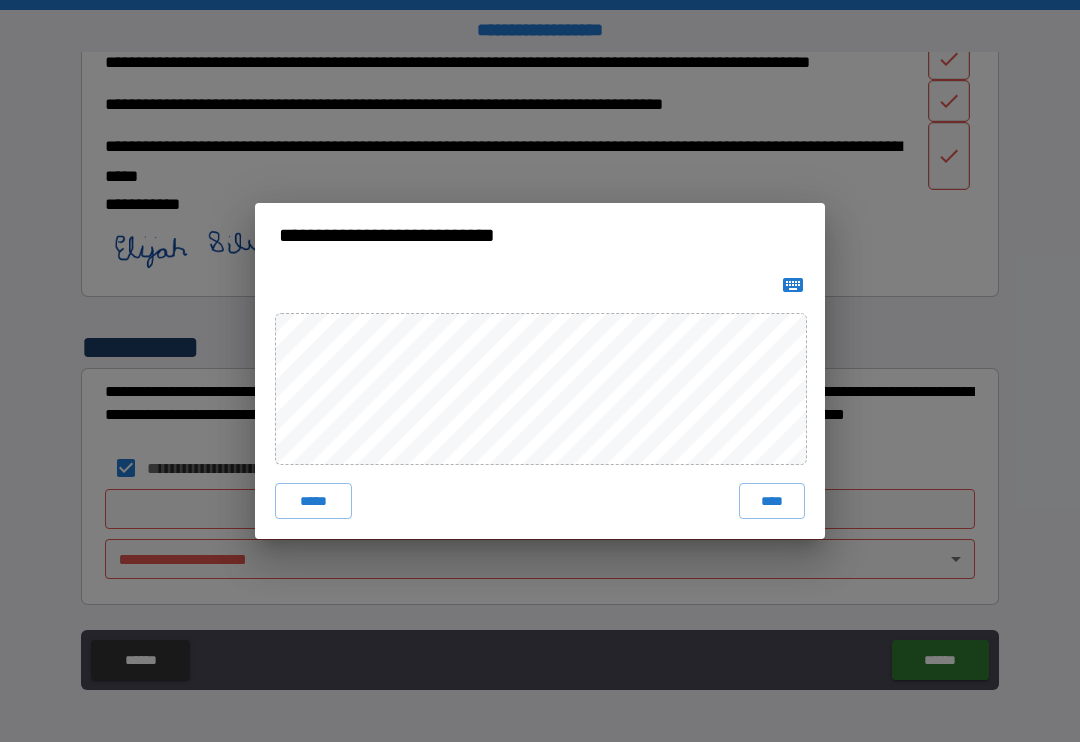 click on "****" at bounding box center [772, 501] 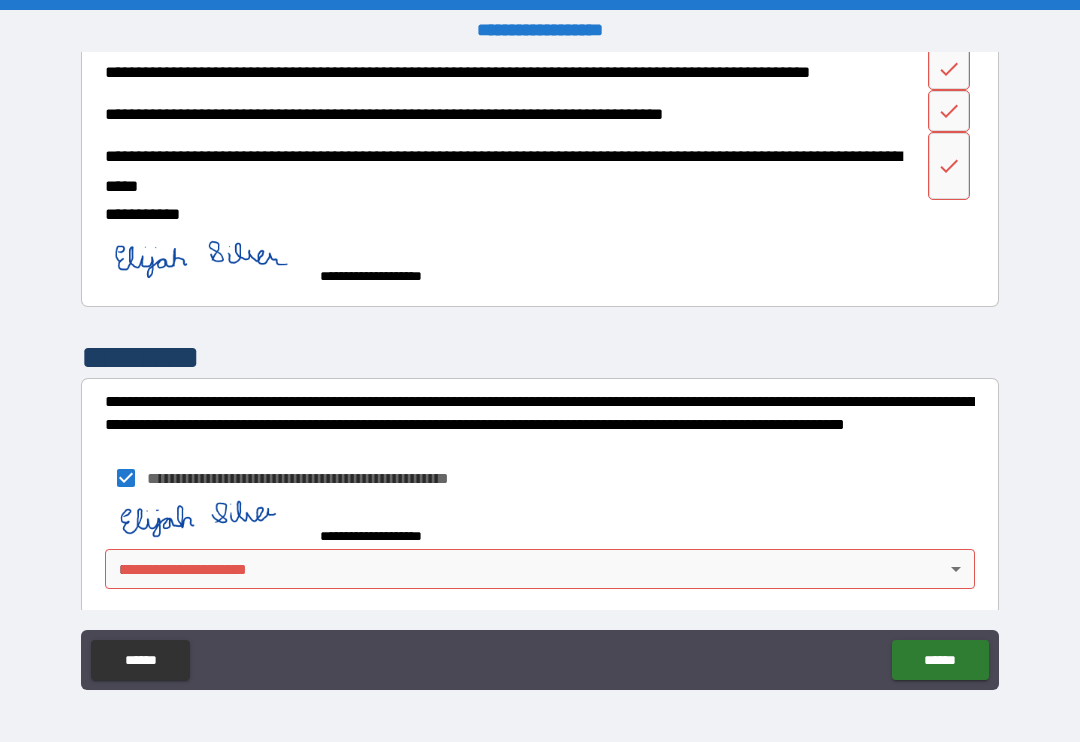 type on "*" 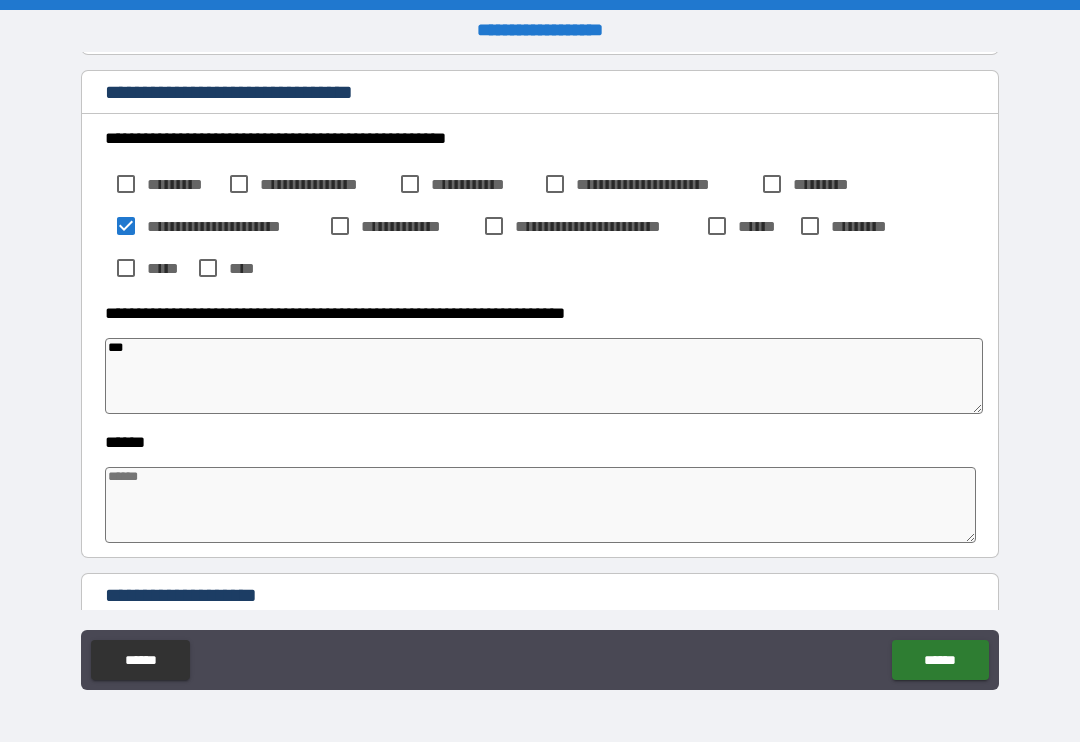 scroll, scrollTop: 238, scrollLeft: 0, axis: vertical 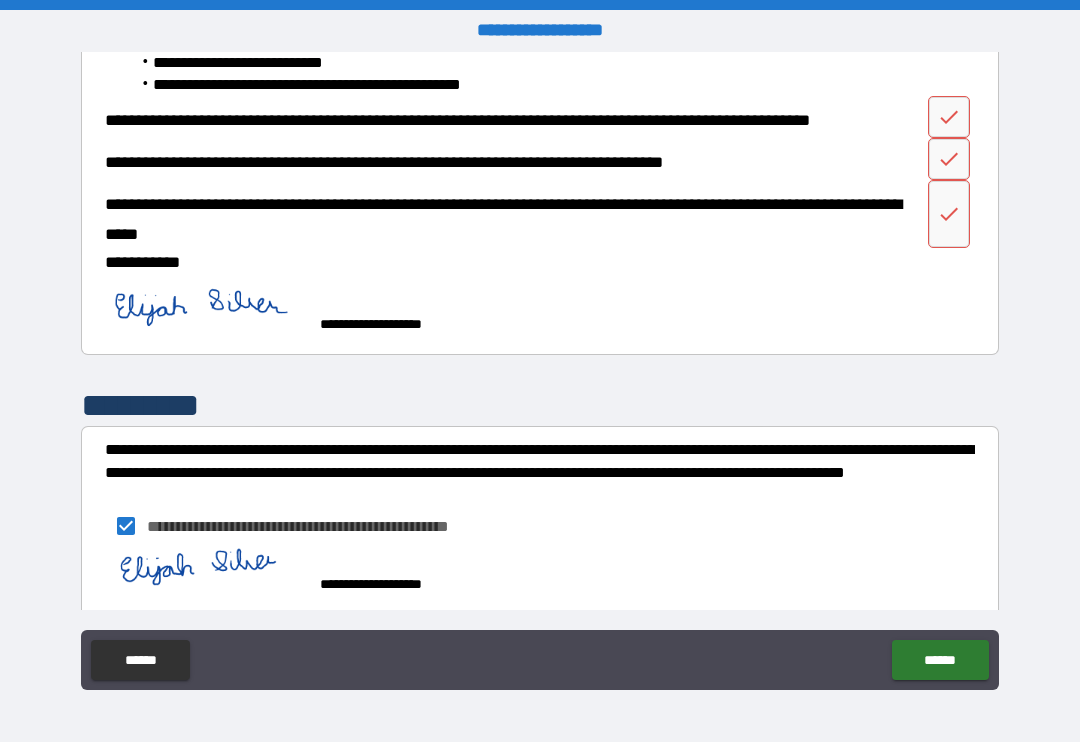 click on "******" at bounding box center [940, 660] 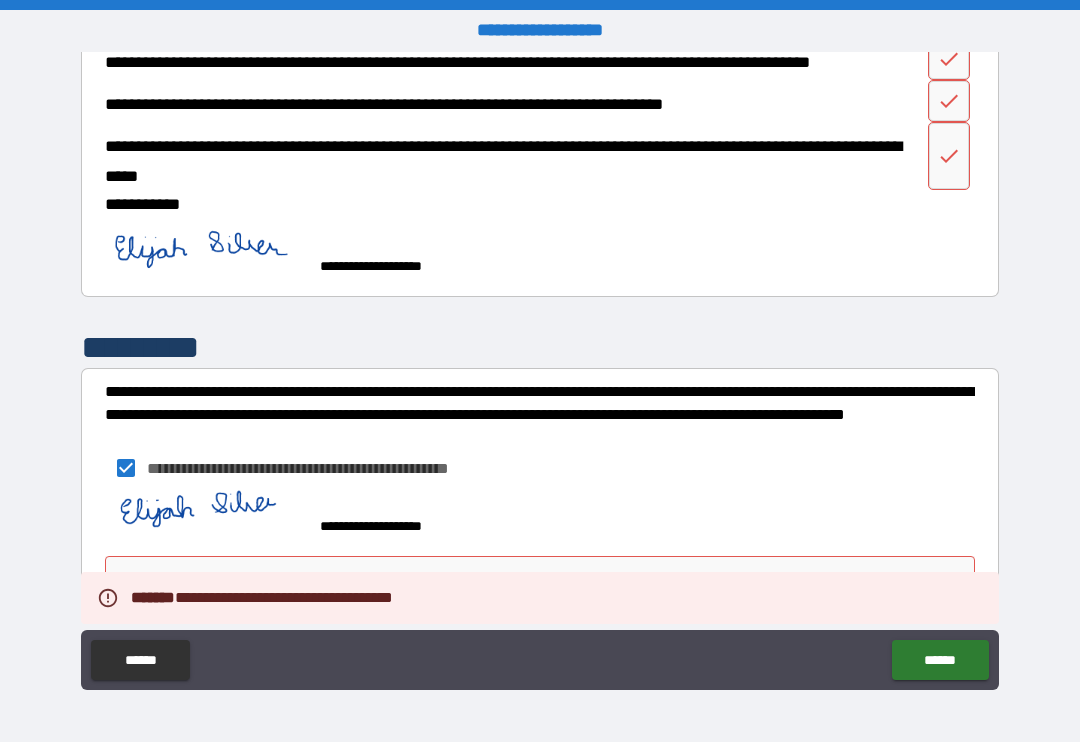 type on "*" 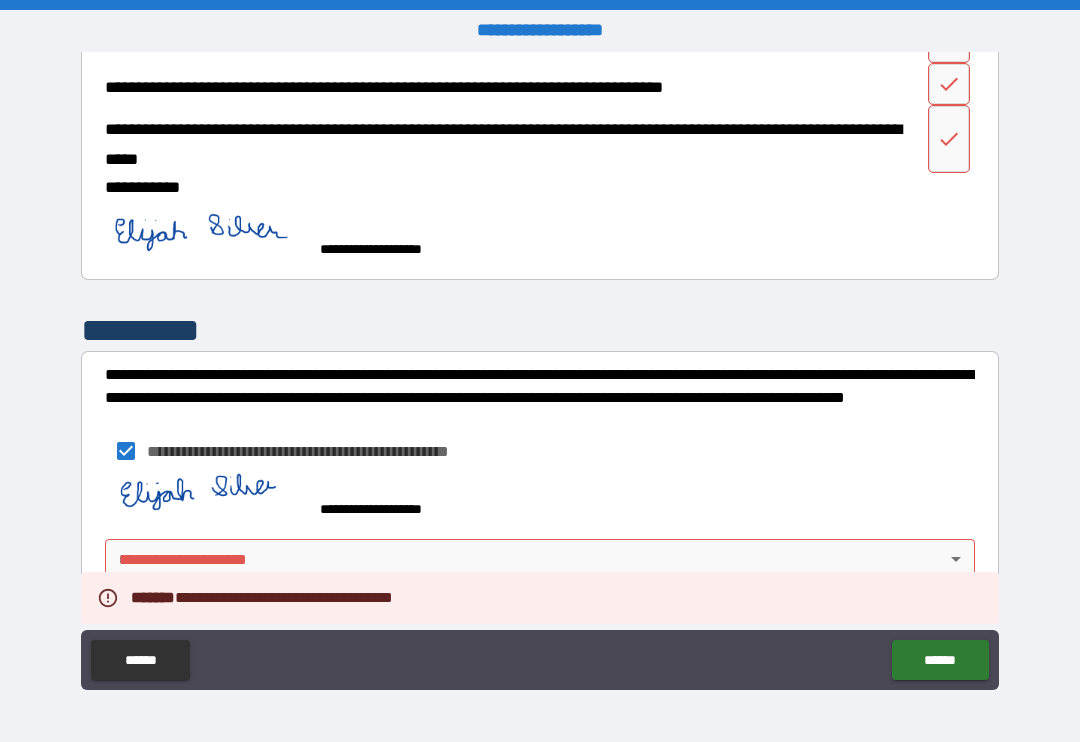 scroll, scrollTop: 1360, scrollLeft: 0, axis: vertical 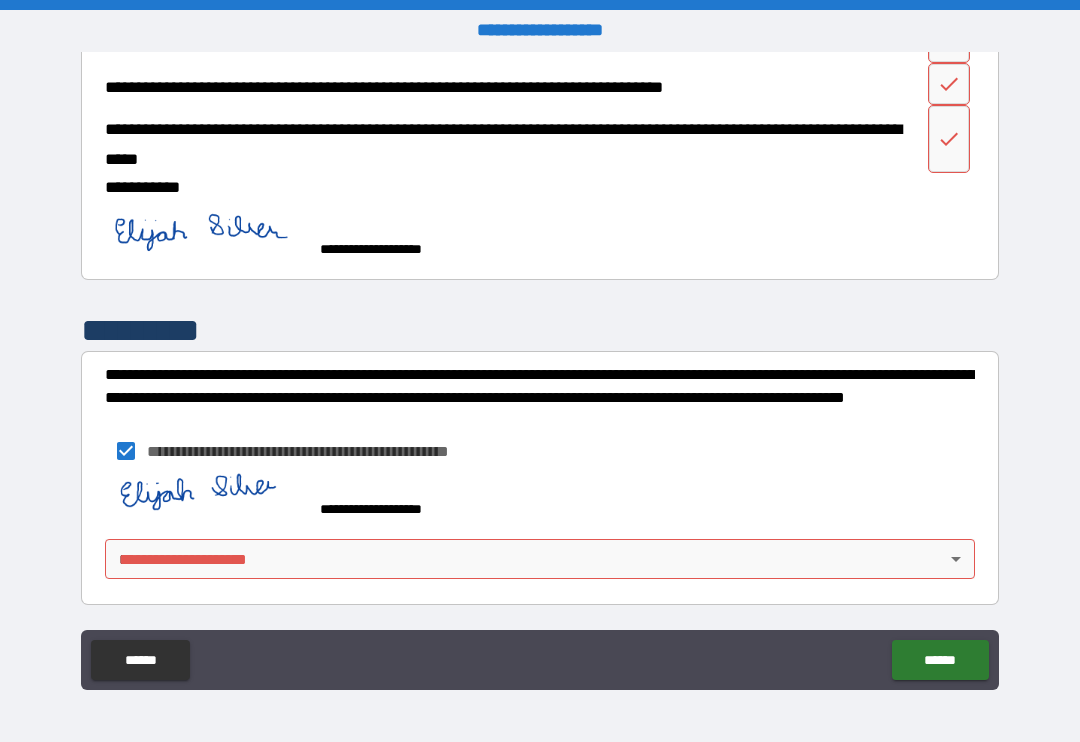 click on "**********" at bounding box center (540, 371) 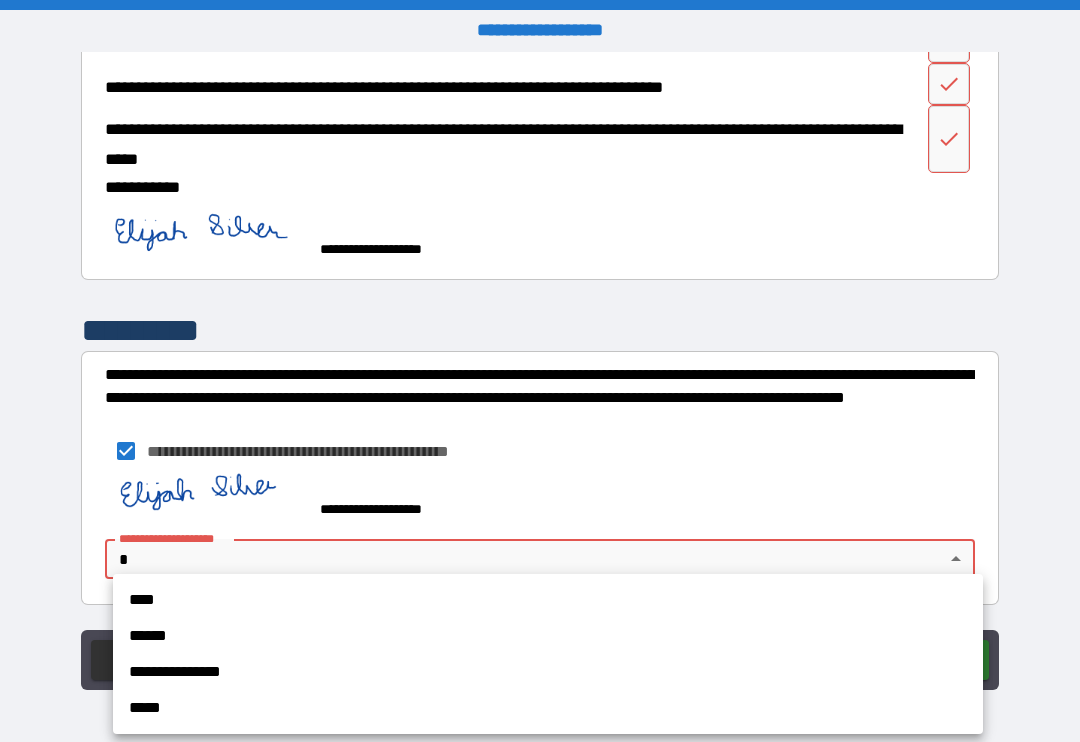 click on "****" at bounding box center (548, 600) 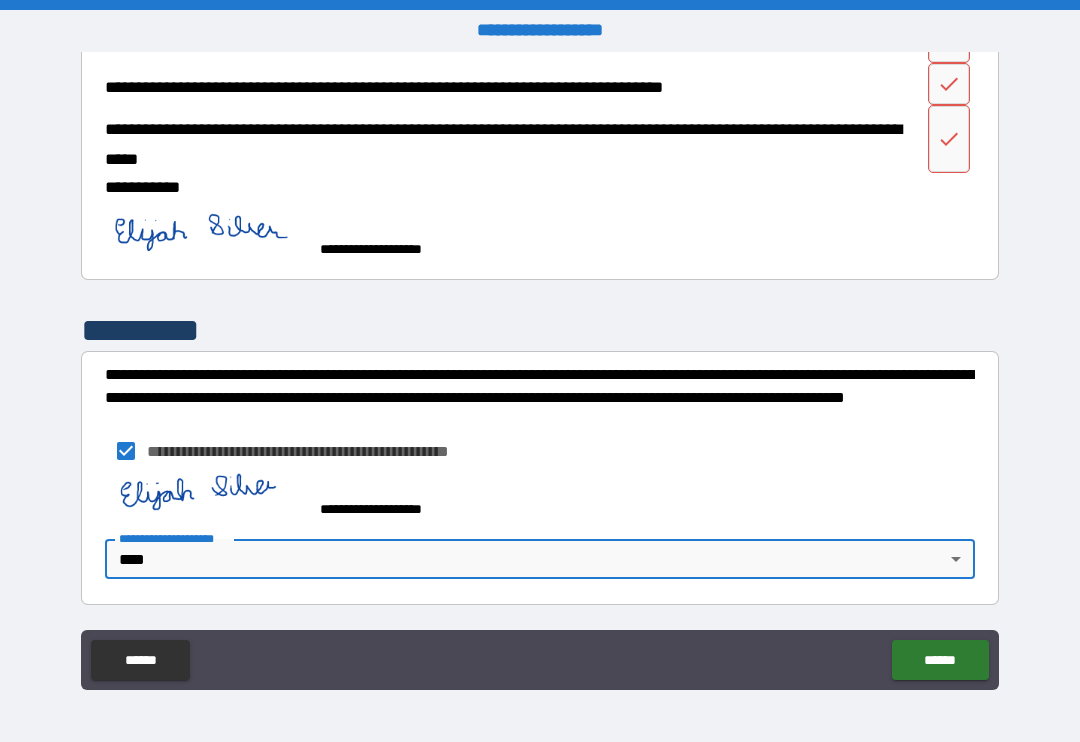 type on "*" 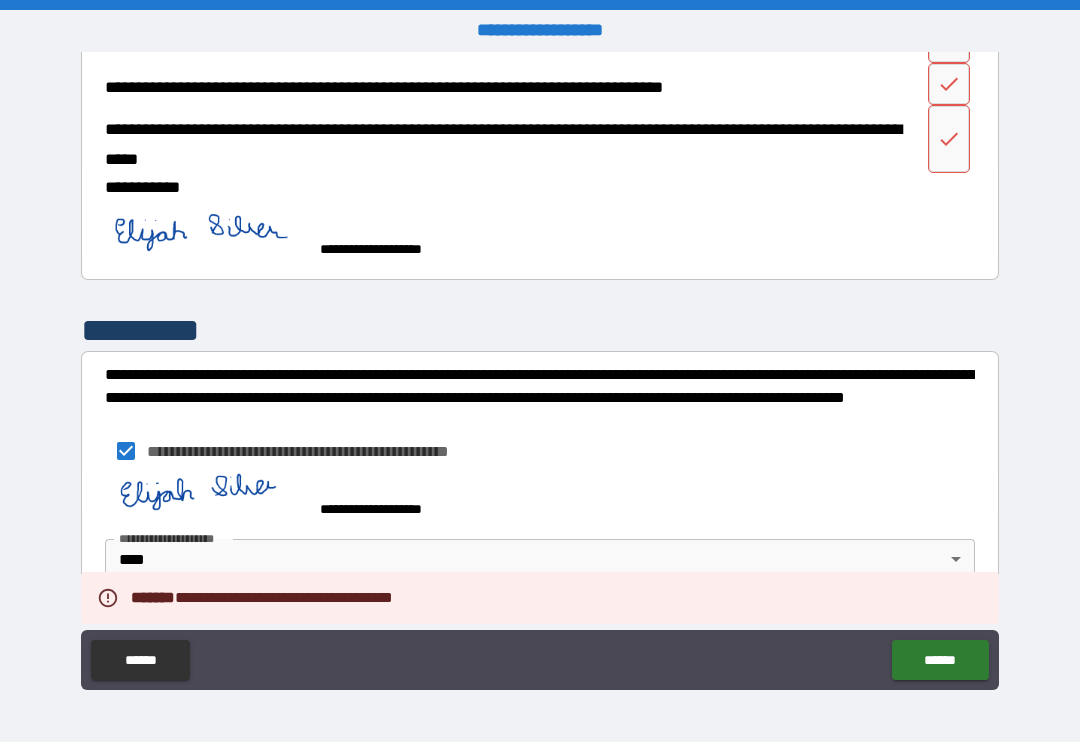 type on "*" 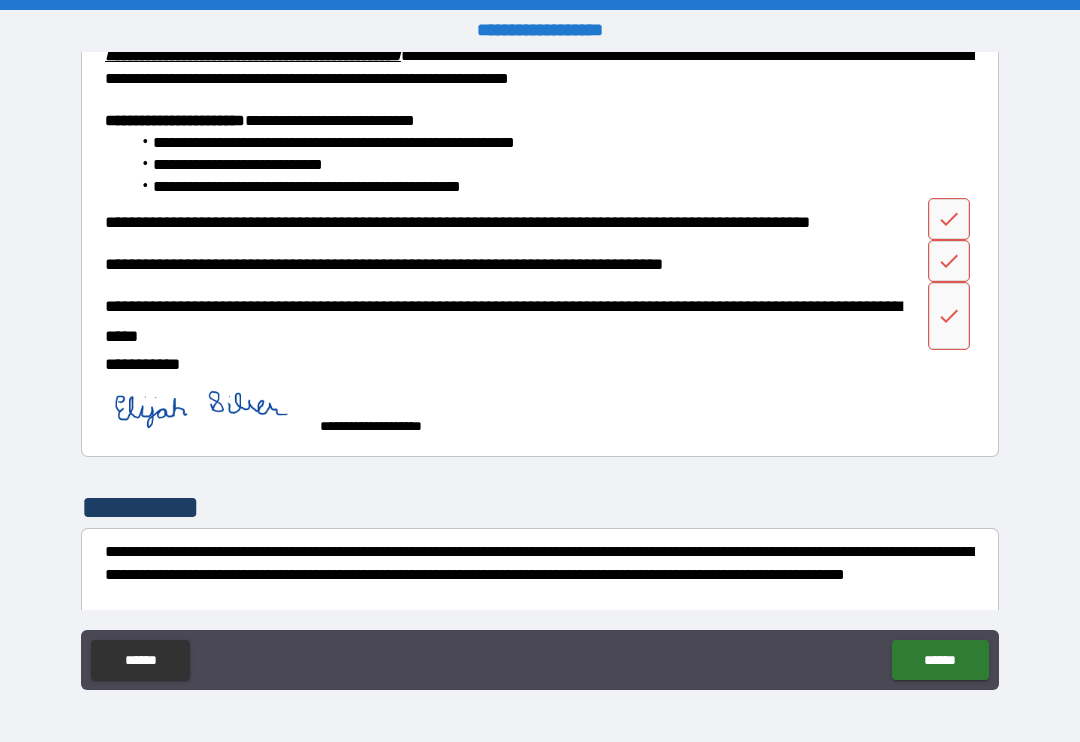 scroll, scrollTop: 1149, scrollLeft: 0, axis: vertical 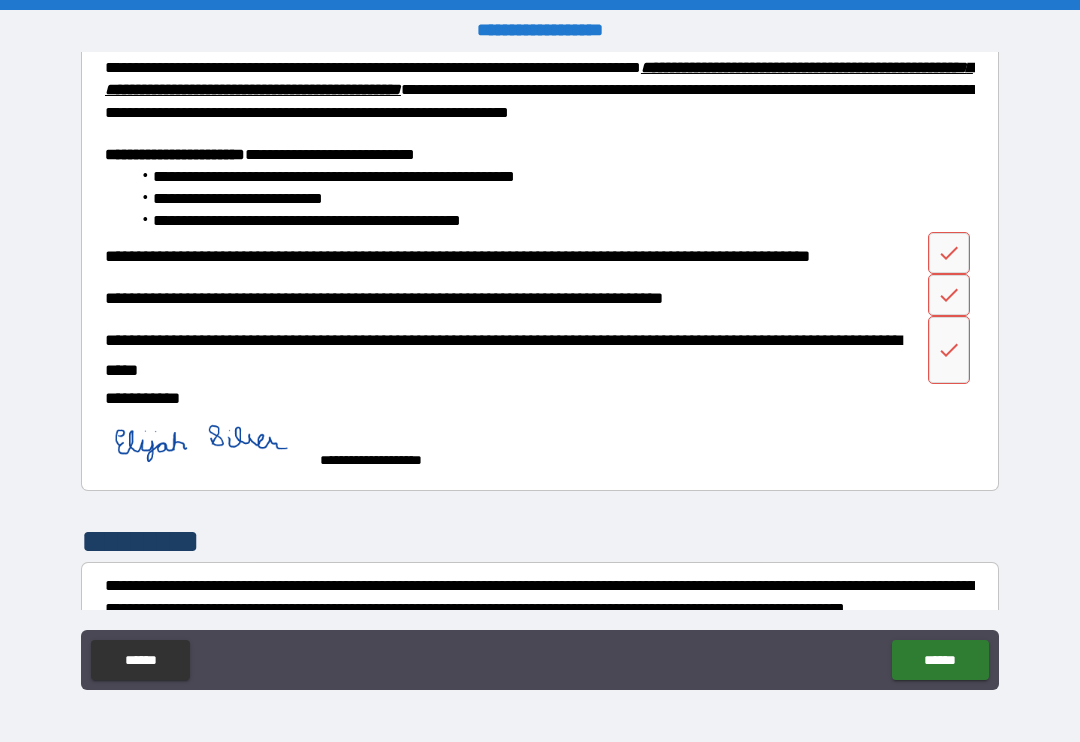 click 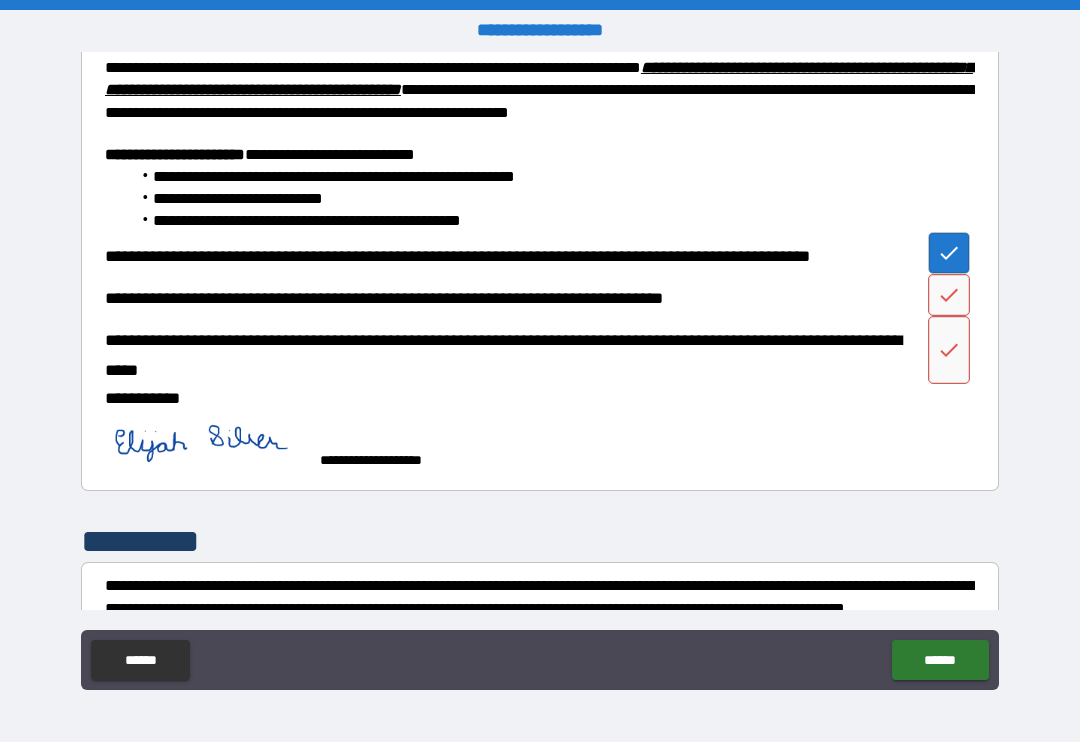 type on "*" 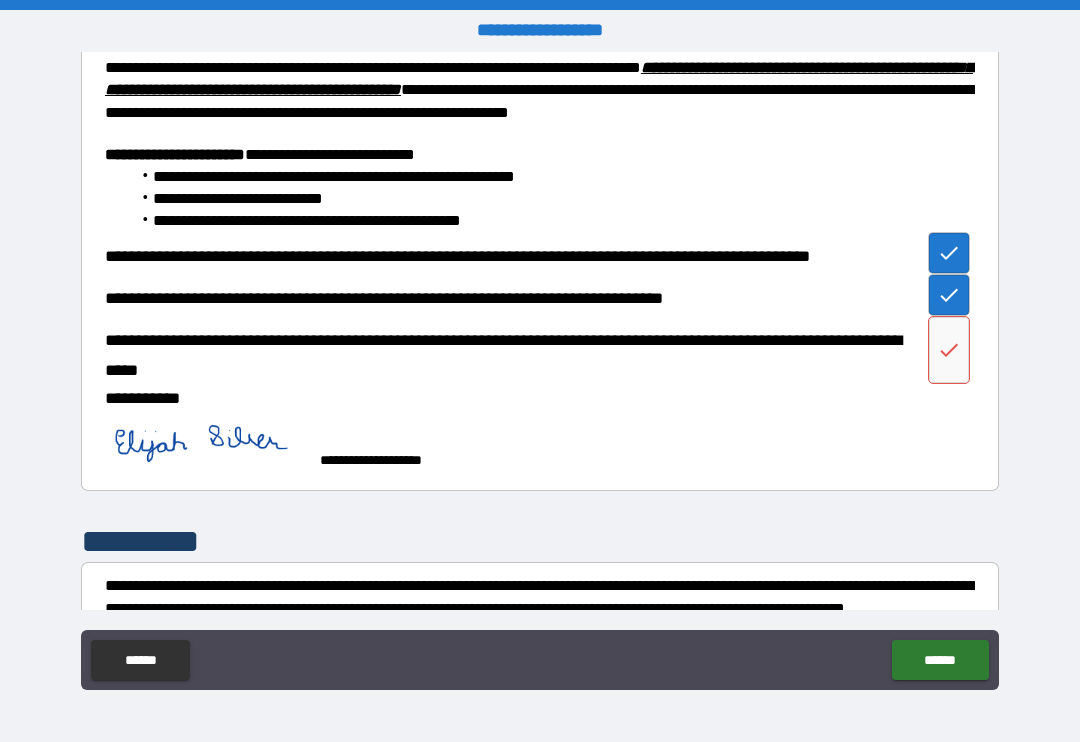 click at bounding box center (949, 350) 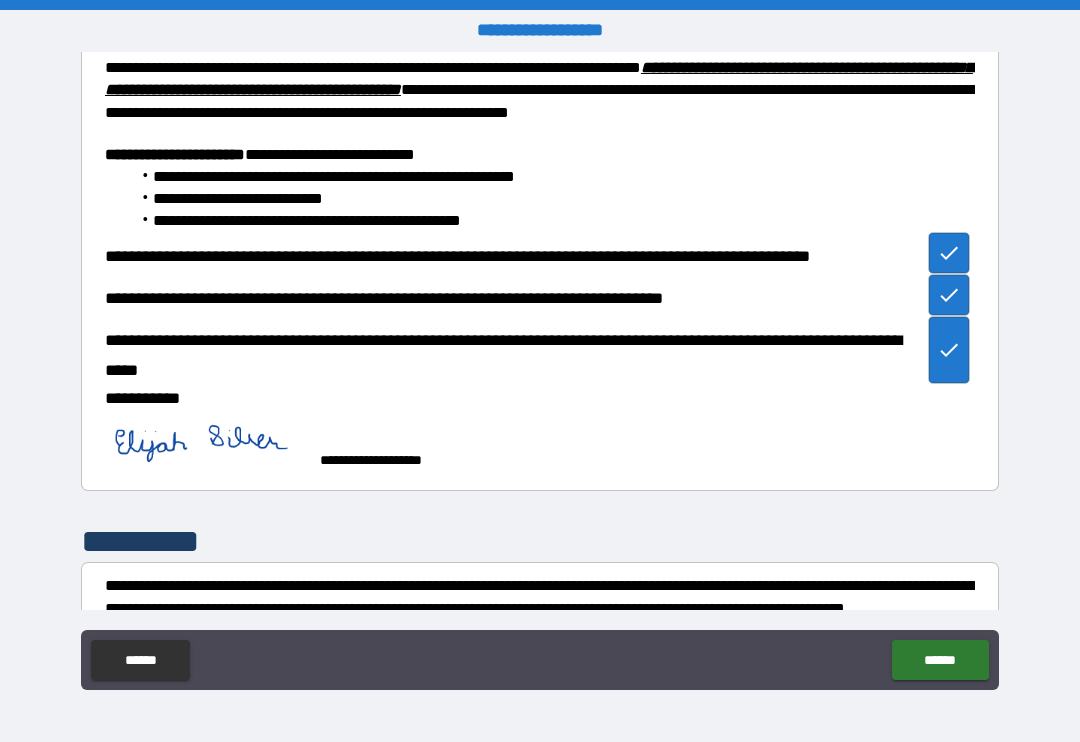 type on "*" 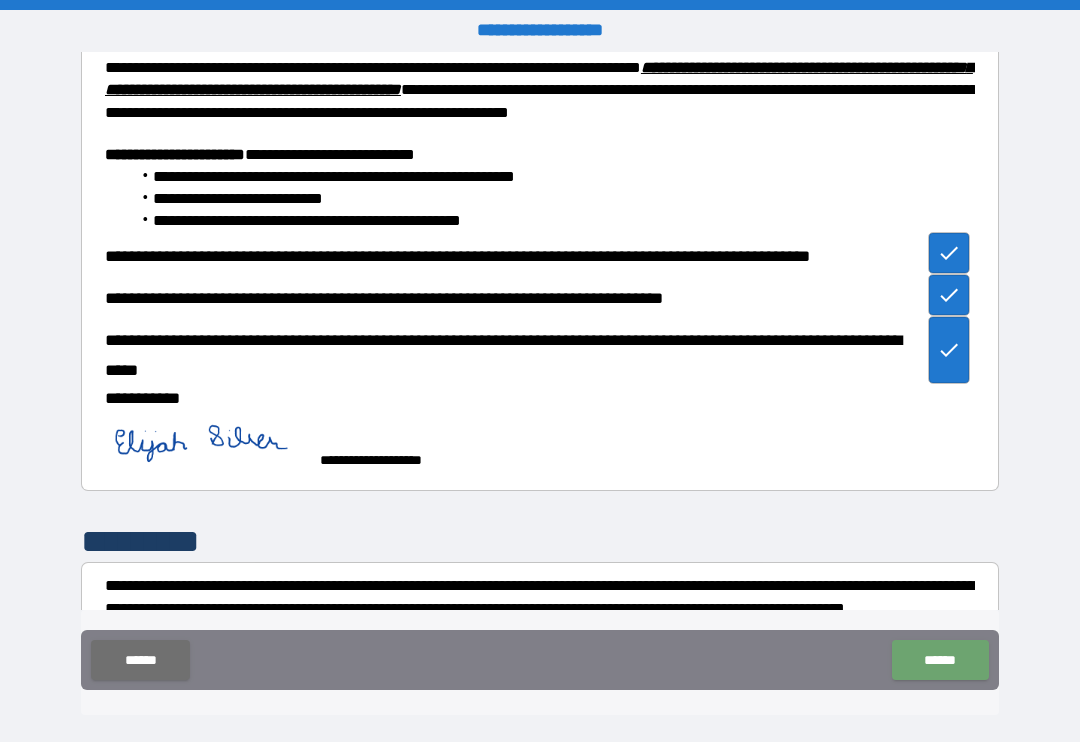 click on "******" at bounding box center (940, 660) 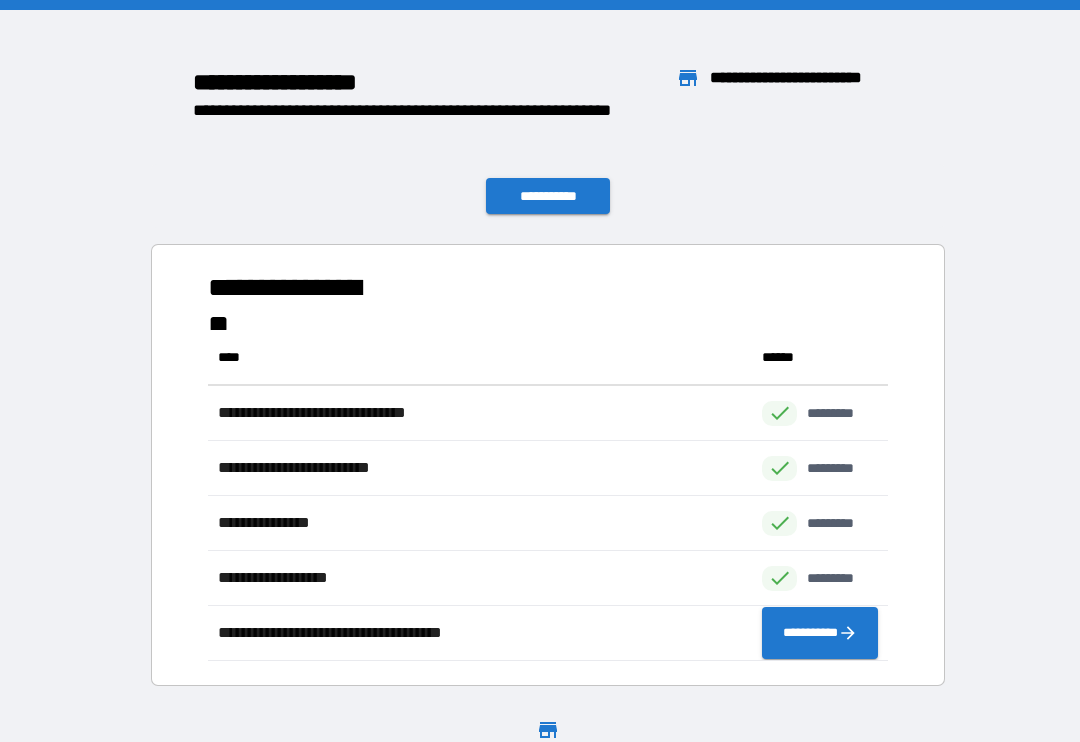 scroll, scrollTop: 1, scrollLeft: 1, axis: both 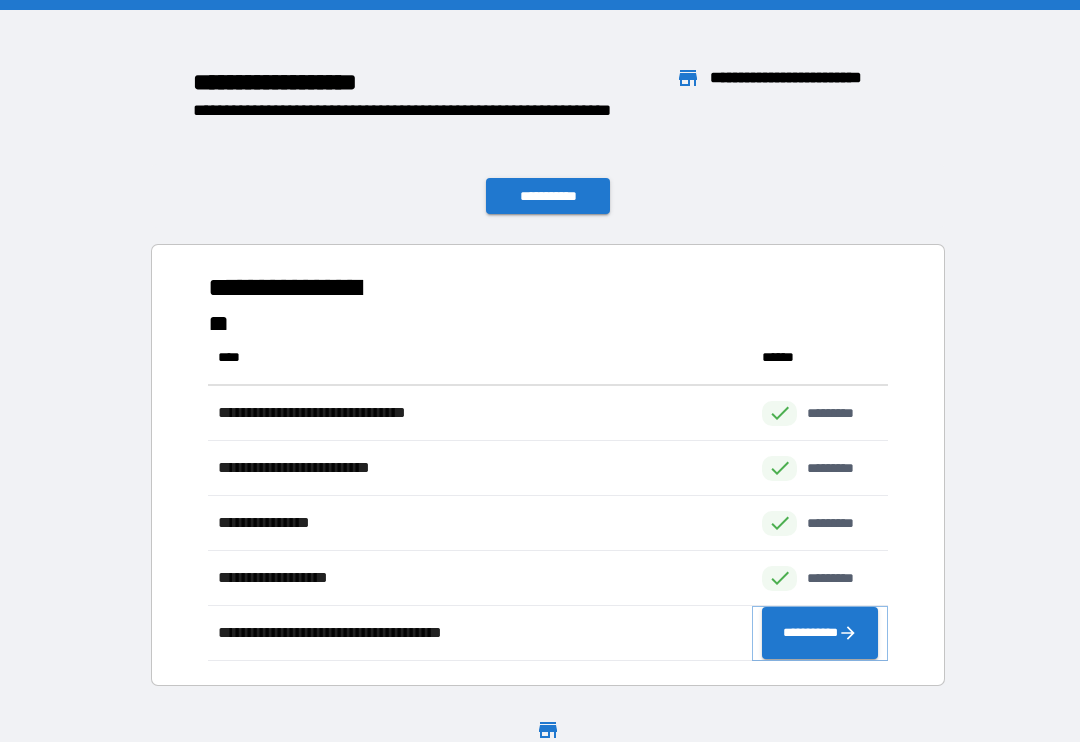 click on "**********" at bounding box center [820, 633] 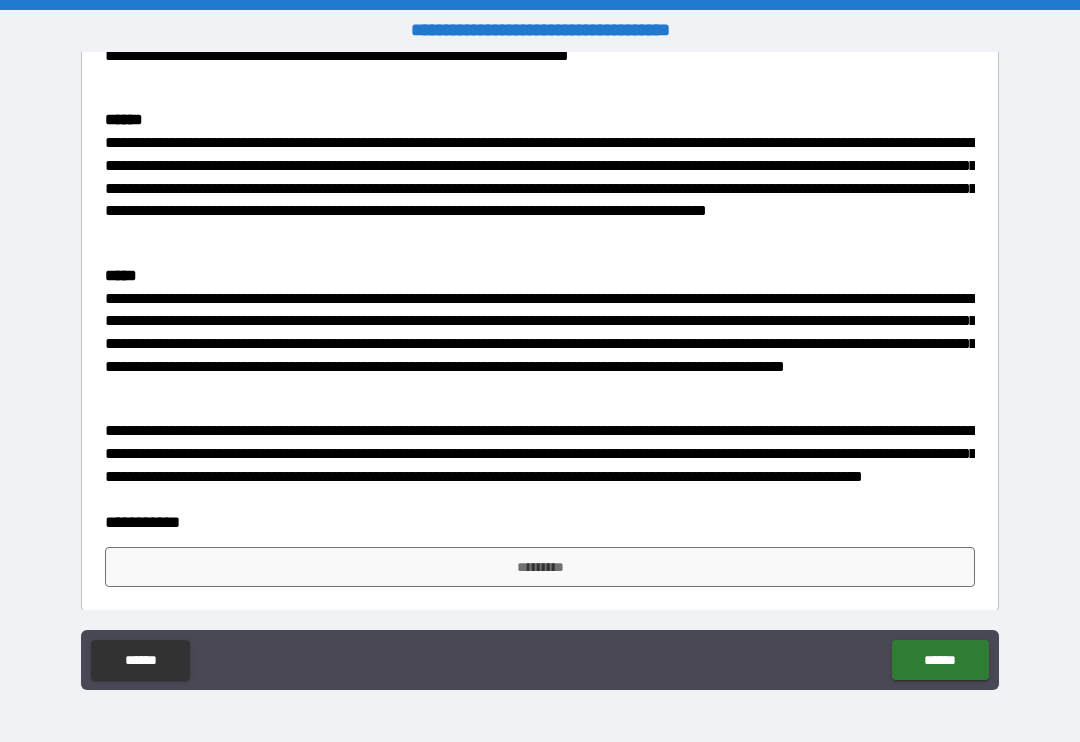 scroll, scrollTop: 1492, scrollLeft: 0, axis: vertical 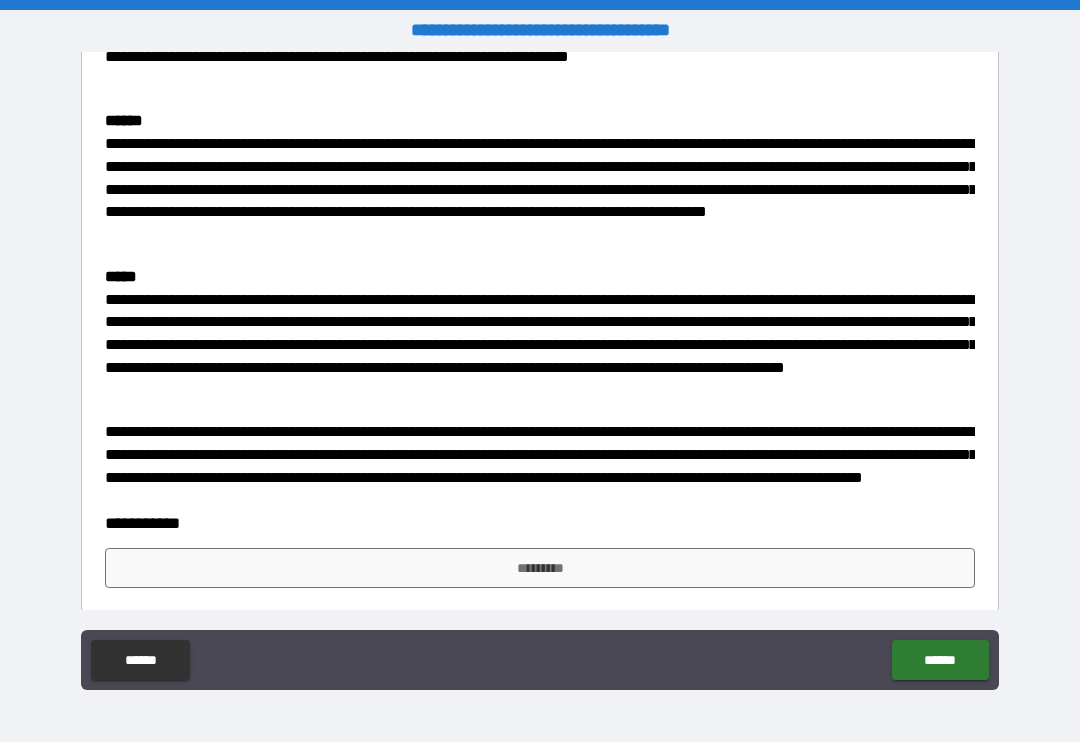 click on "*********" at bounding box center [540, 568] 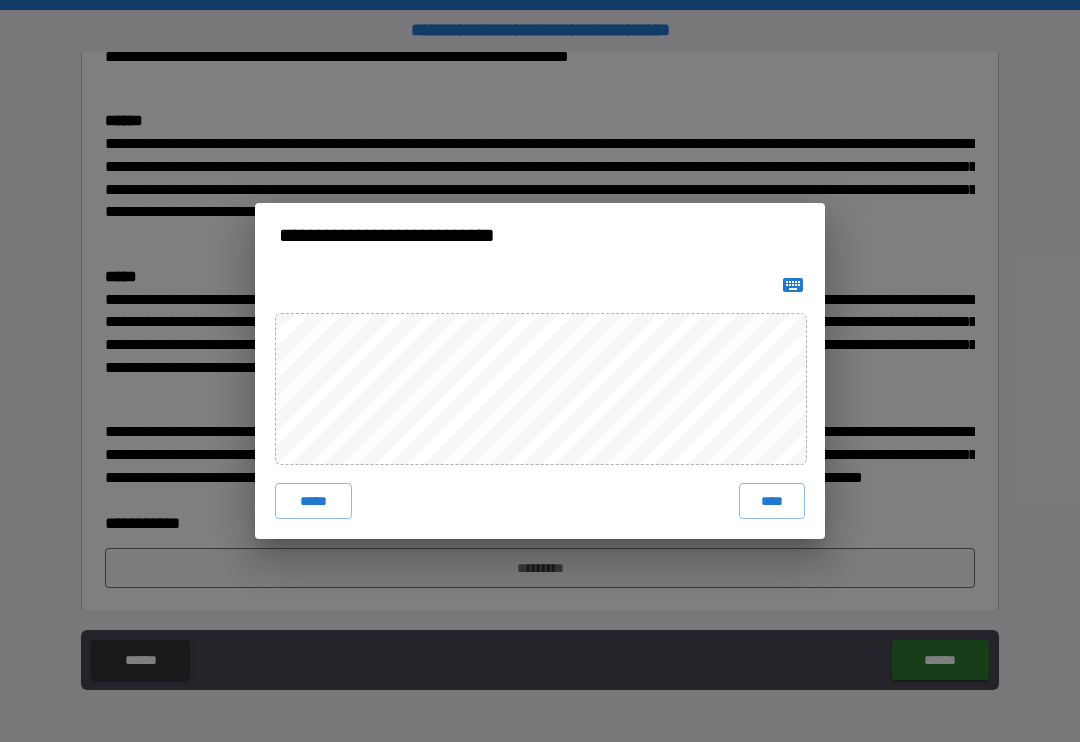 click on "****" at bounding box center (772, 501) 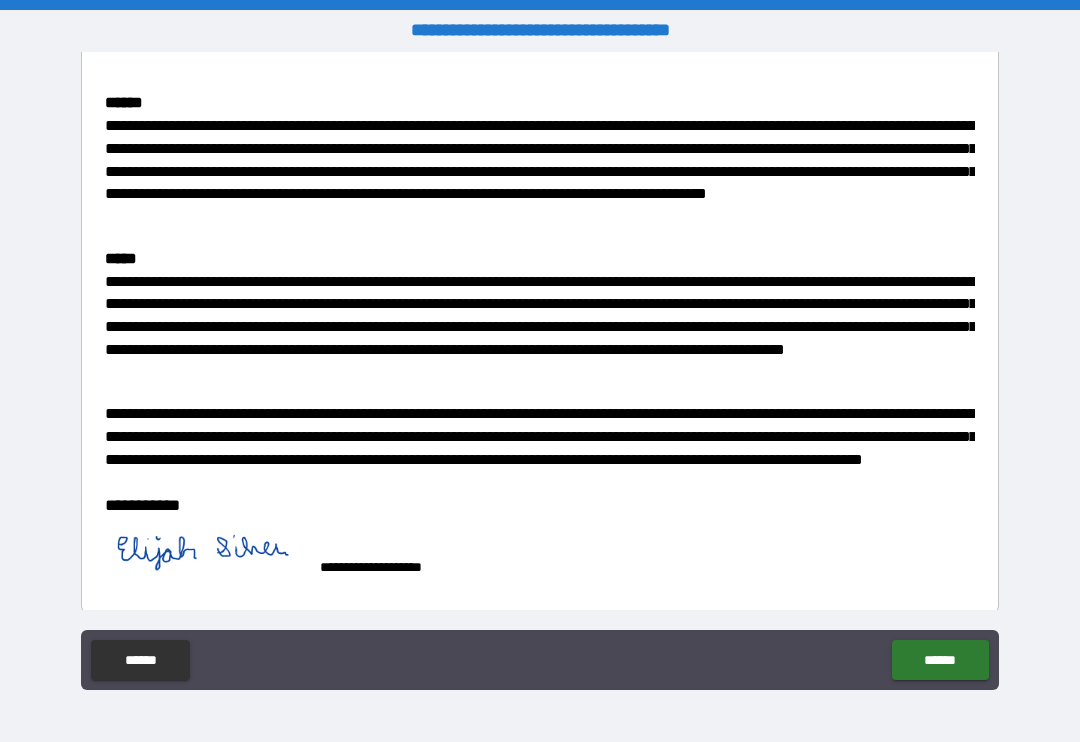 scroll, scrollTop: 1509, scrollLeft: 0, axis: vertical 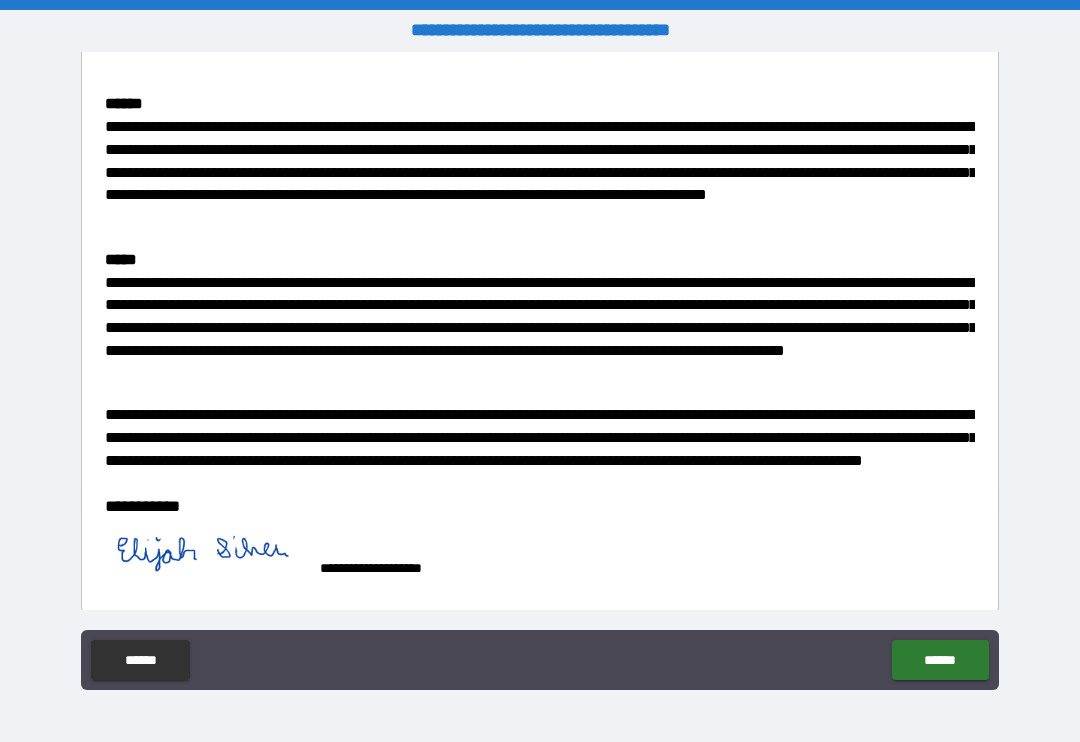 click on "******" at bounding box center [940, 660] 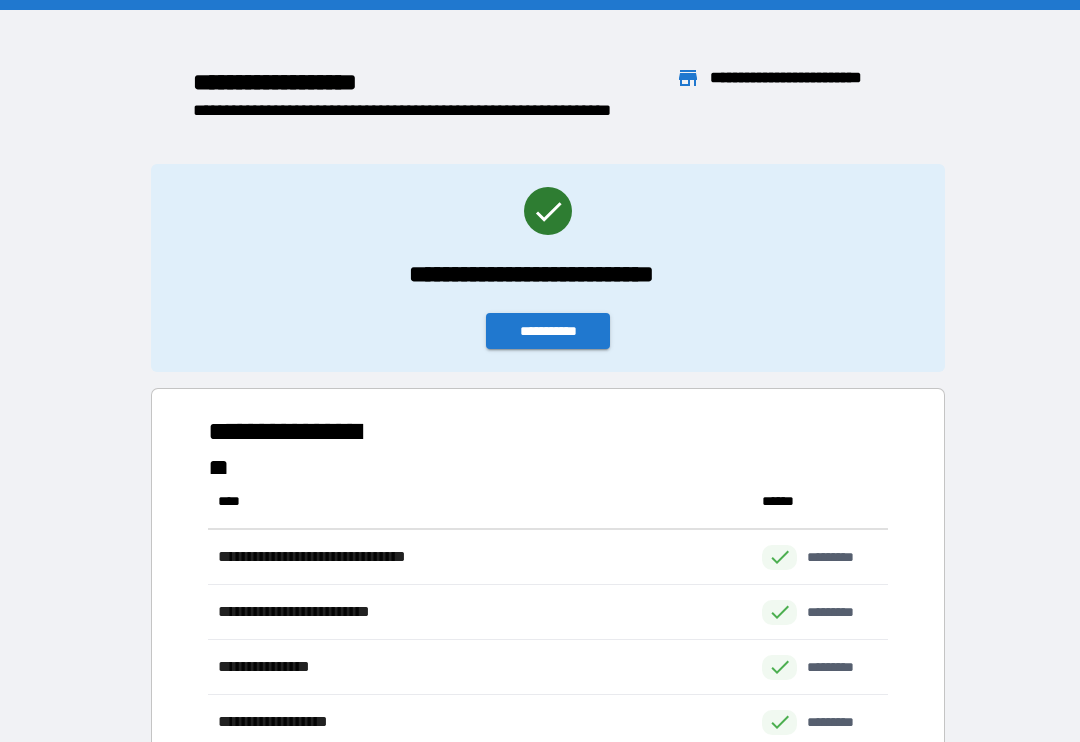 scroll, scrollTop: 331, scrollLeft: 680, axis: both 